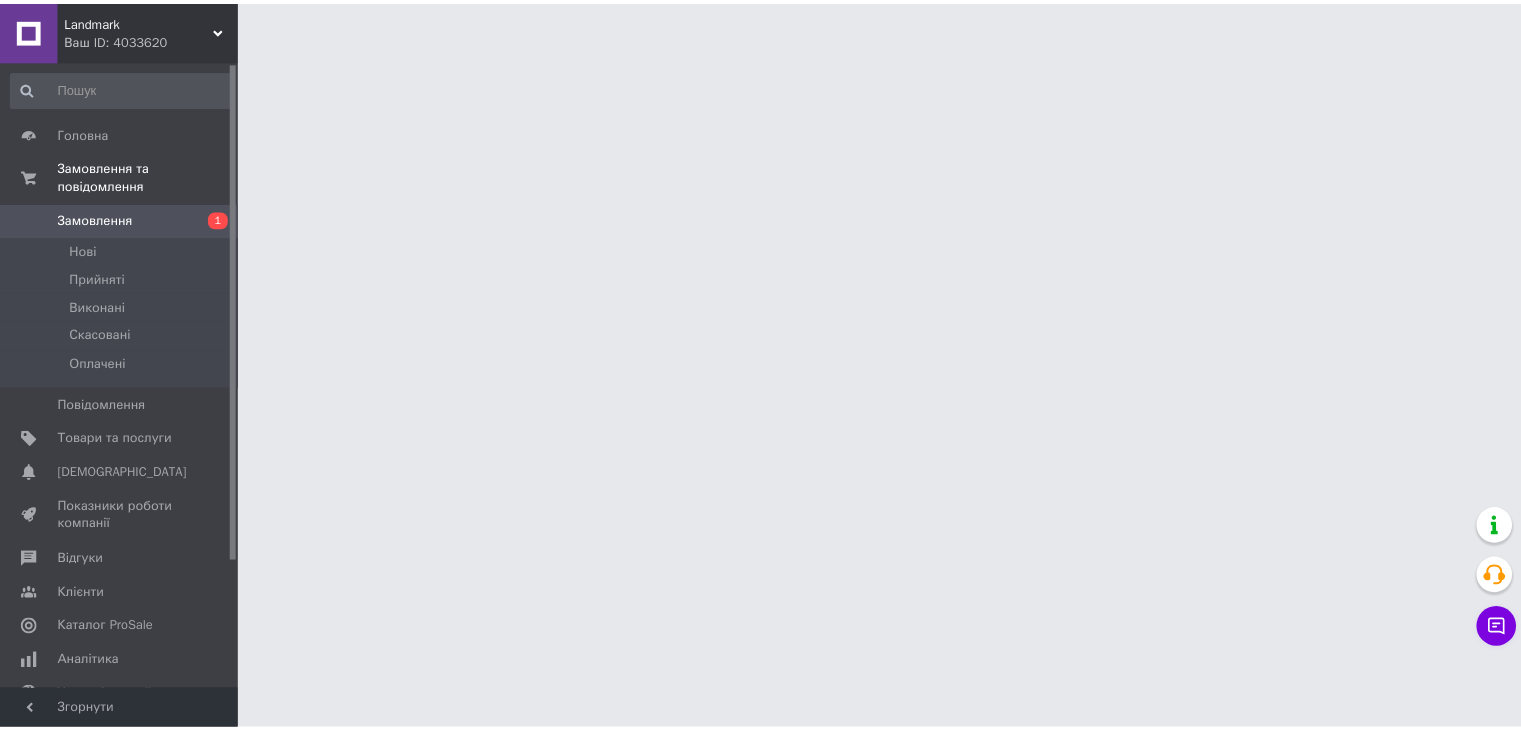 scroll, scrollTop: 0, scrollLeft: 0, axis: both 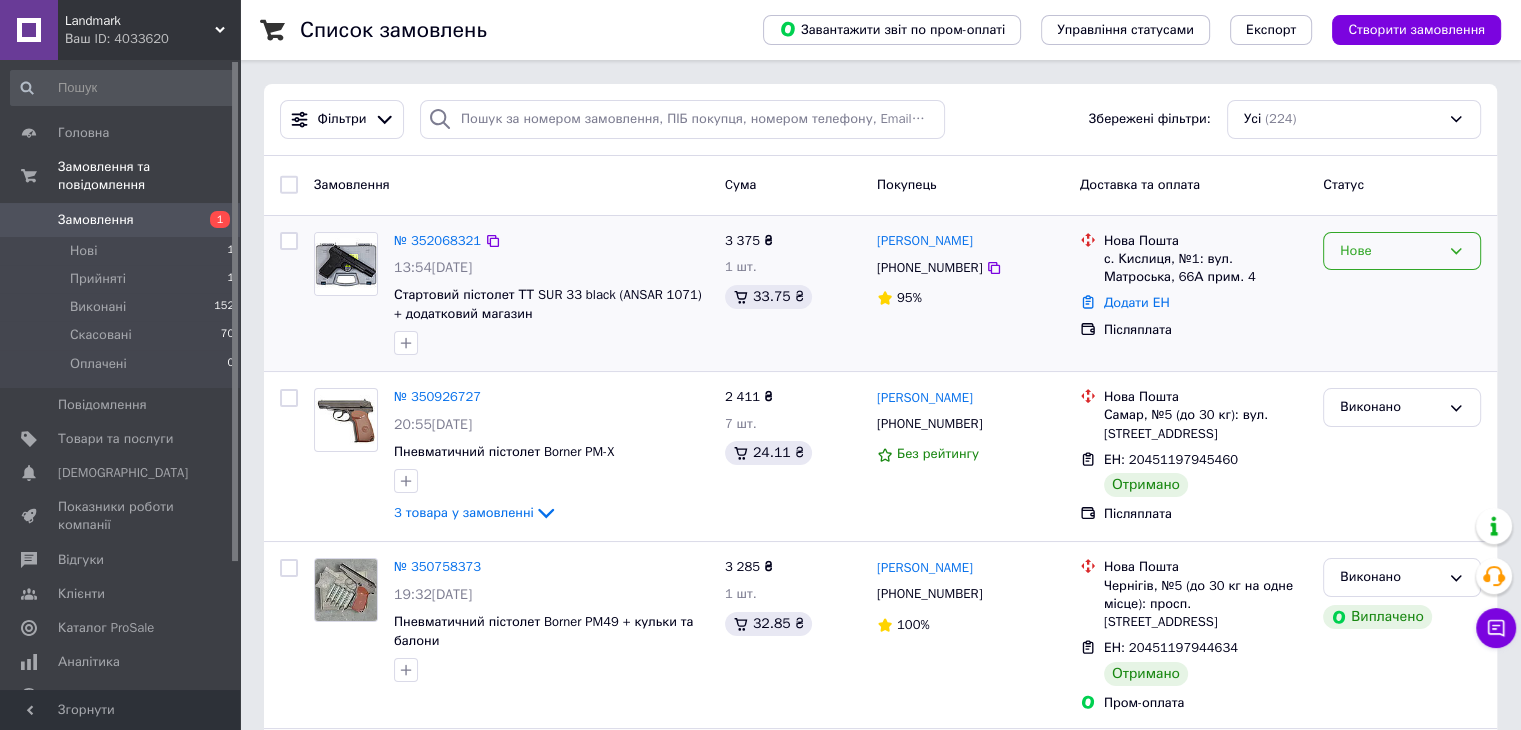 click on "Нове" at bounding box center (1390, 251) 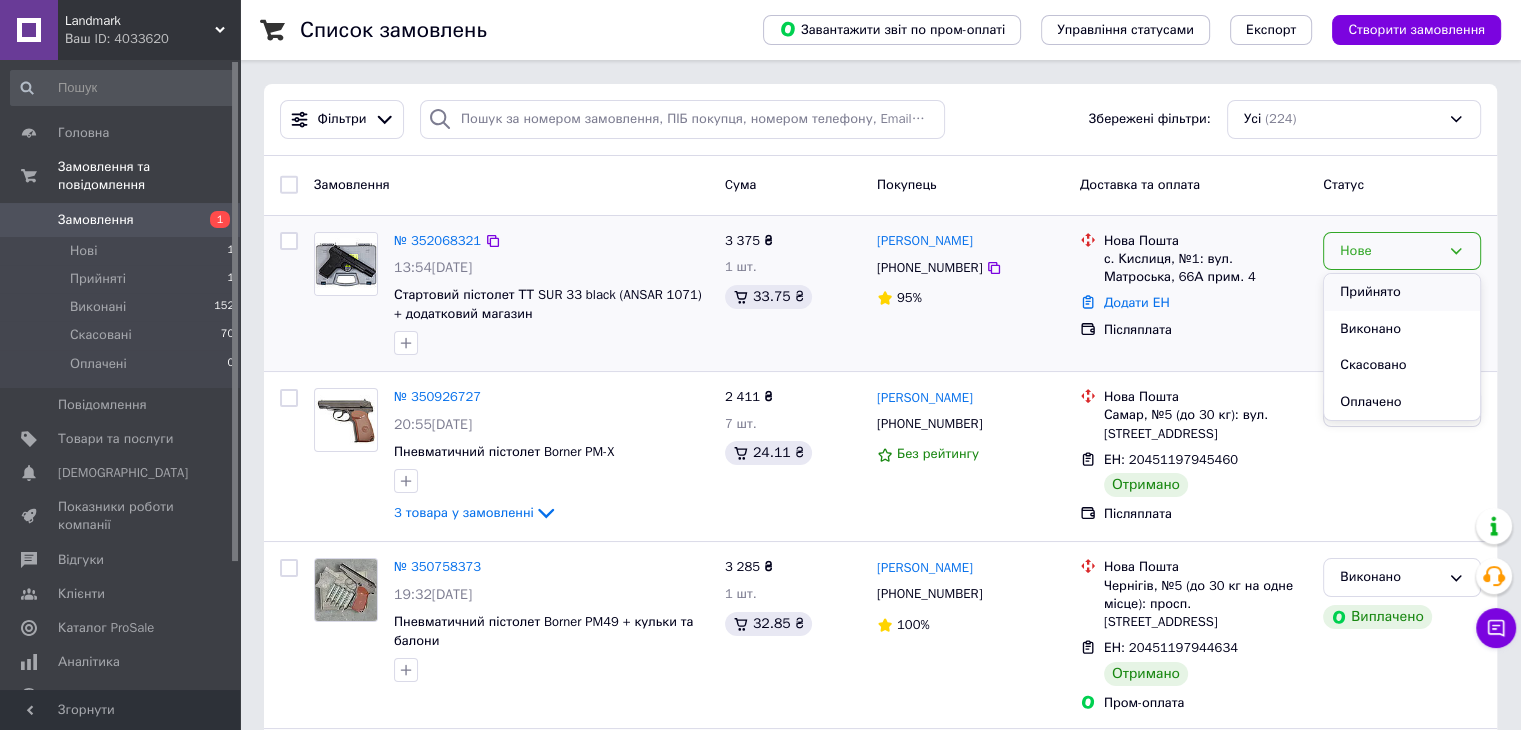 click on "Прийнято" at bounding box center [1402, 292] 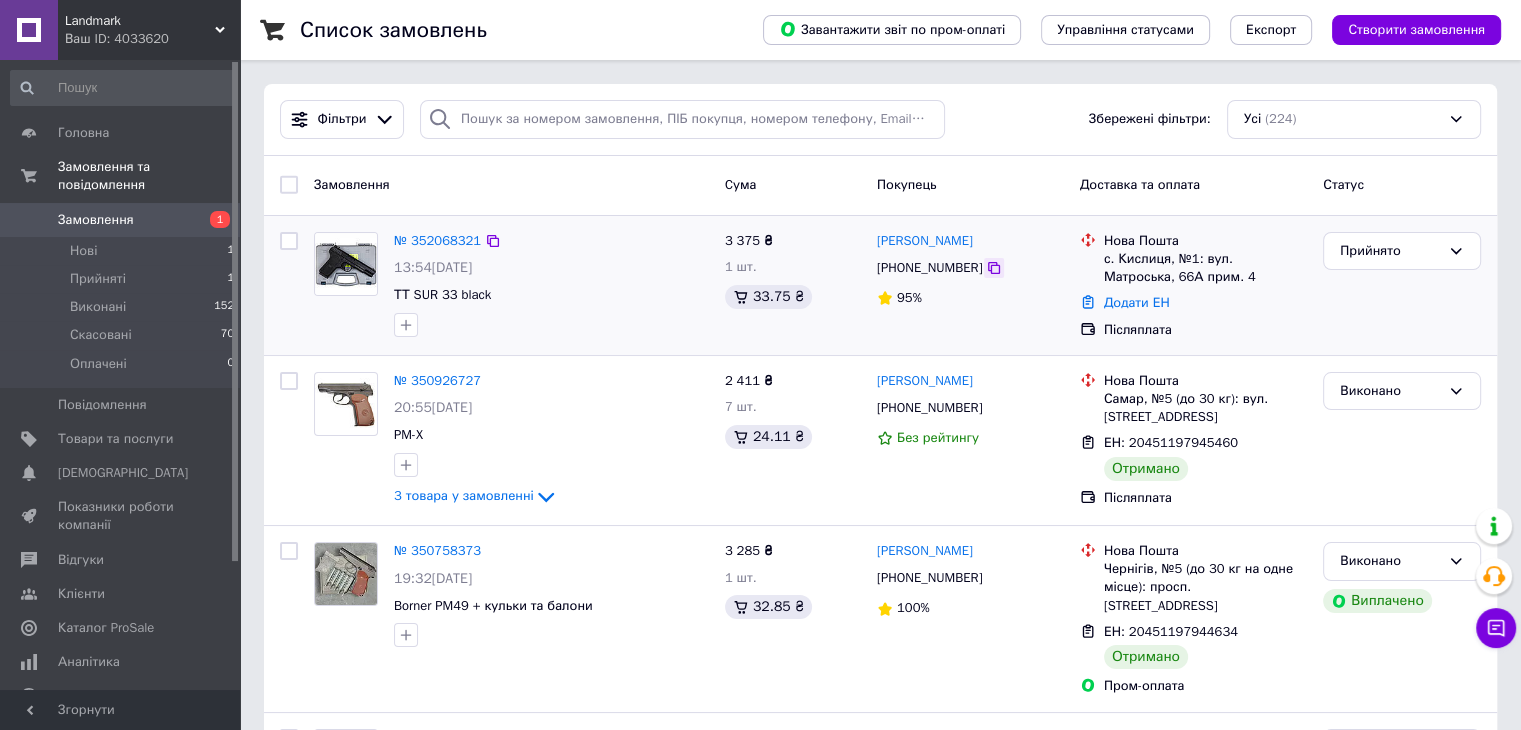click 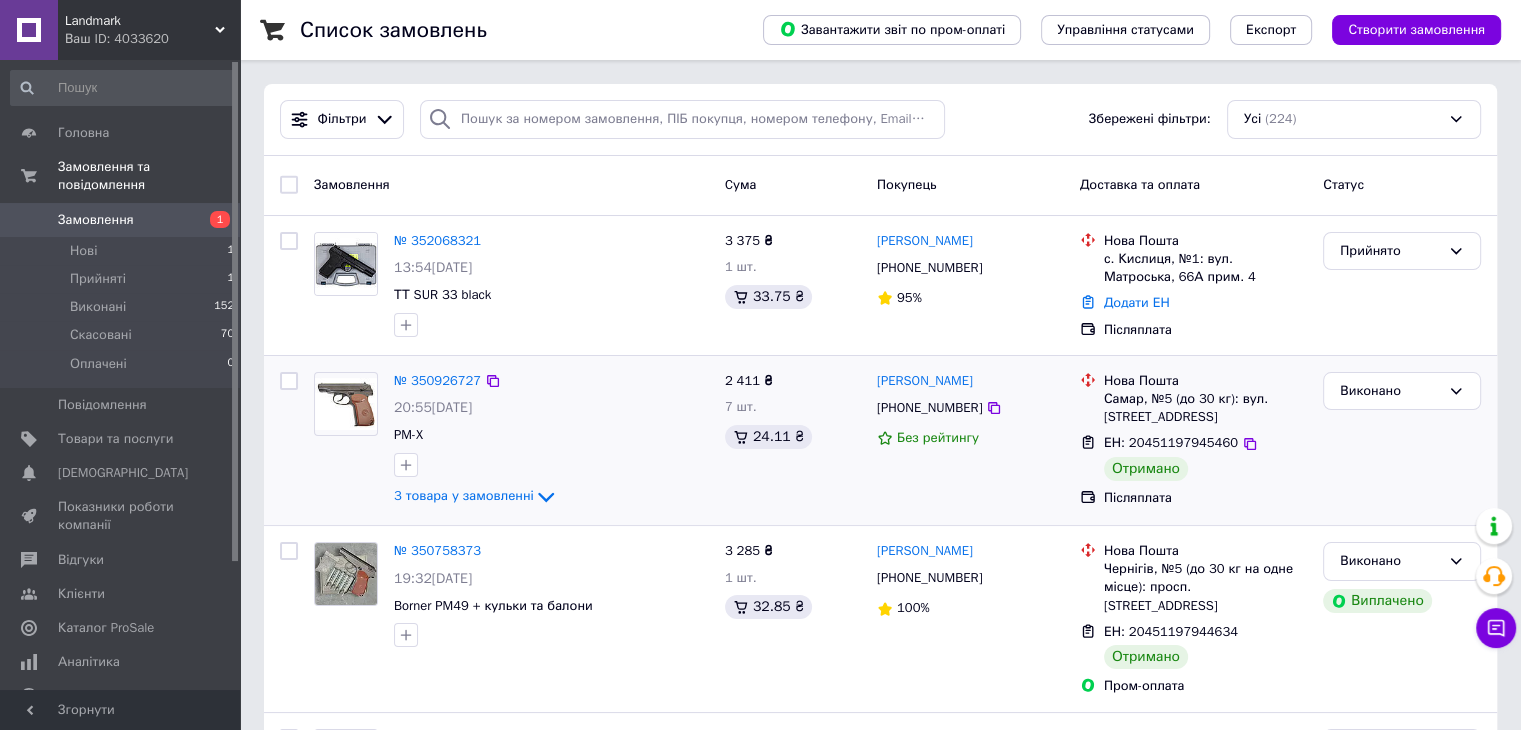 click on "Виконано" at bounding box center (1402, 440) 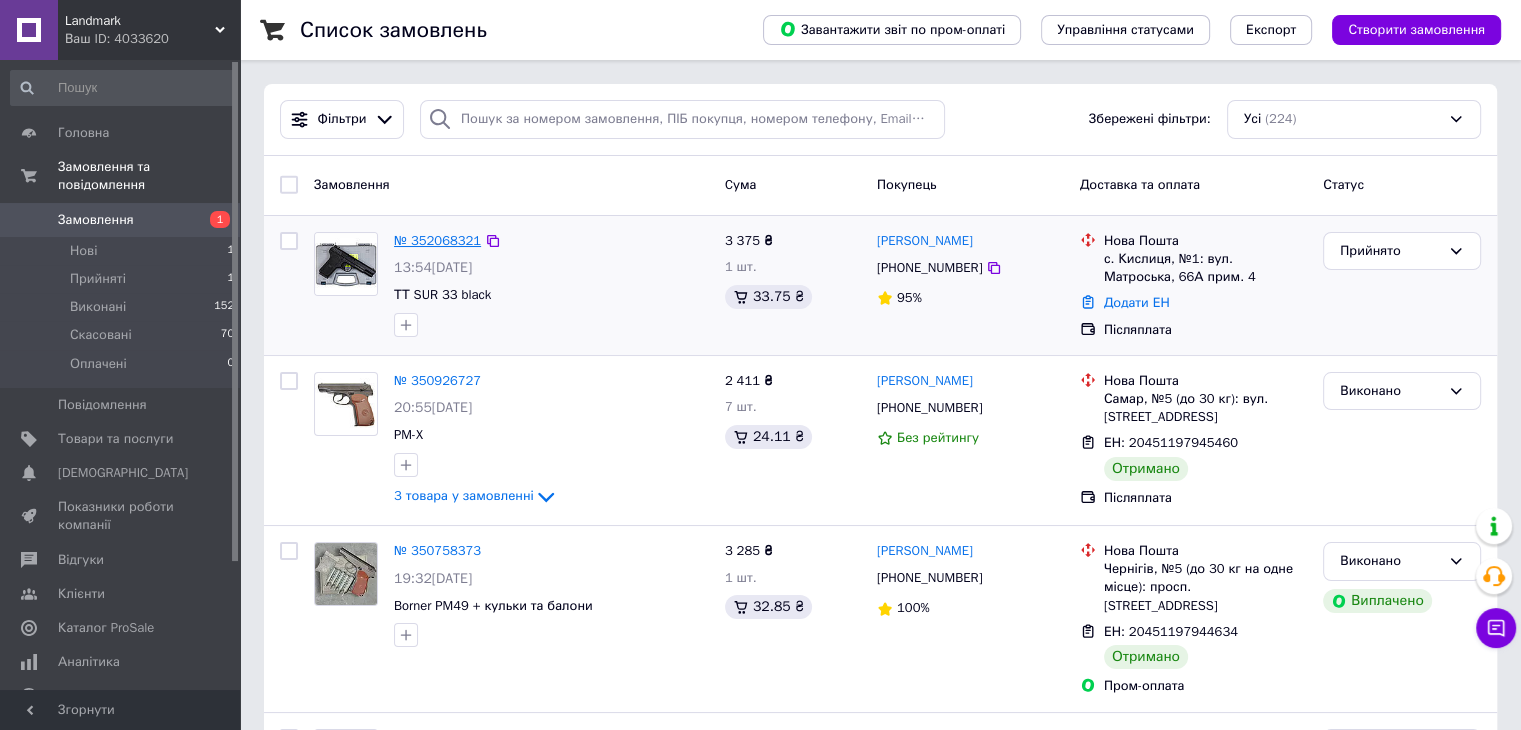 click on "№ 352068321" at bounding box center (437, 240) 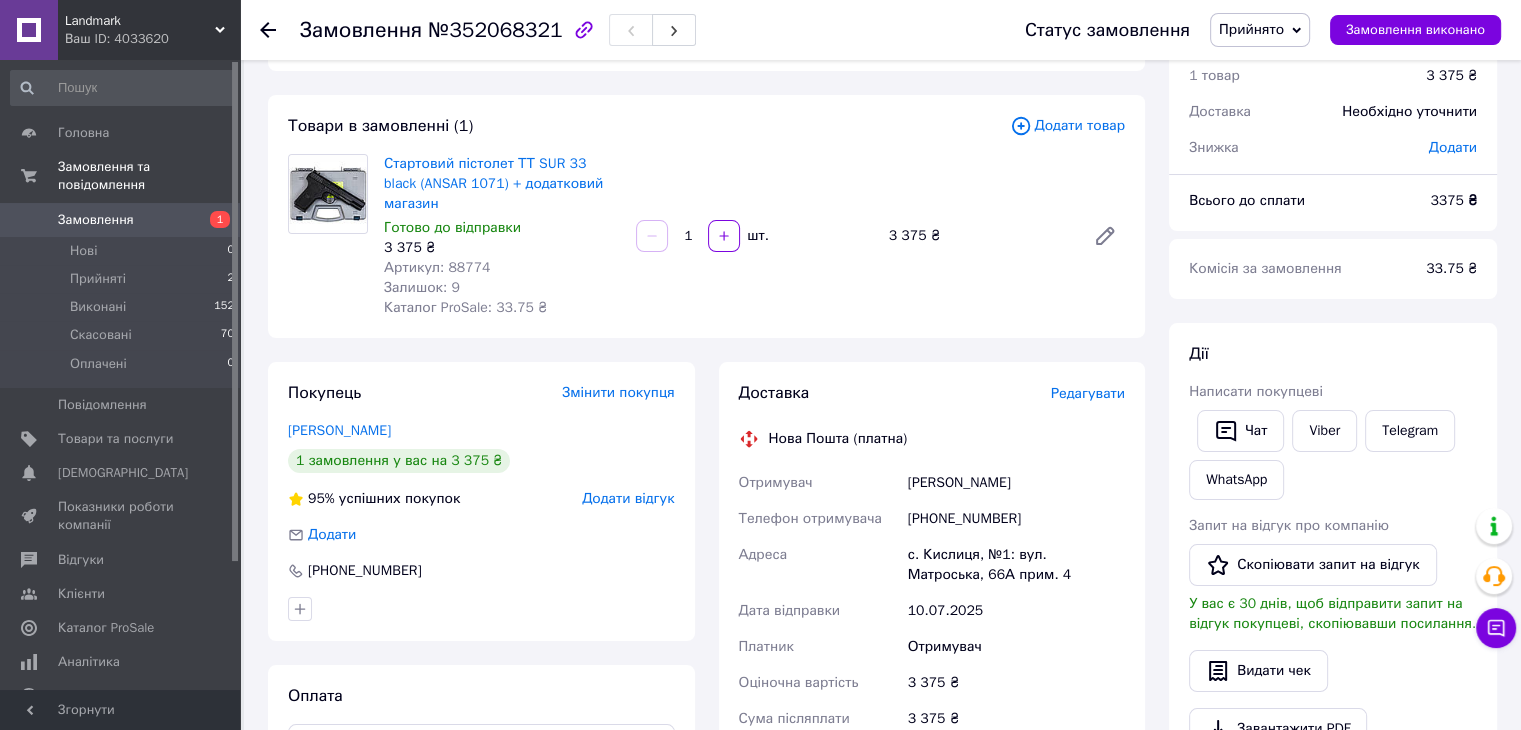 scroll, scrollTop: 200, scrollLeft: 0, axis: vertical 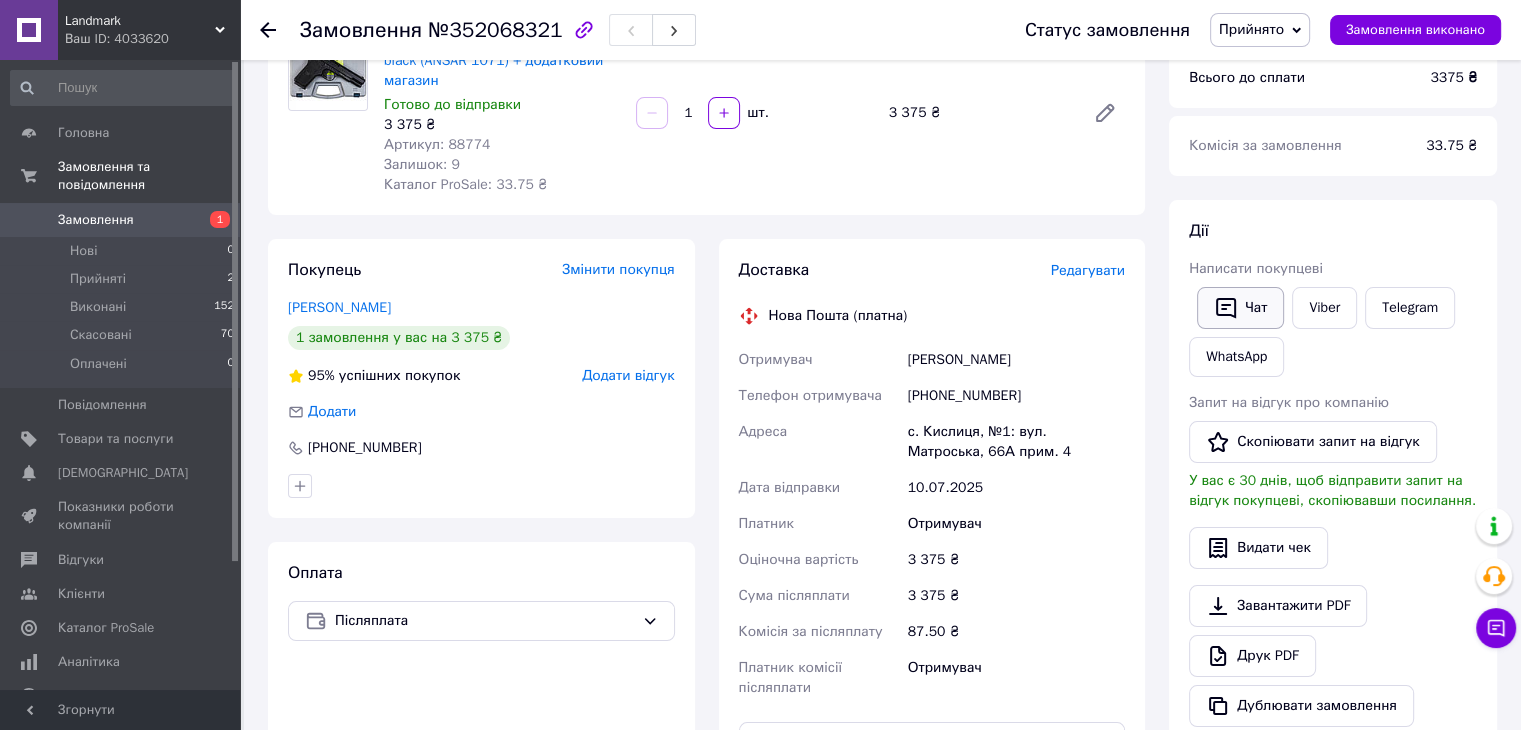 click on "Чат" at bounding box center (1240, 308) 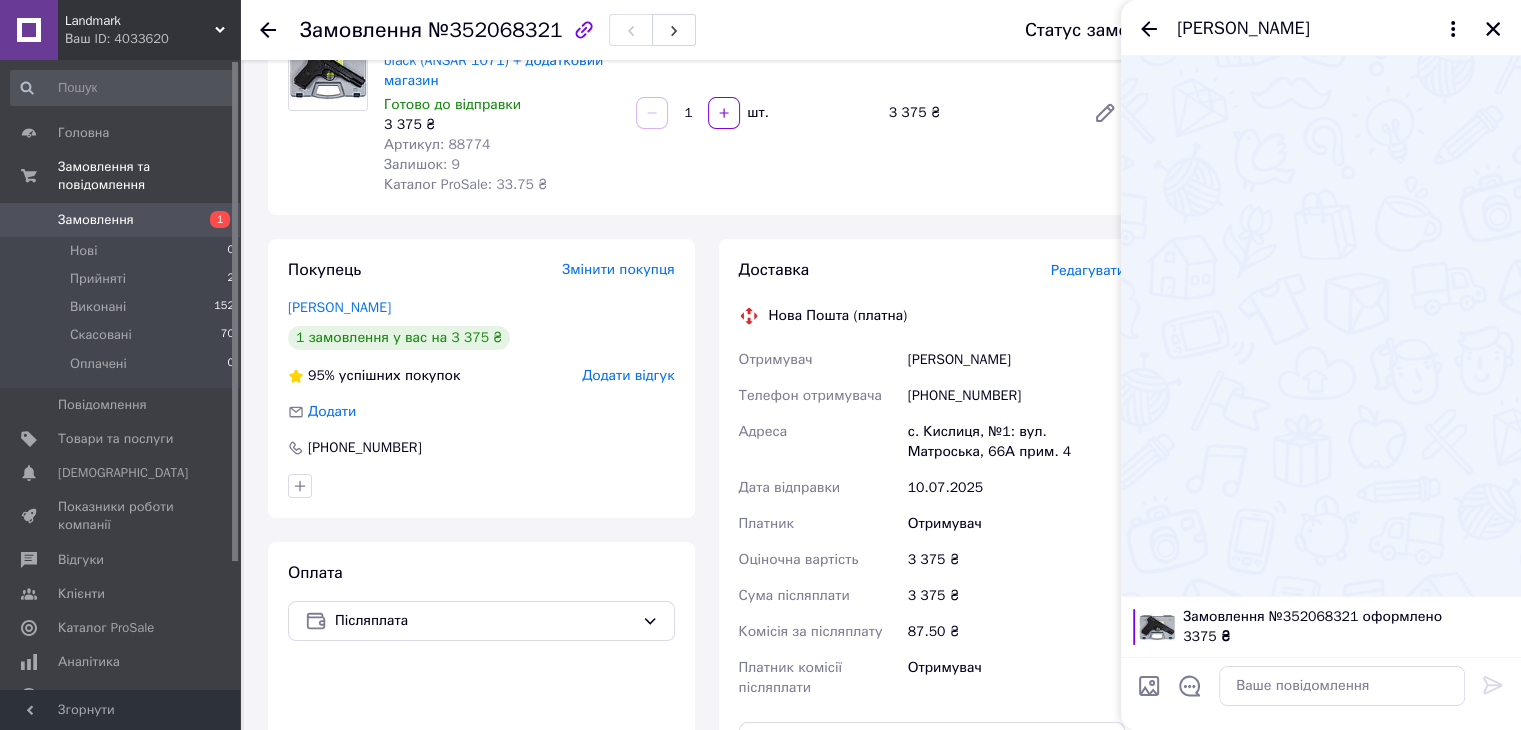 type 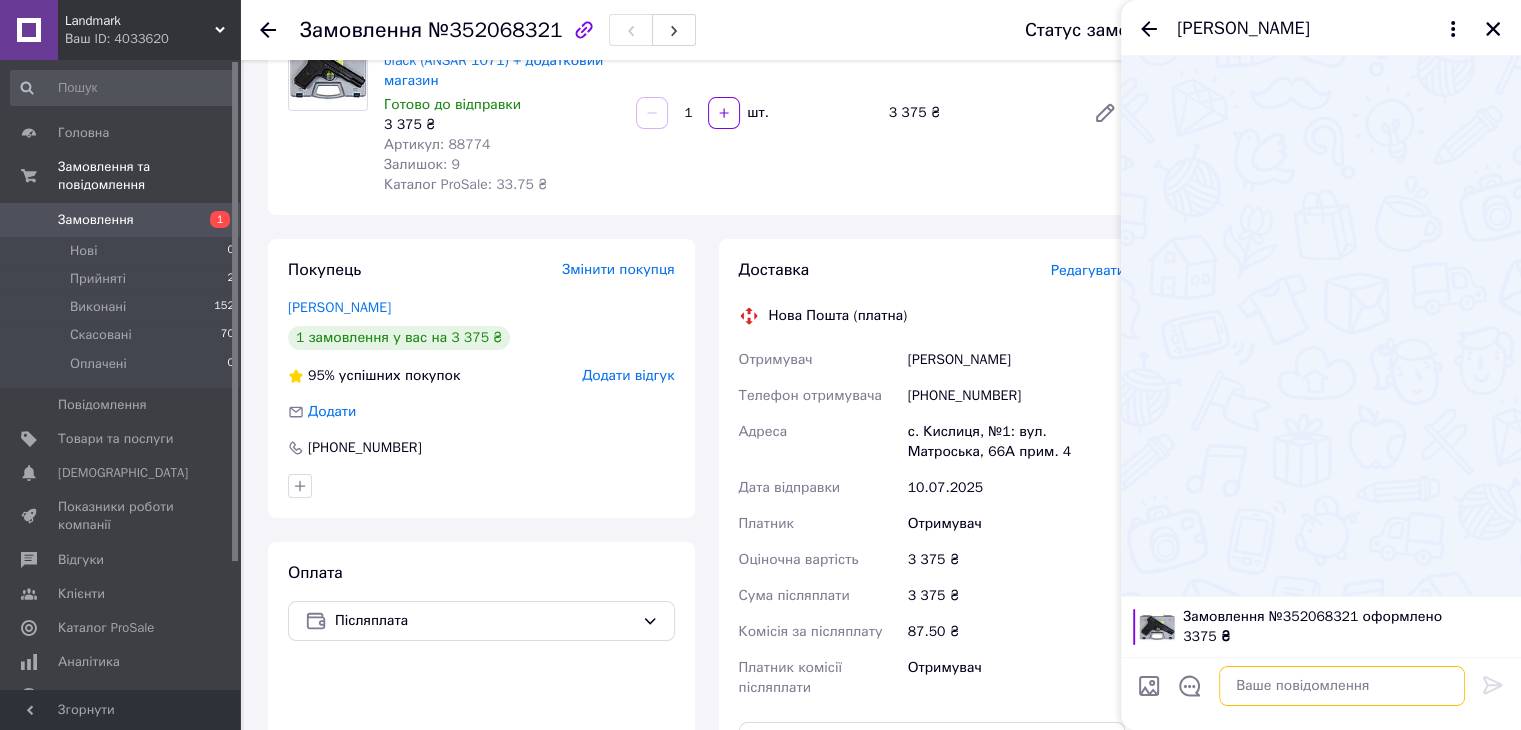 click at bounding box center (1342, 686) 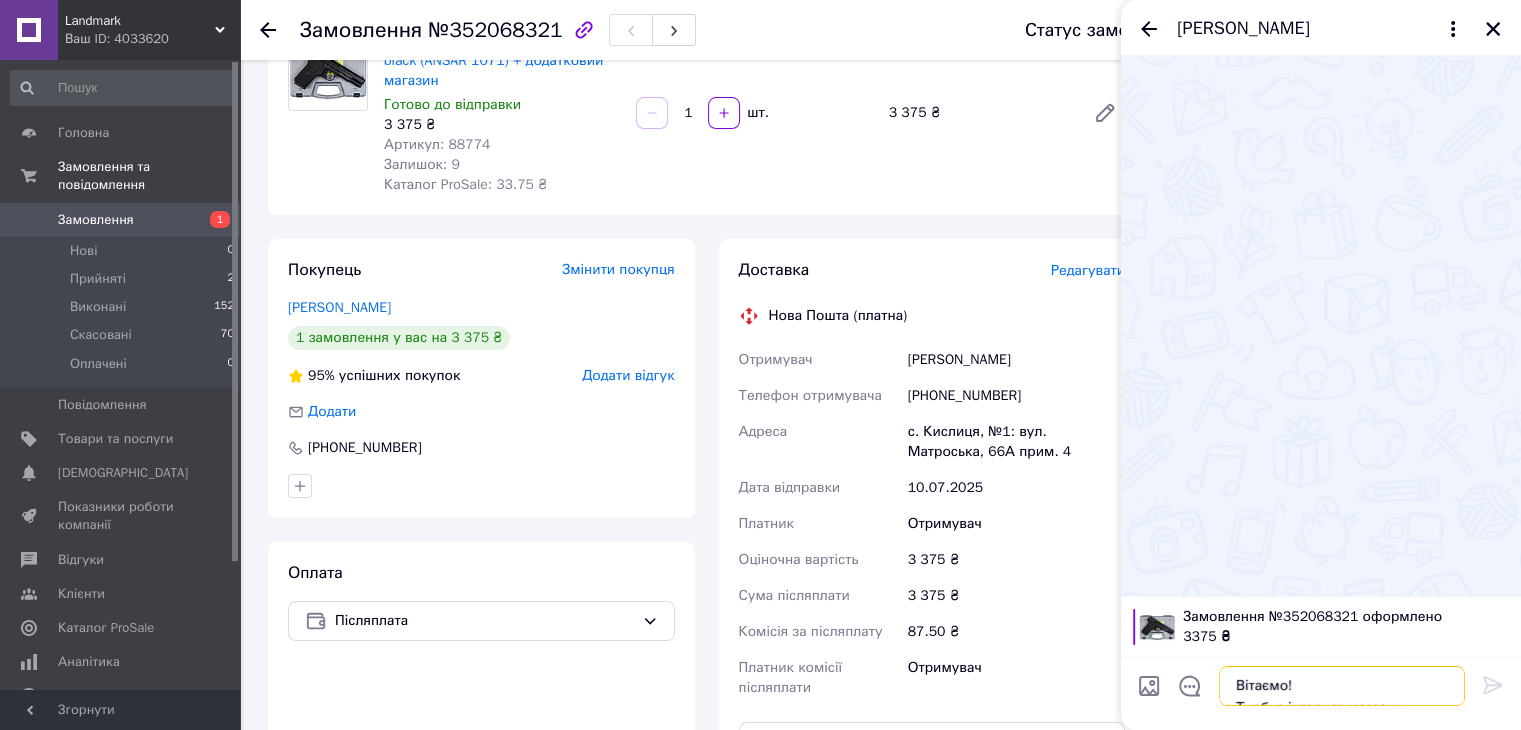scroll, scrollTop: 45, scrollLeft: 0, axis: vertical 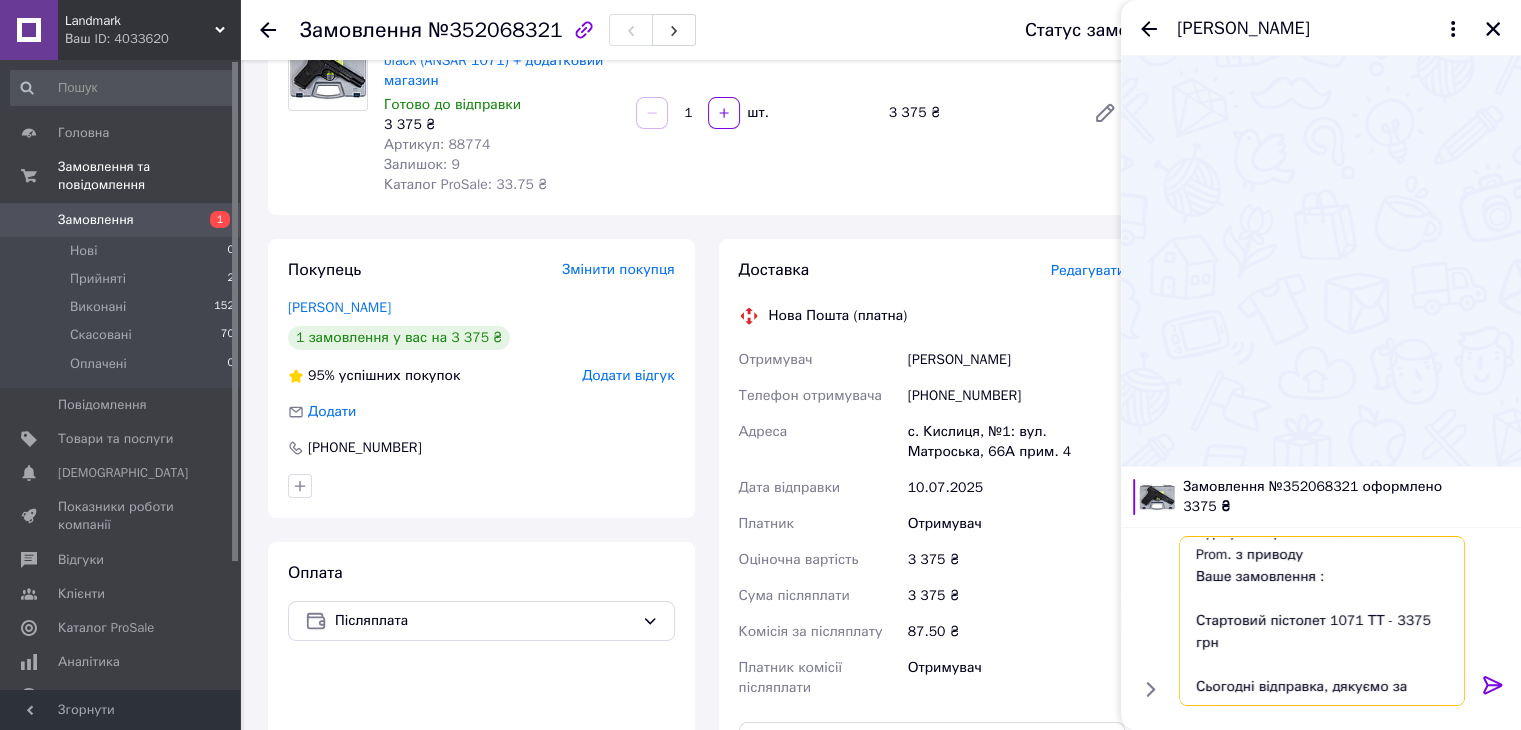 type on "Вітаємо!
Турбує інтернет-магазин "LandMark" Prom. з приводу
Ваше замовлення :
Стартовий пістолет 1071 ТТ - 3375 грн
Сьогодні відправка, дякуємо за замовлення, гарного дня." 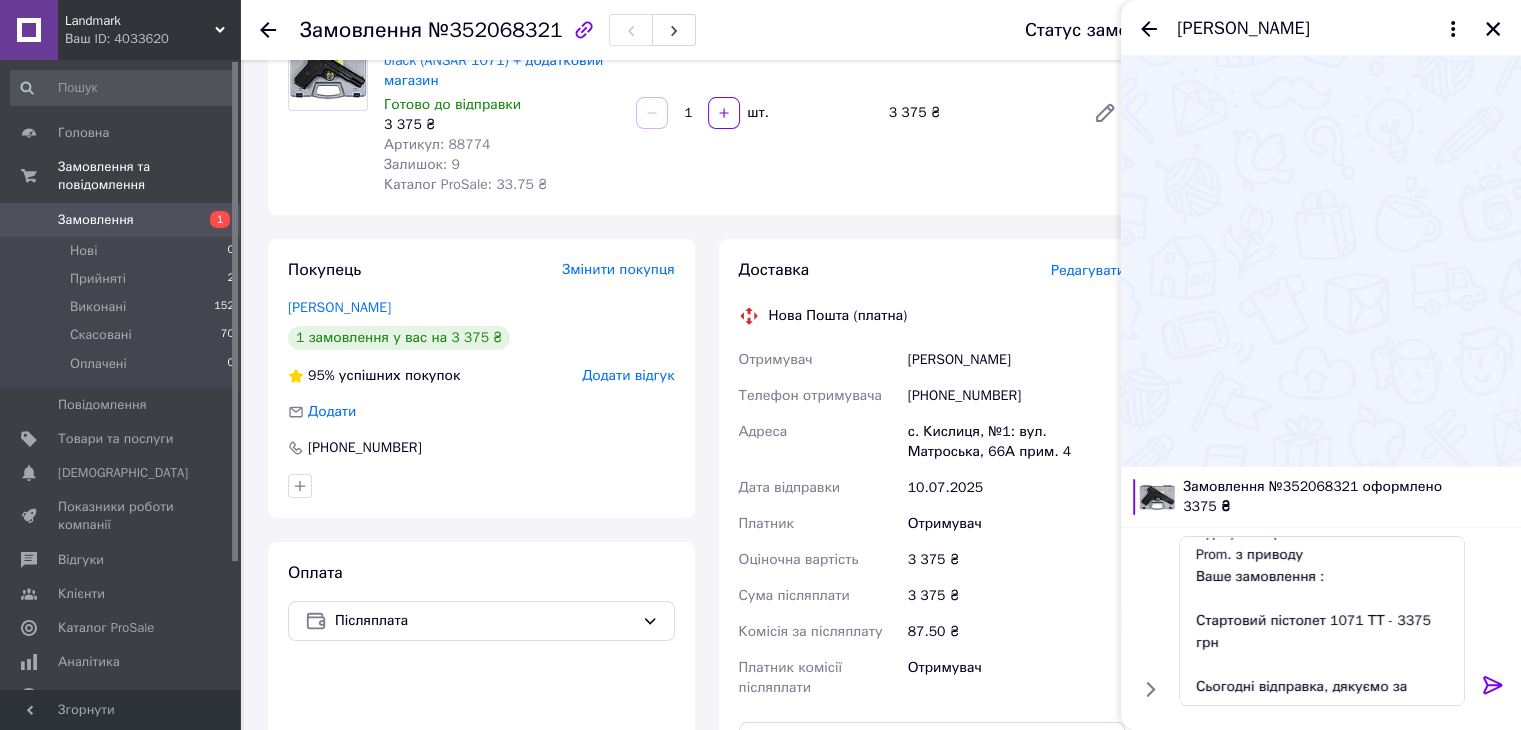drag, startPoint x: 1500, startPoint y: 690, endPoint x: 1483, endPoint y: 672, distance: 24.758837 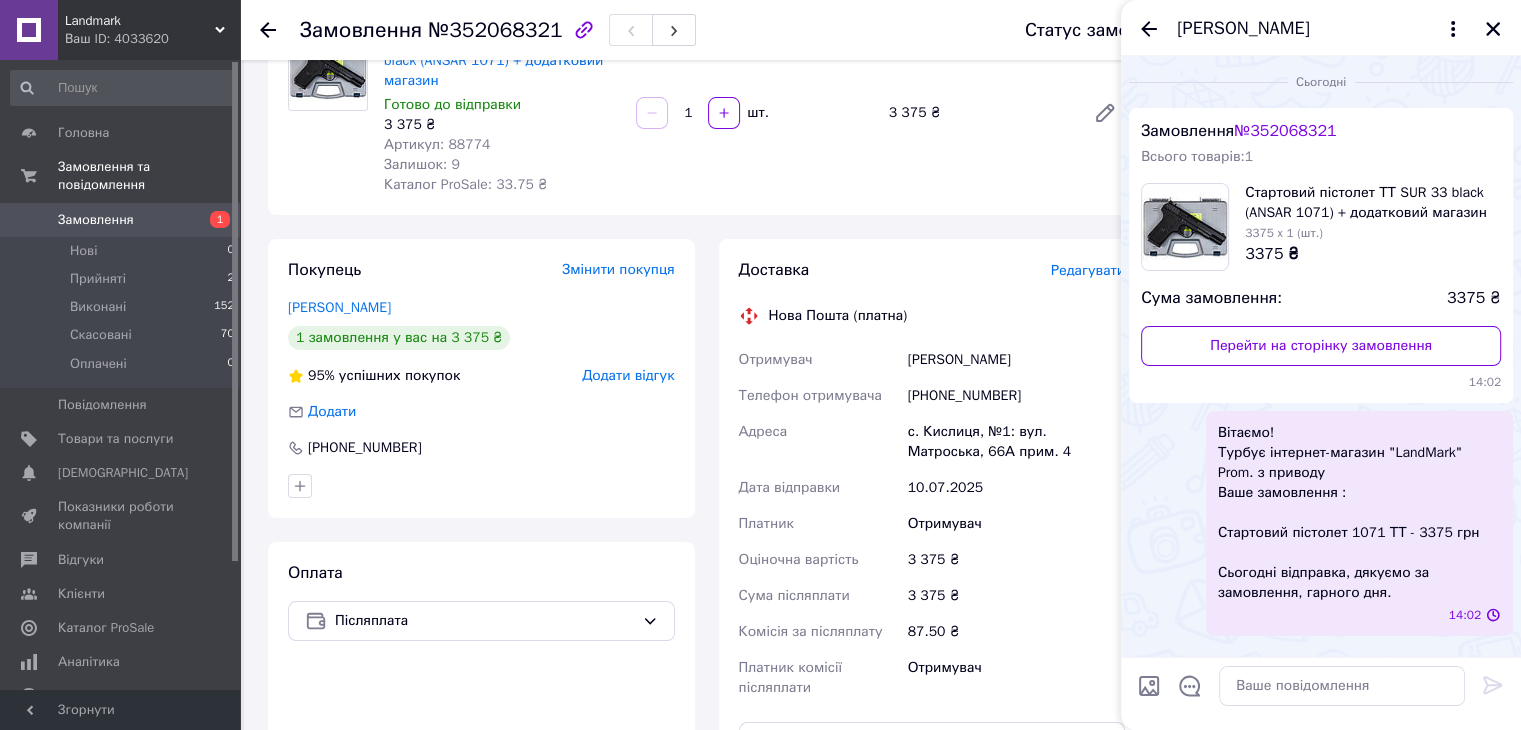 scroll, scrollTop: 0, scrollLeft: 0, axis: both 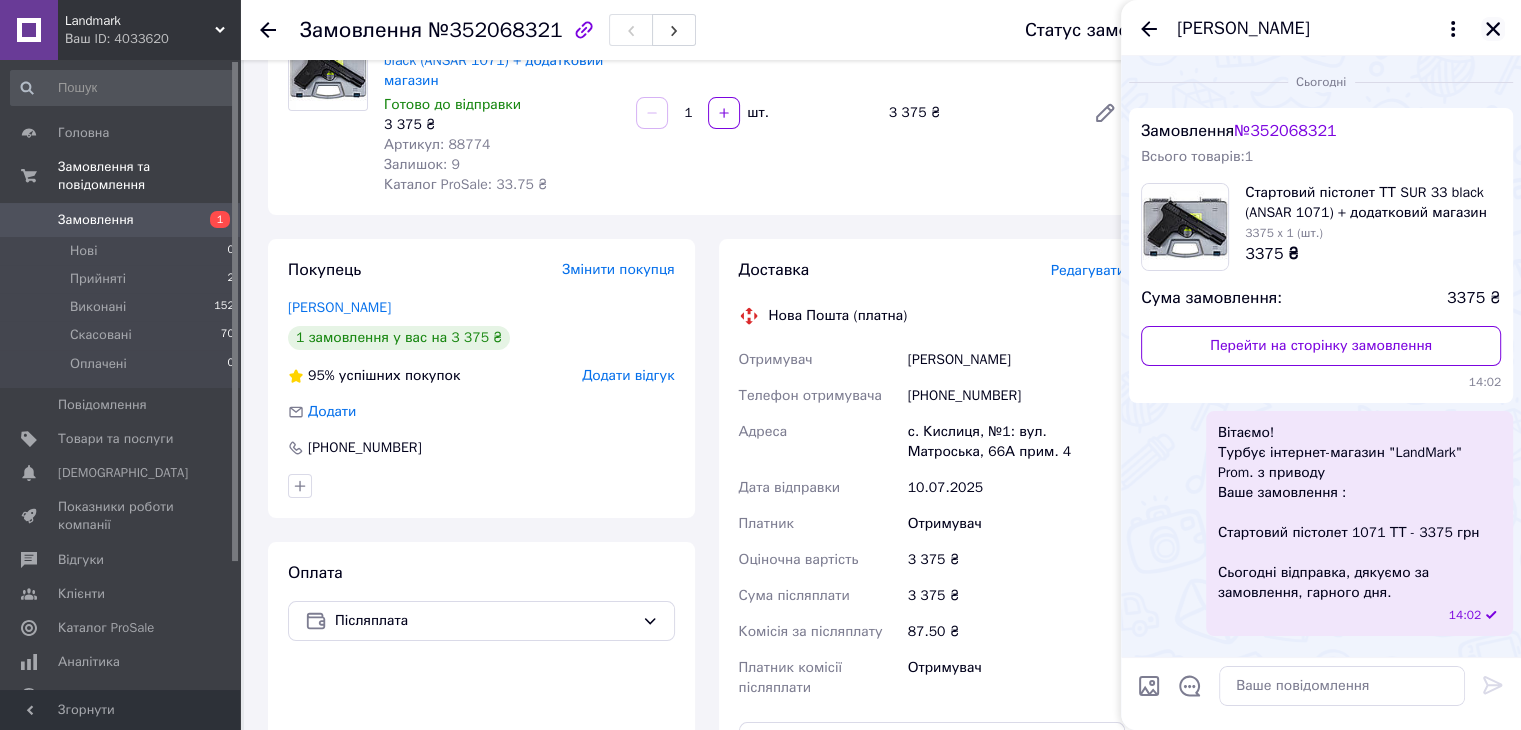 click 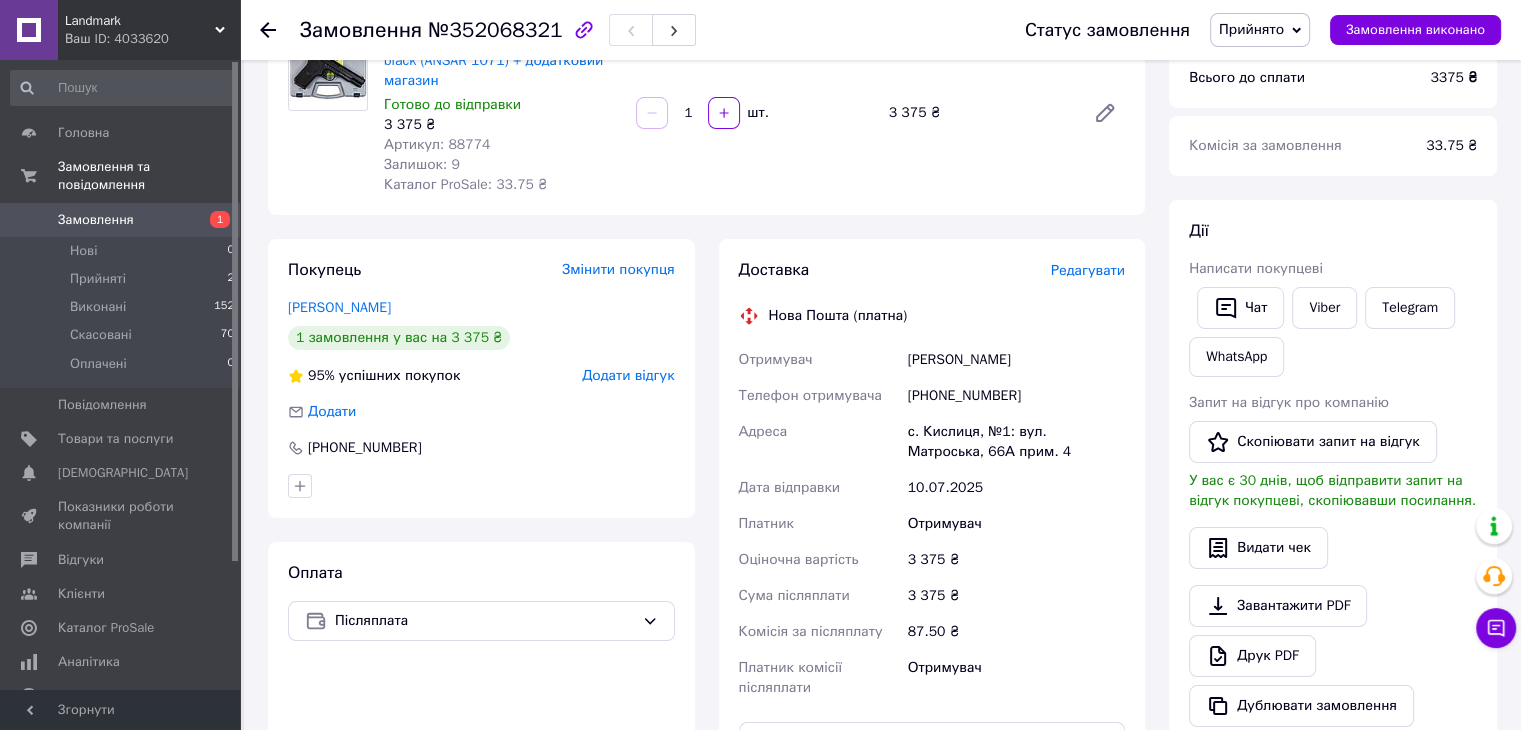 click 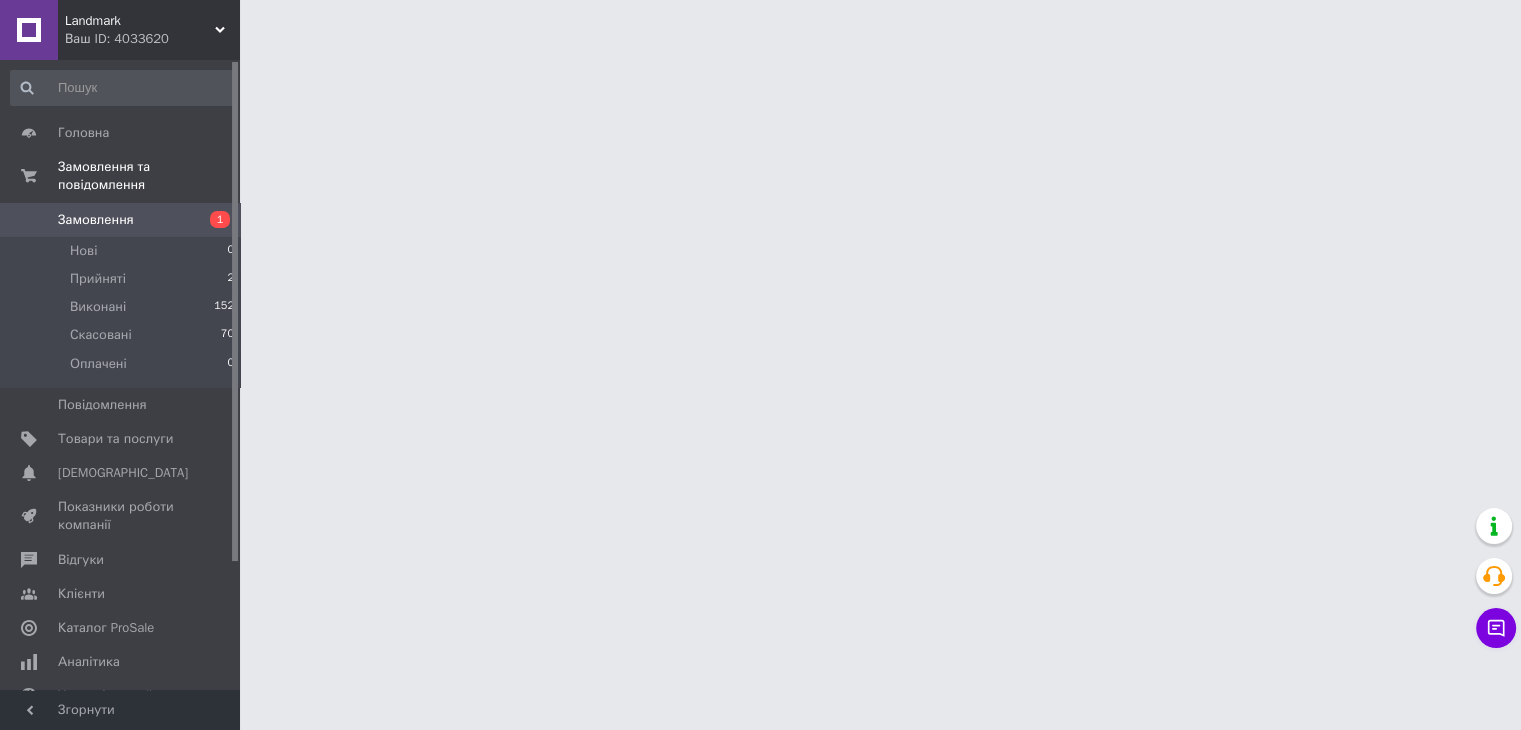 scroll, scrollTop: 0, scrollLeft: 0, axis: both 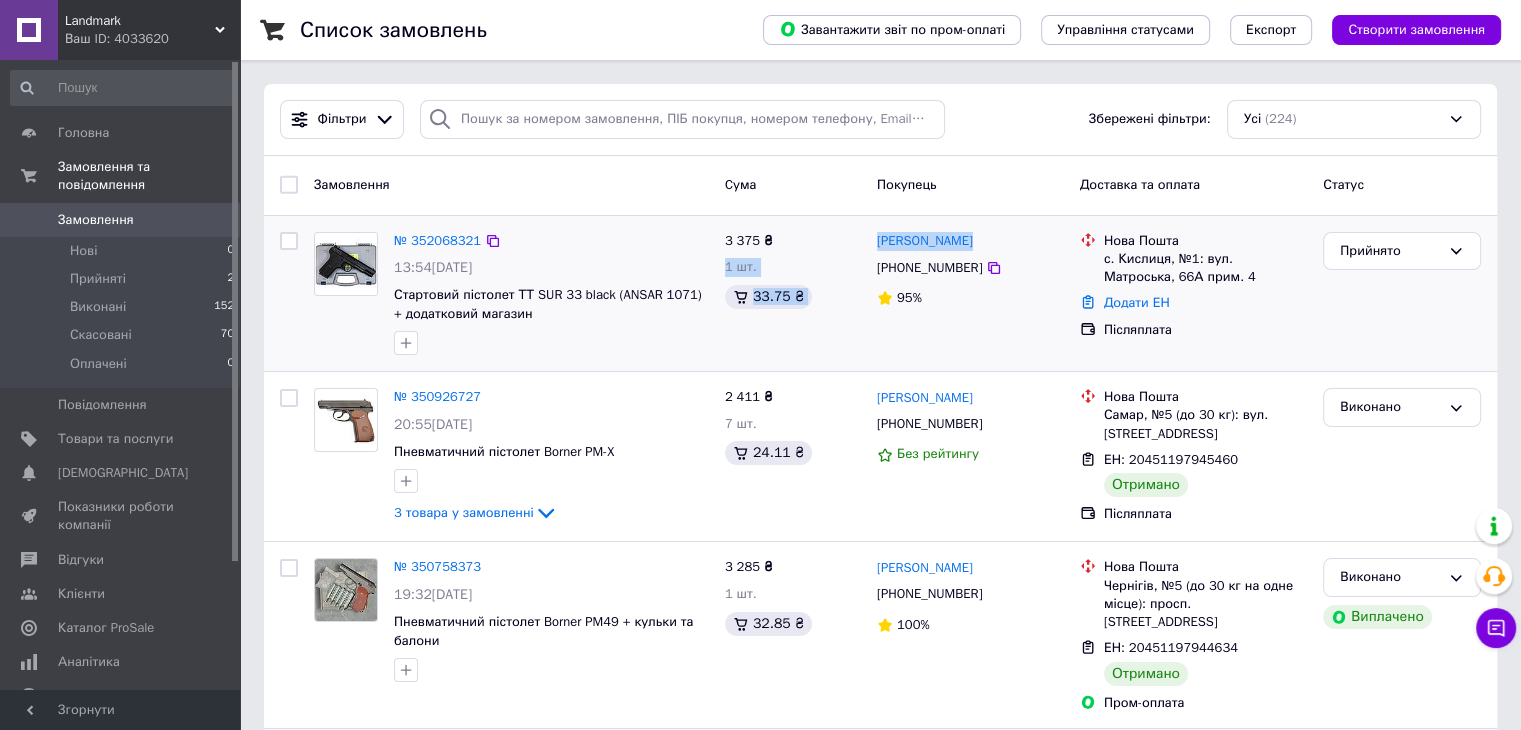 drag, startPoint x: 919, startPoint y: 245, endPoint x: 985, endPoint y: 245, distance: 66 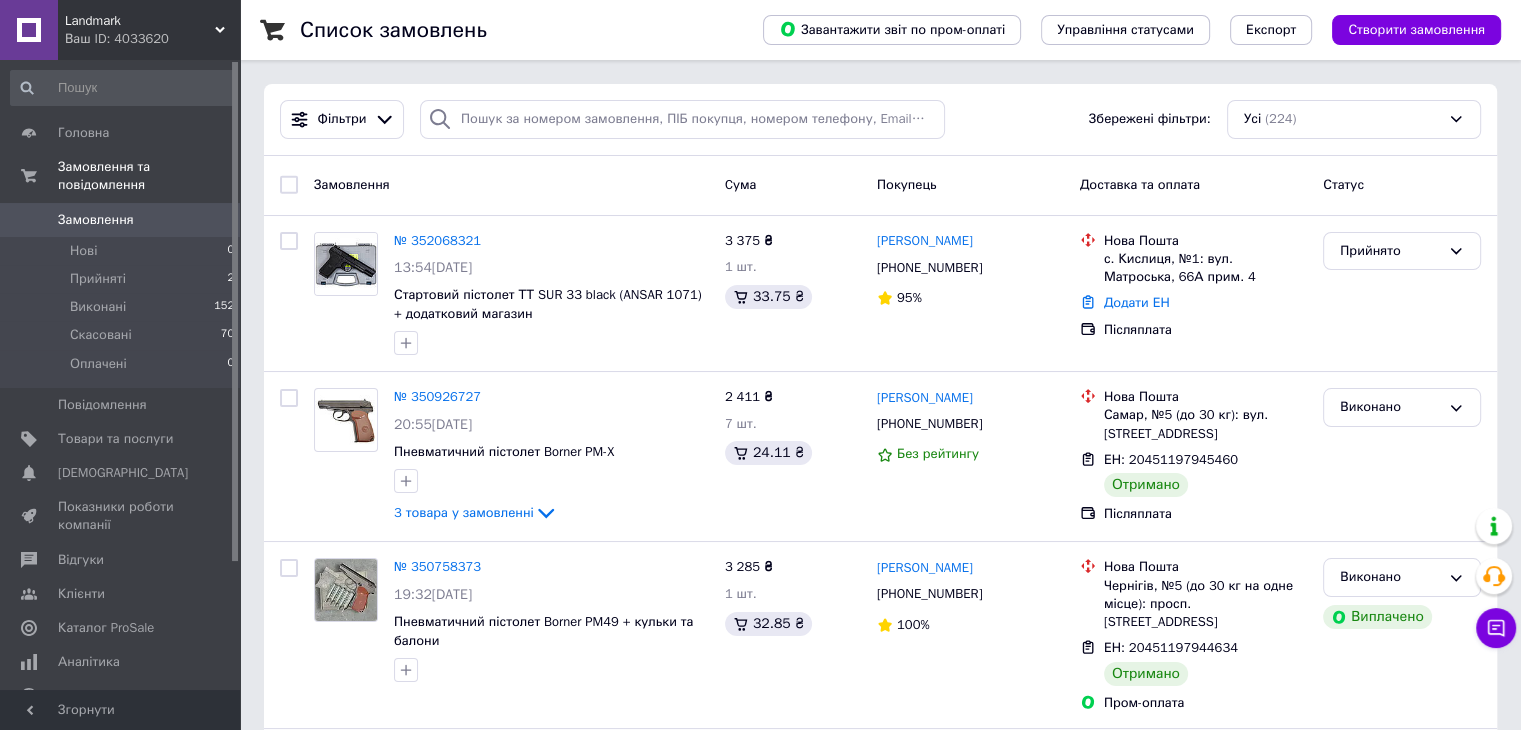 click on "Замовлення Cума Покупець Доставка та оплата Статус" at bounding box center (880, 186) 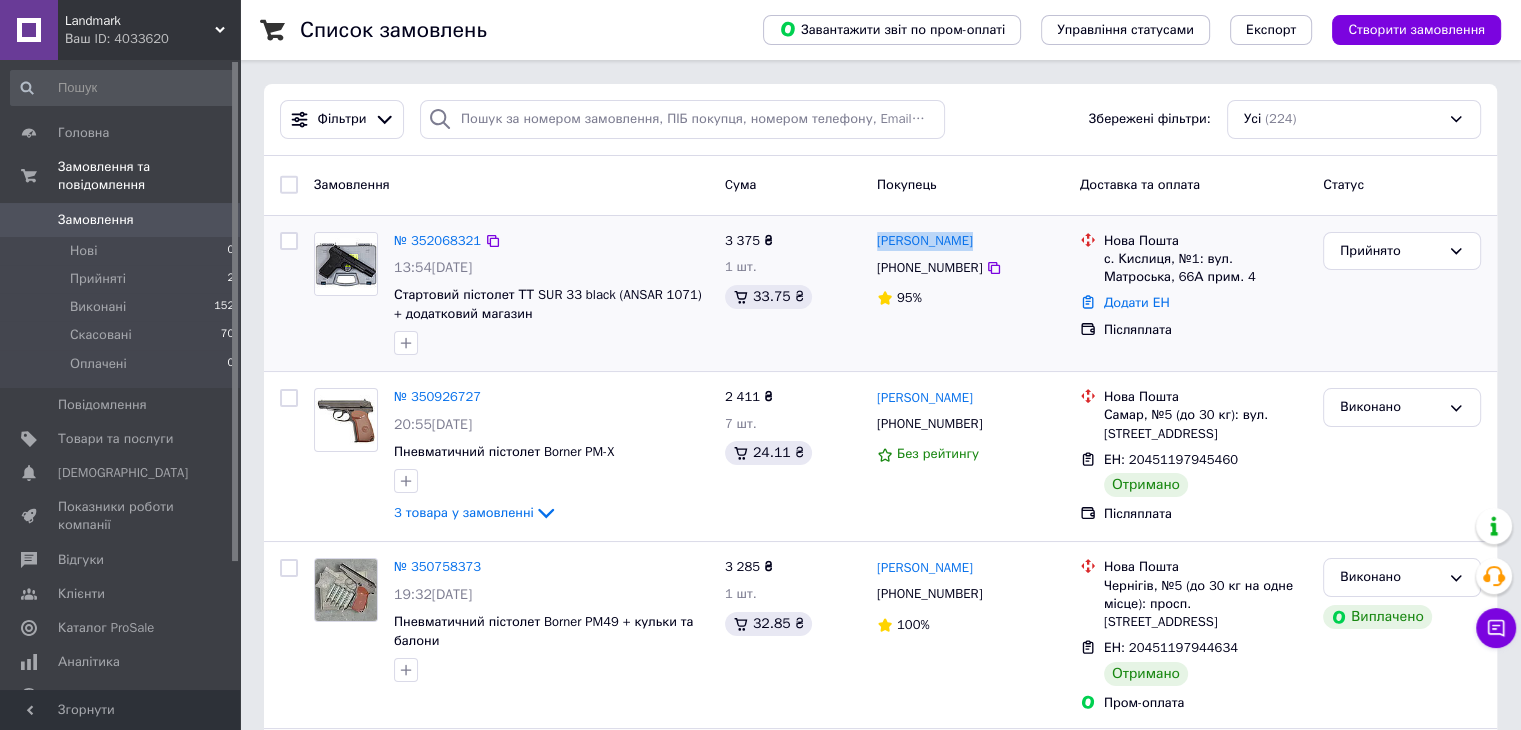 drag, startPoint x: 990, startPoint y: 242, endPoint x: 872, endPoint y: 228, distance: 118.82761 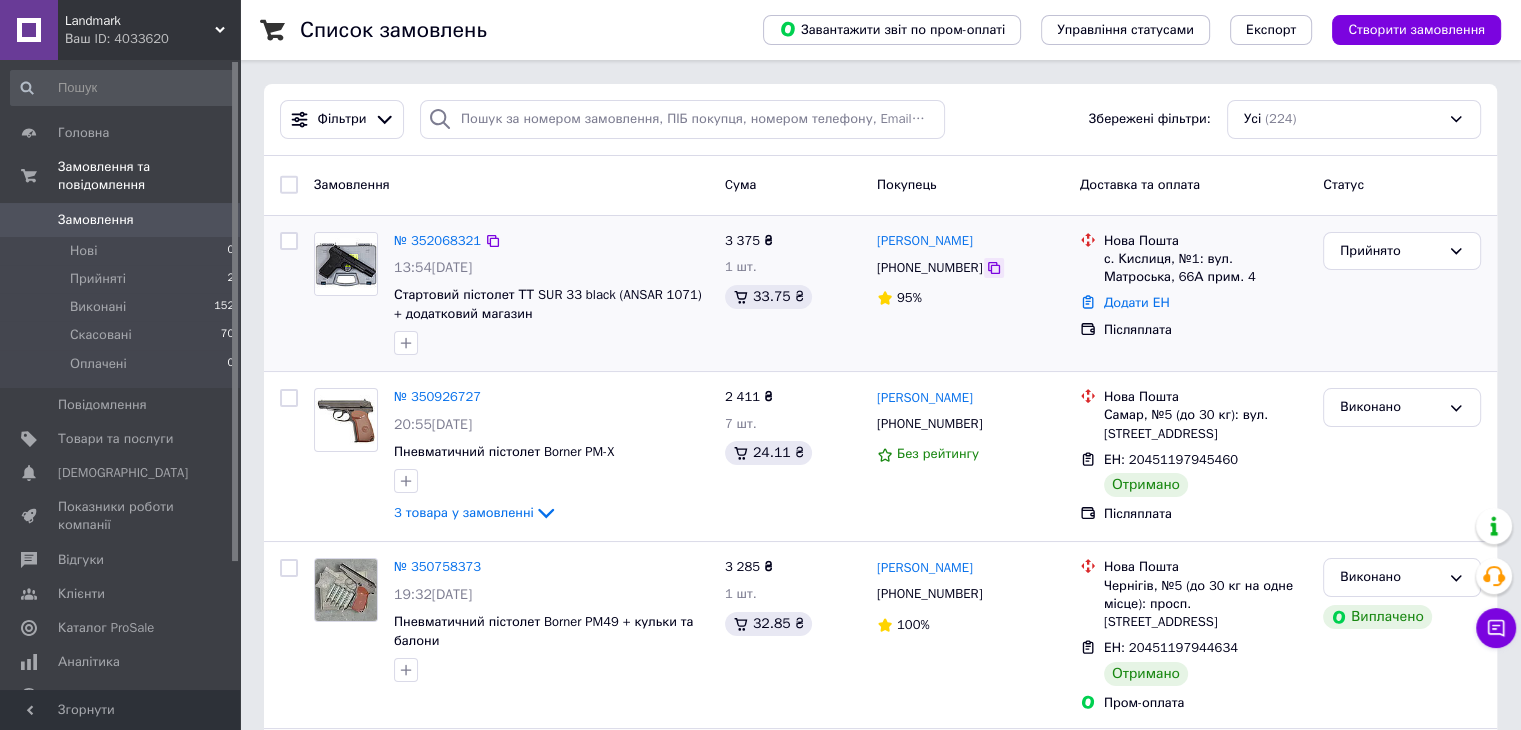 click 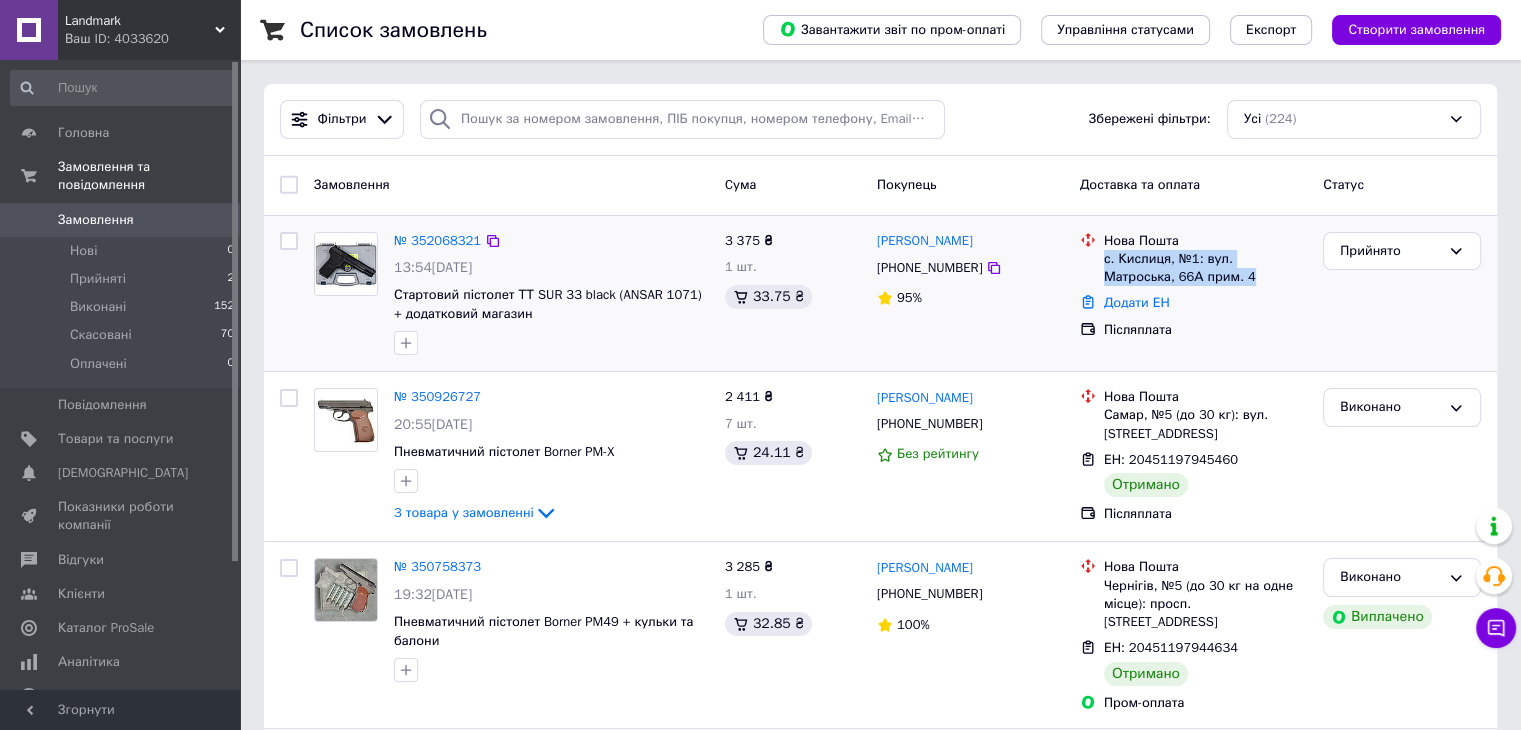 drag, startPoint x: 1115, startPoint y: 257, endPoint x: 1207, endPoint y: 275, distance: 93.74433 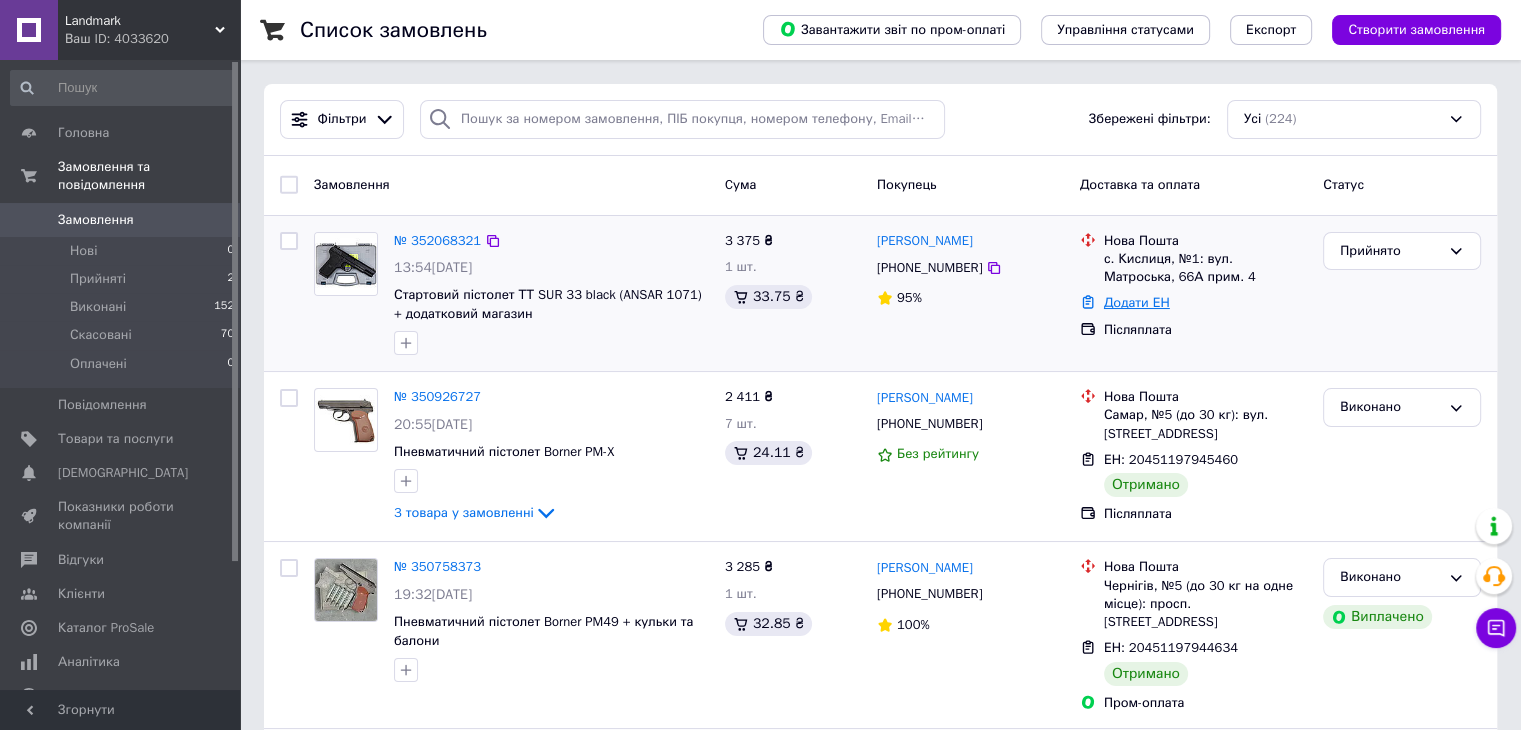 click on "Додати ЕН" at bounding box center [1137, 302] 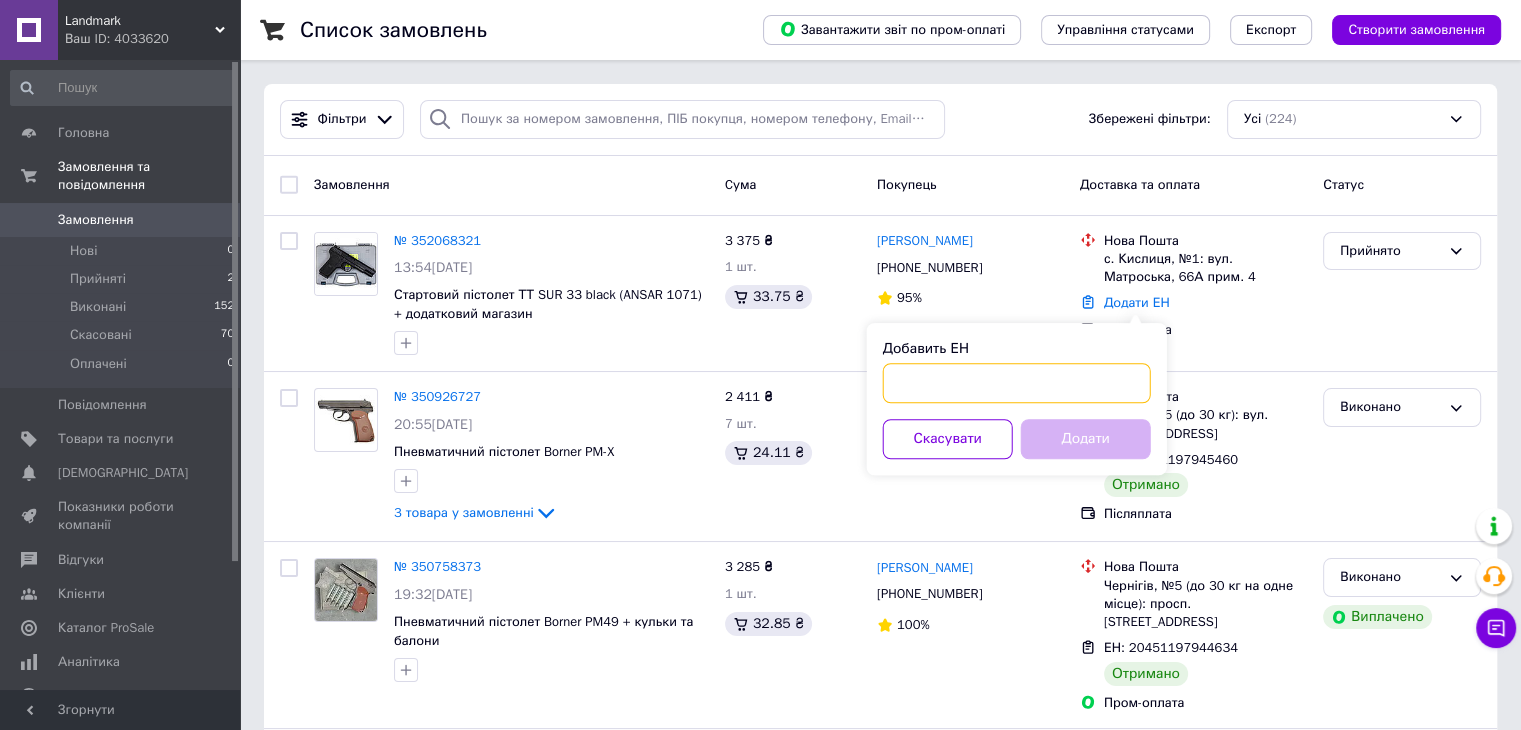 click on "Добавить ЕН" at bounding box center [1017, 383] 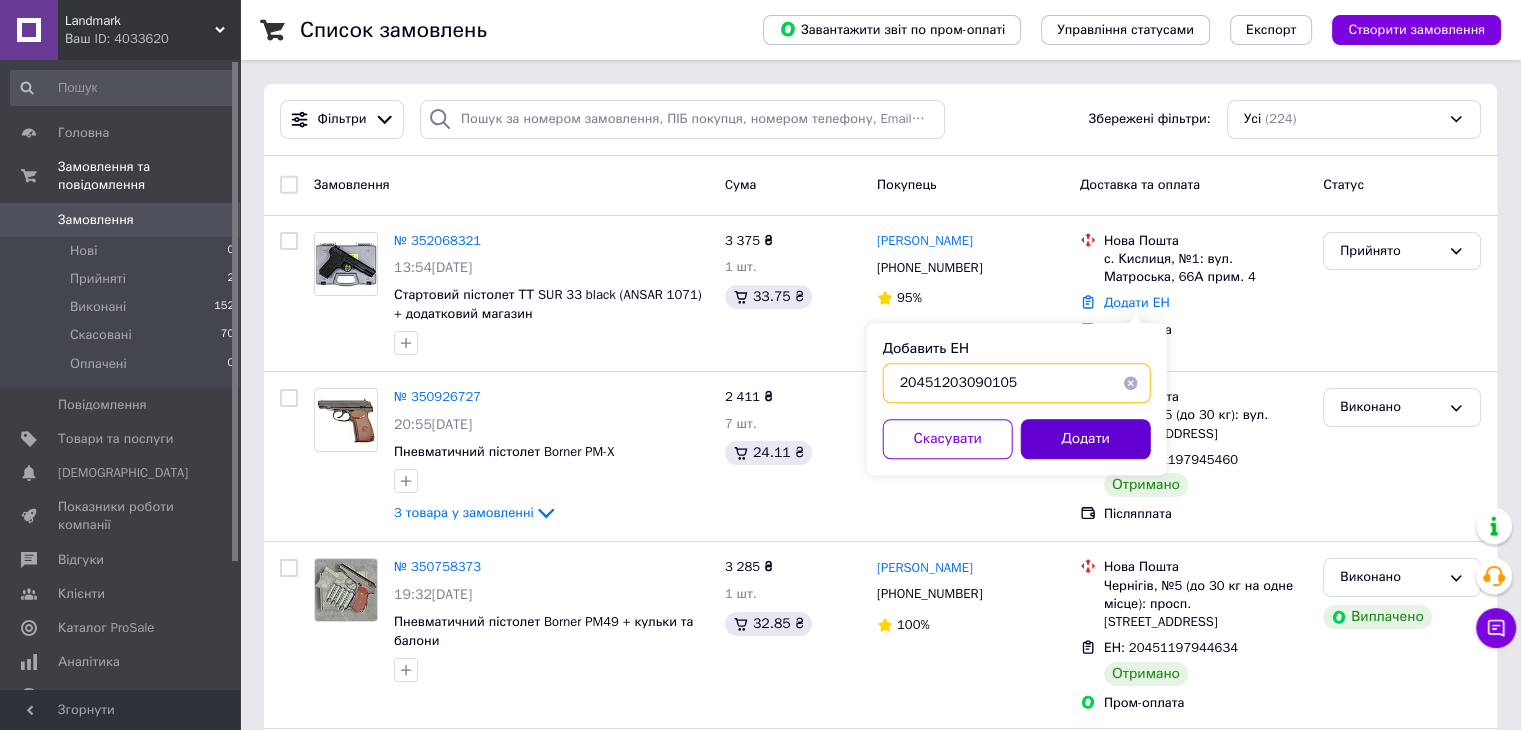 type on "20451203090105" 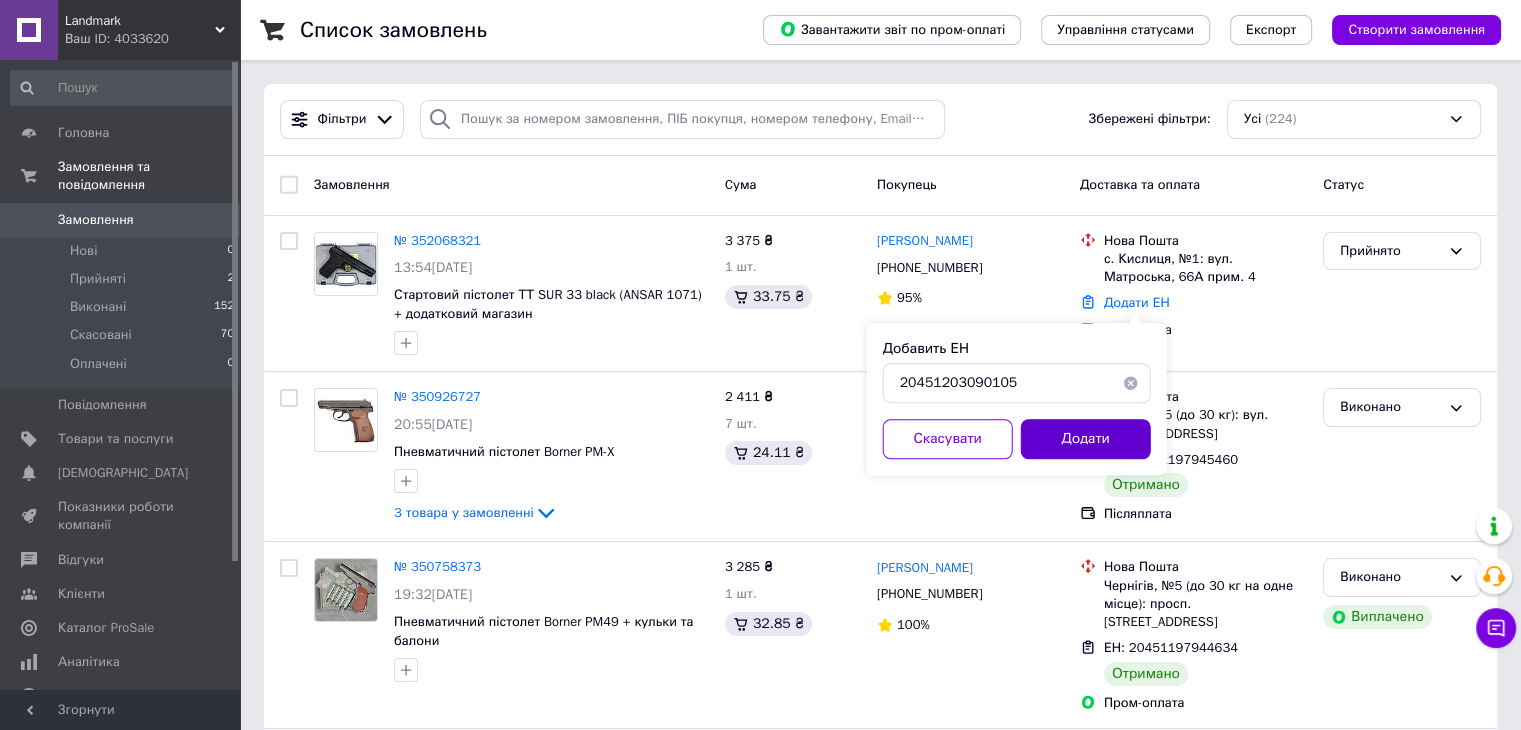 click on "Додати" at bounding box center [1086, 439] 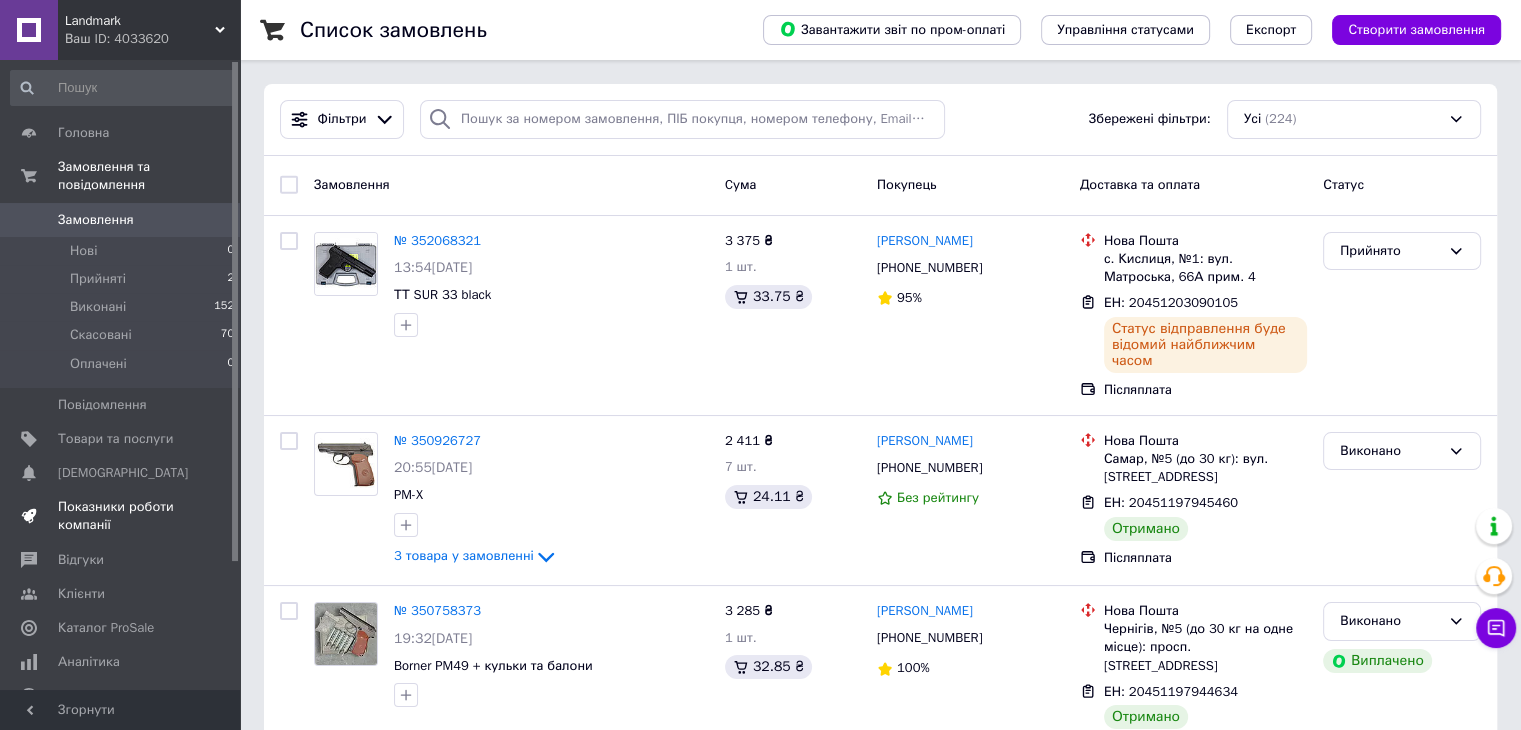 click on "Показники роботи компанії" at bounding box center [121, 516] 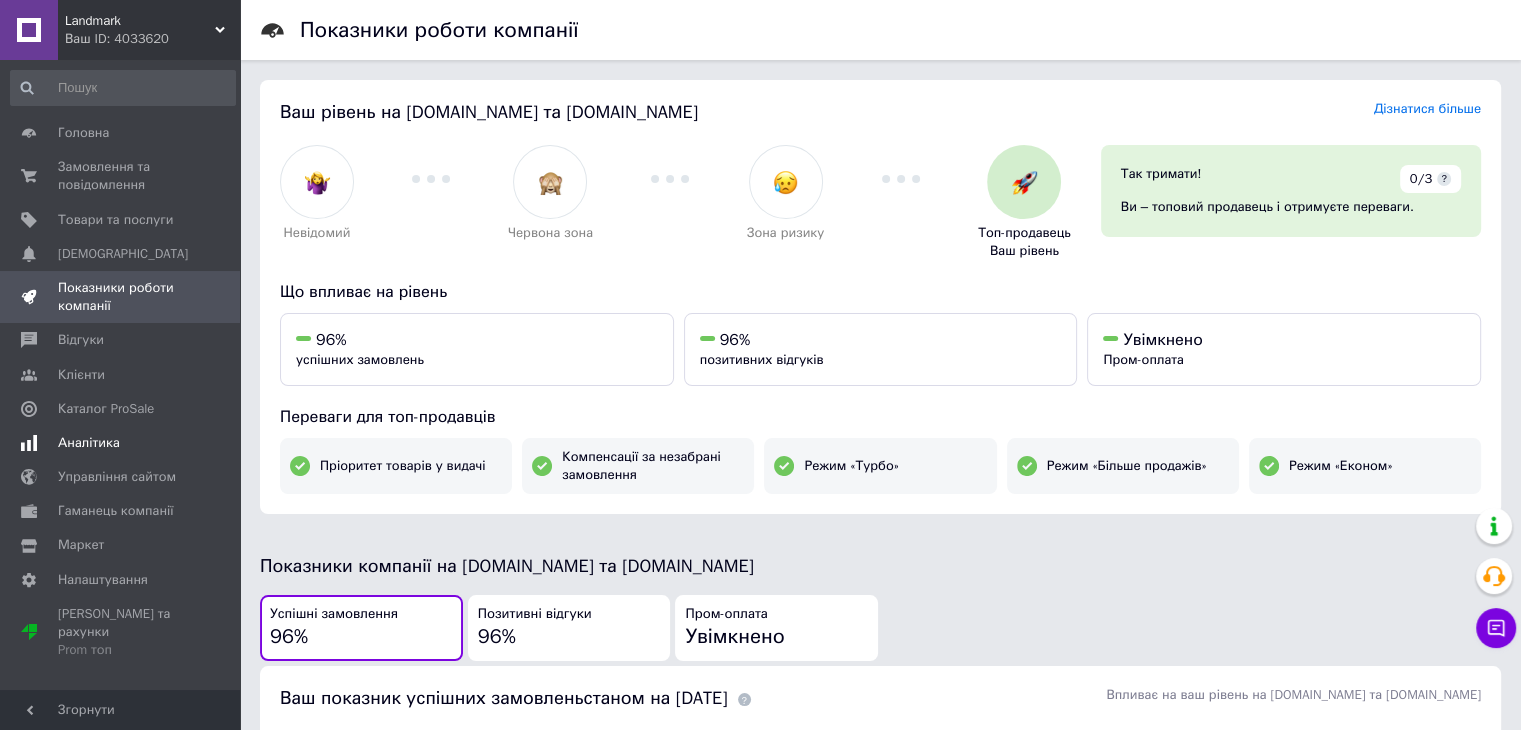 click on "Аналітика" at bounding box center [123, 443] 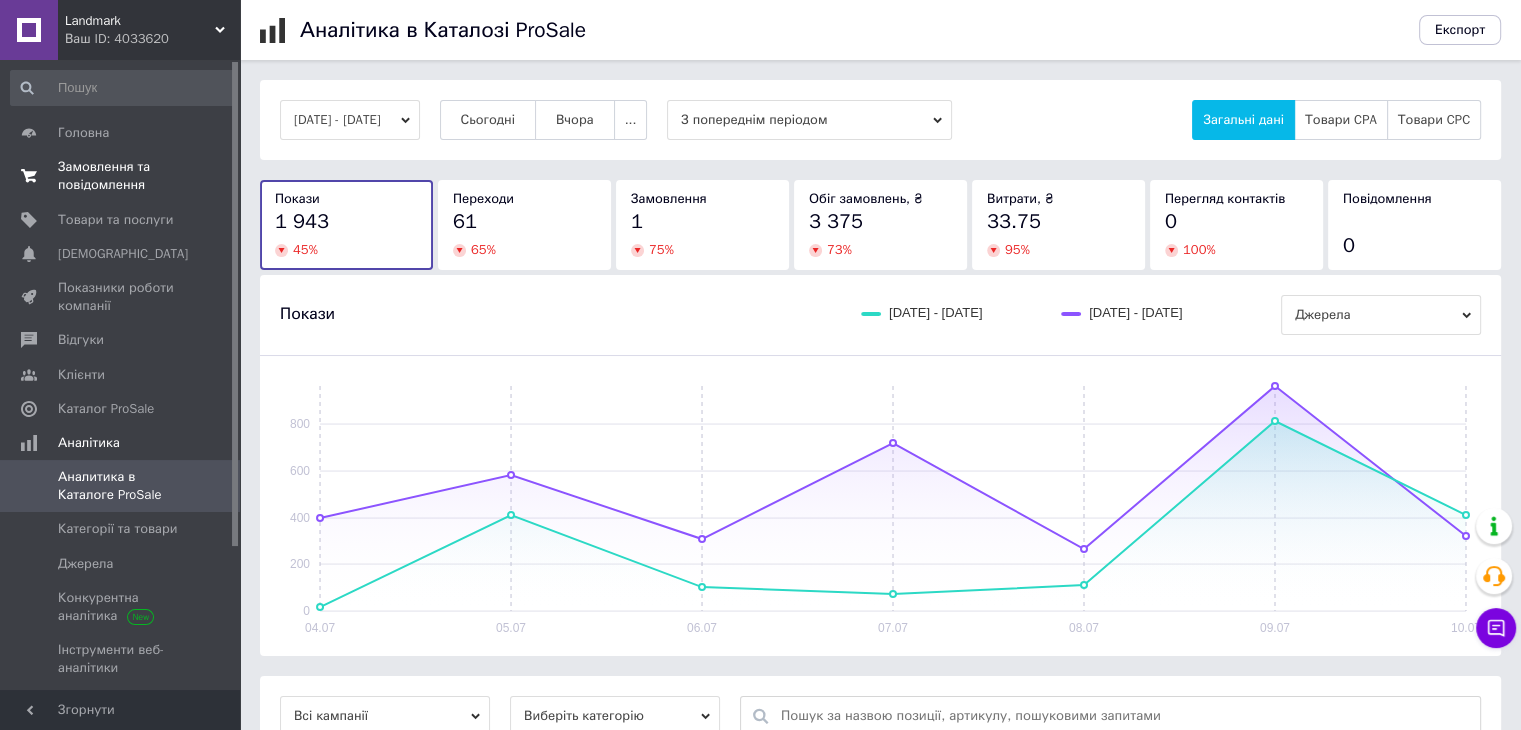click on "Замовлення та повідомлення" at bounding box center (121, 176) 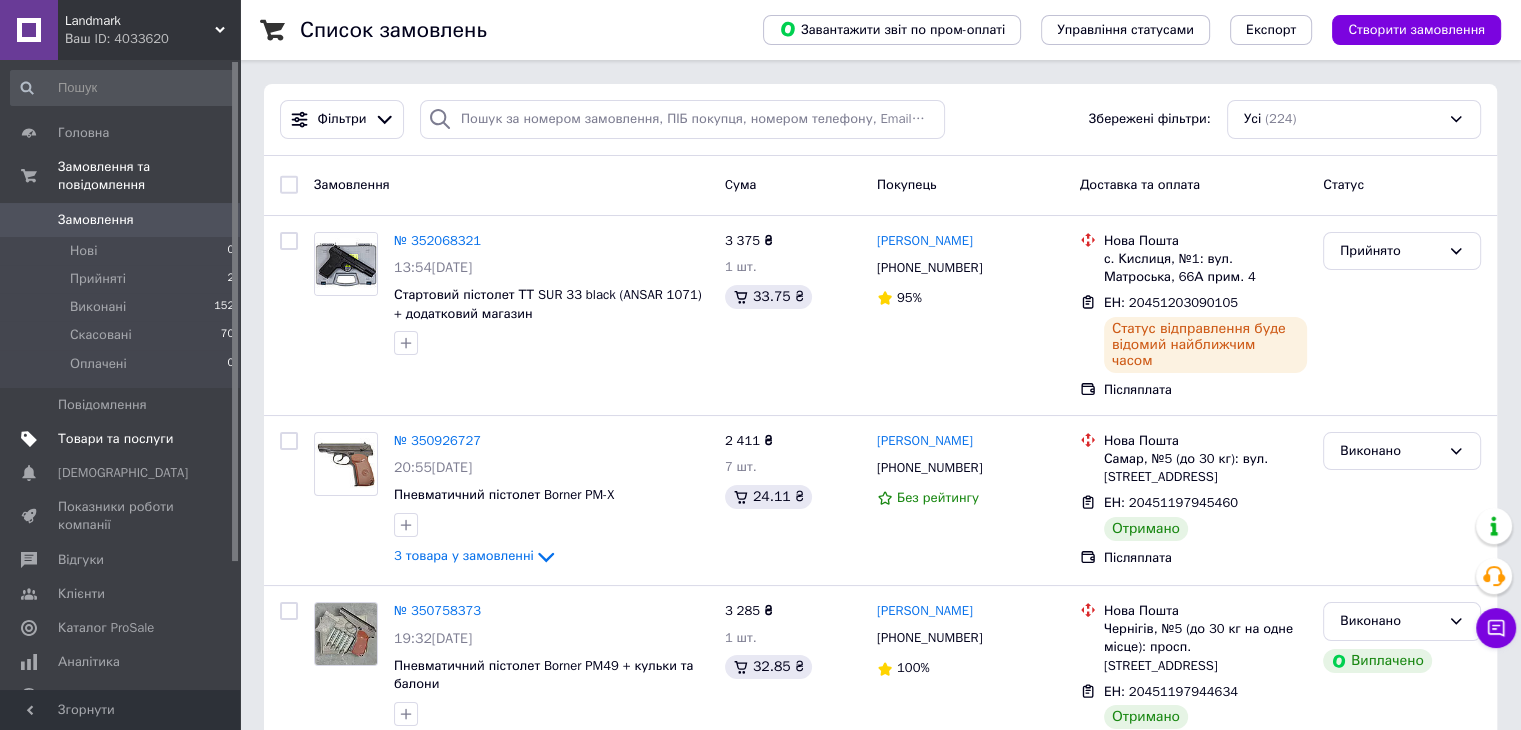 click on "Товари та послуги" at bounding box center (115, 439) 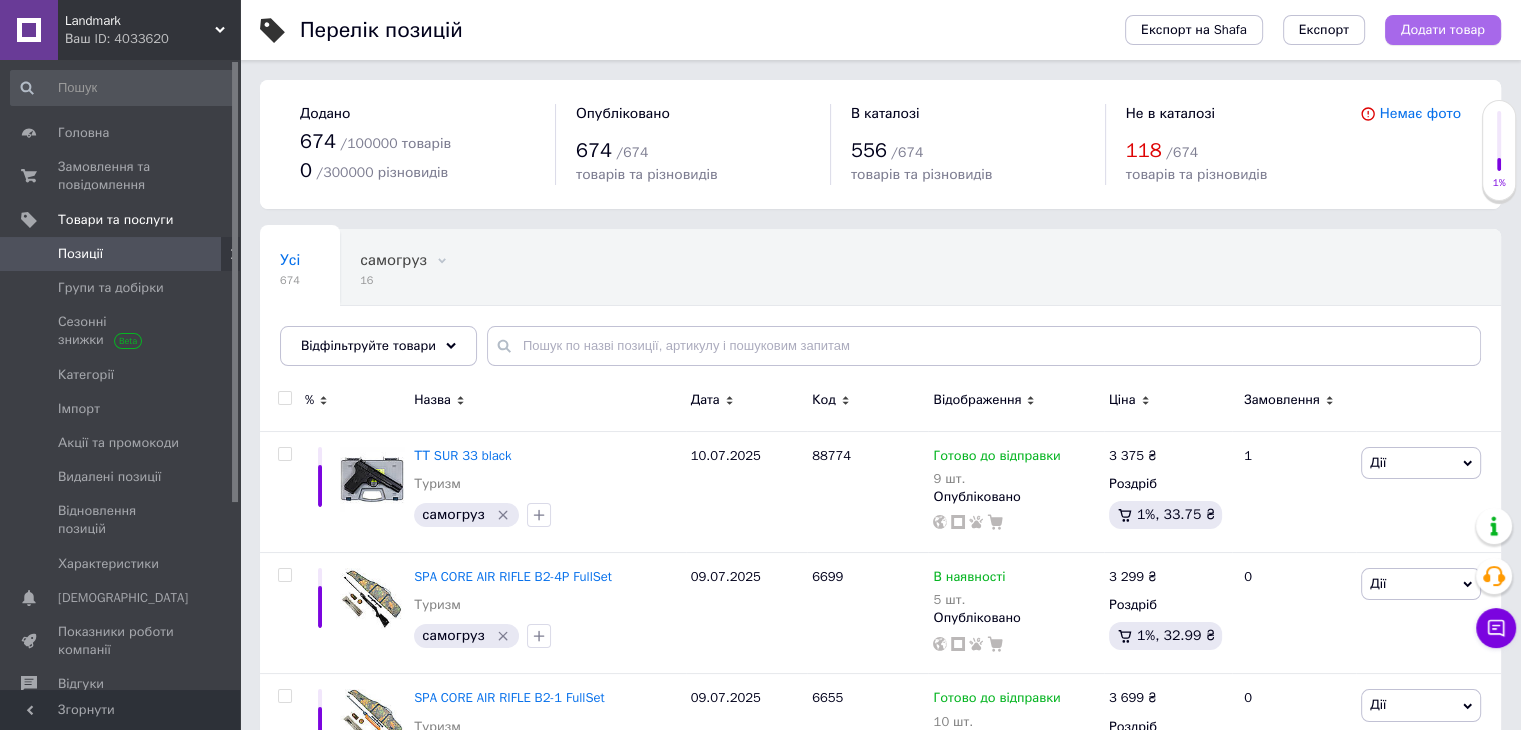 click on "Додати товар" at bounding box center [1443, 30] 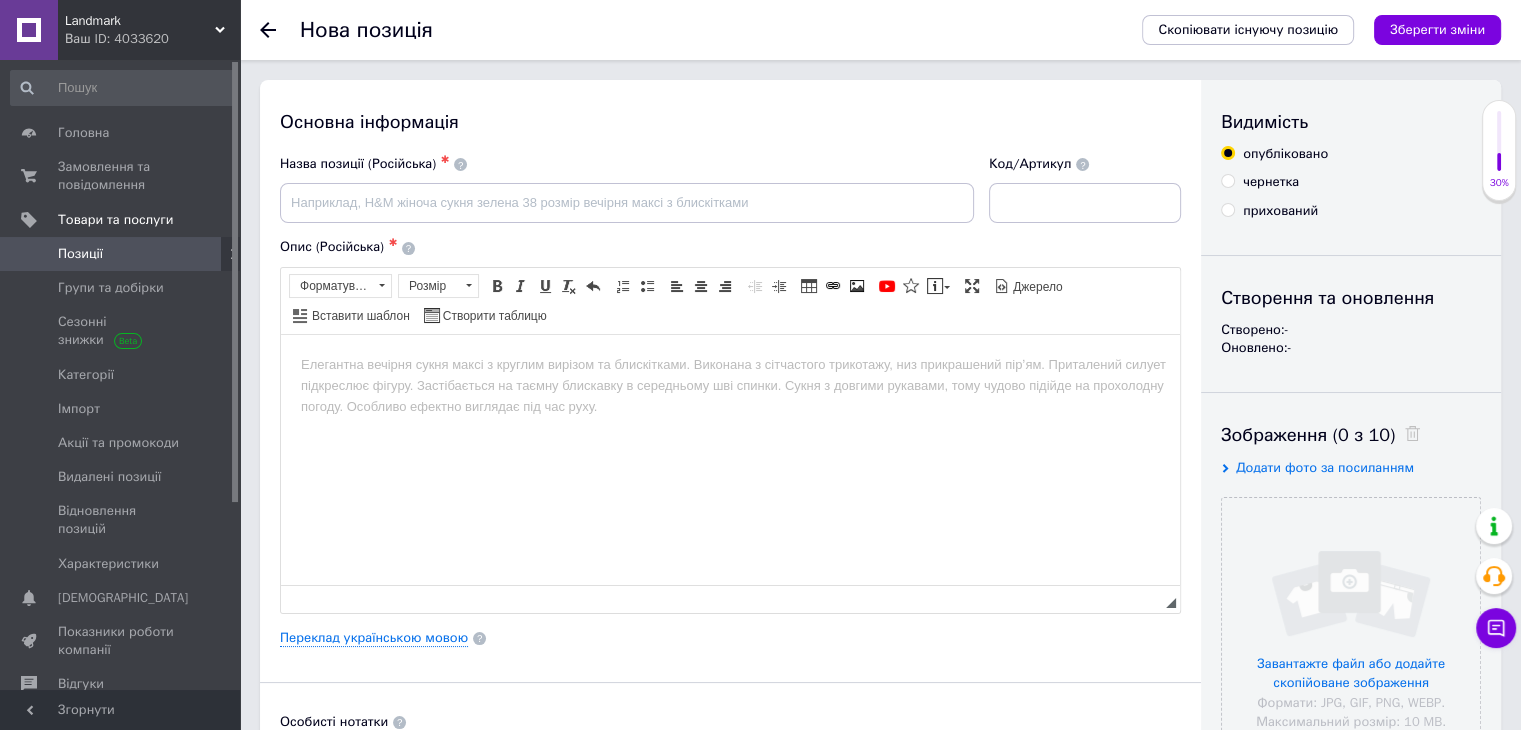 scroll, scrollTop: 0, scrollLeft: 0, axis: both 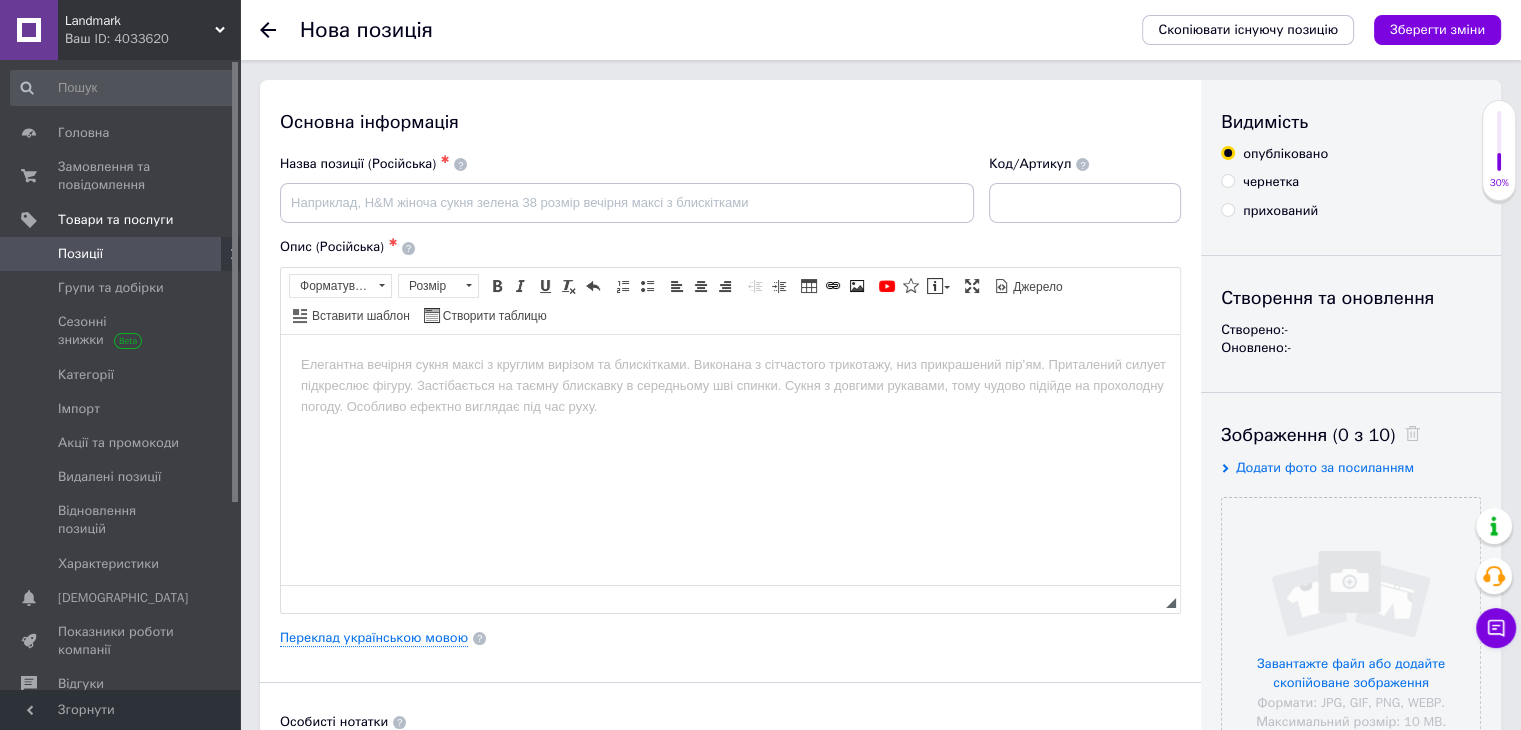 click on "Додати фото за посиланням" at bounding box center [1325, 467] 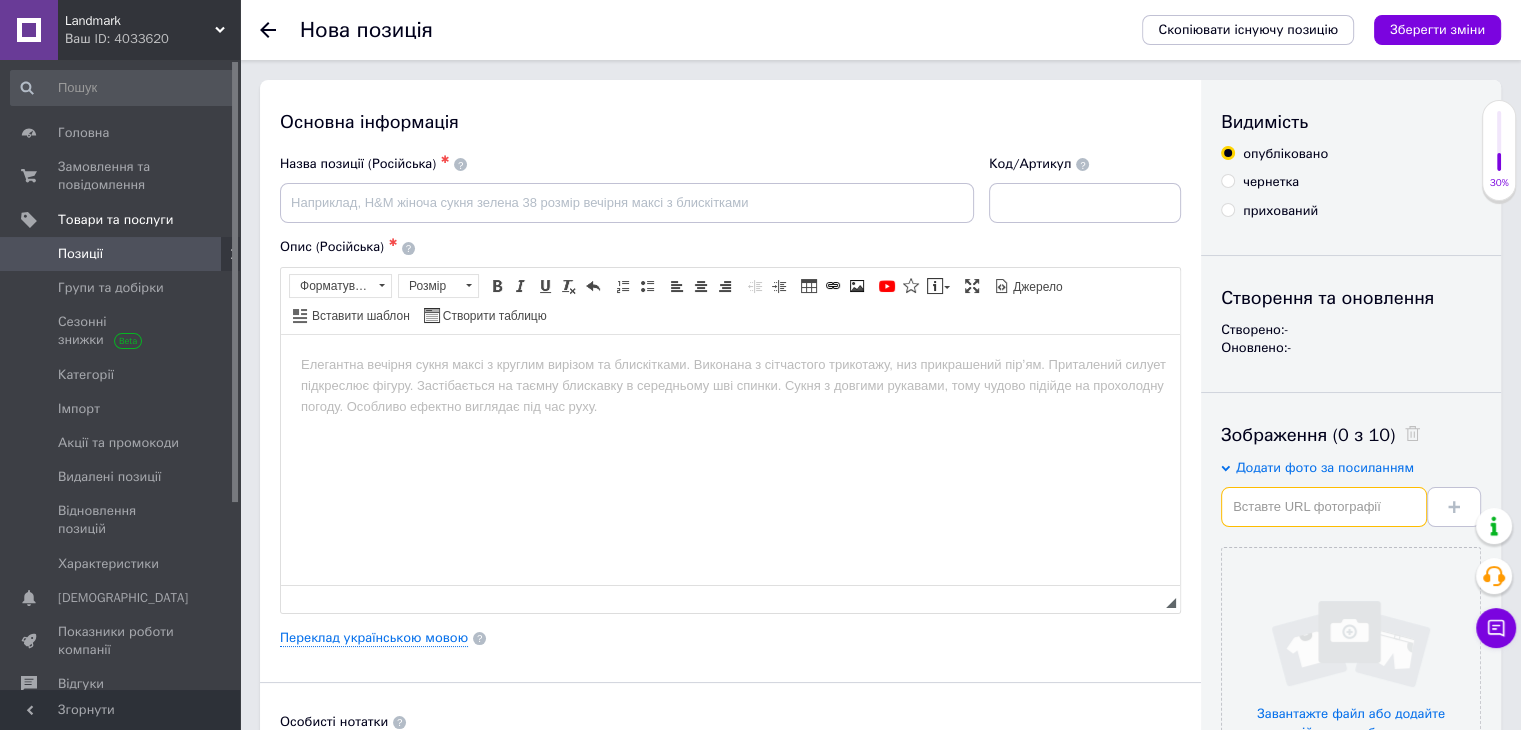 click at bounding box center [1324, 507] 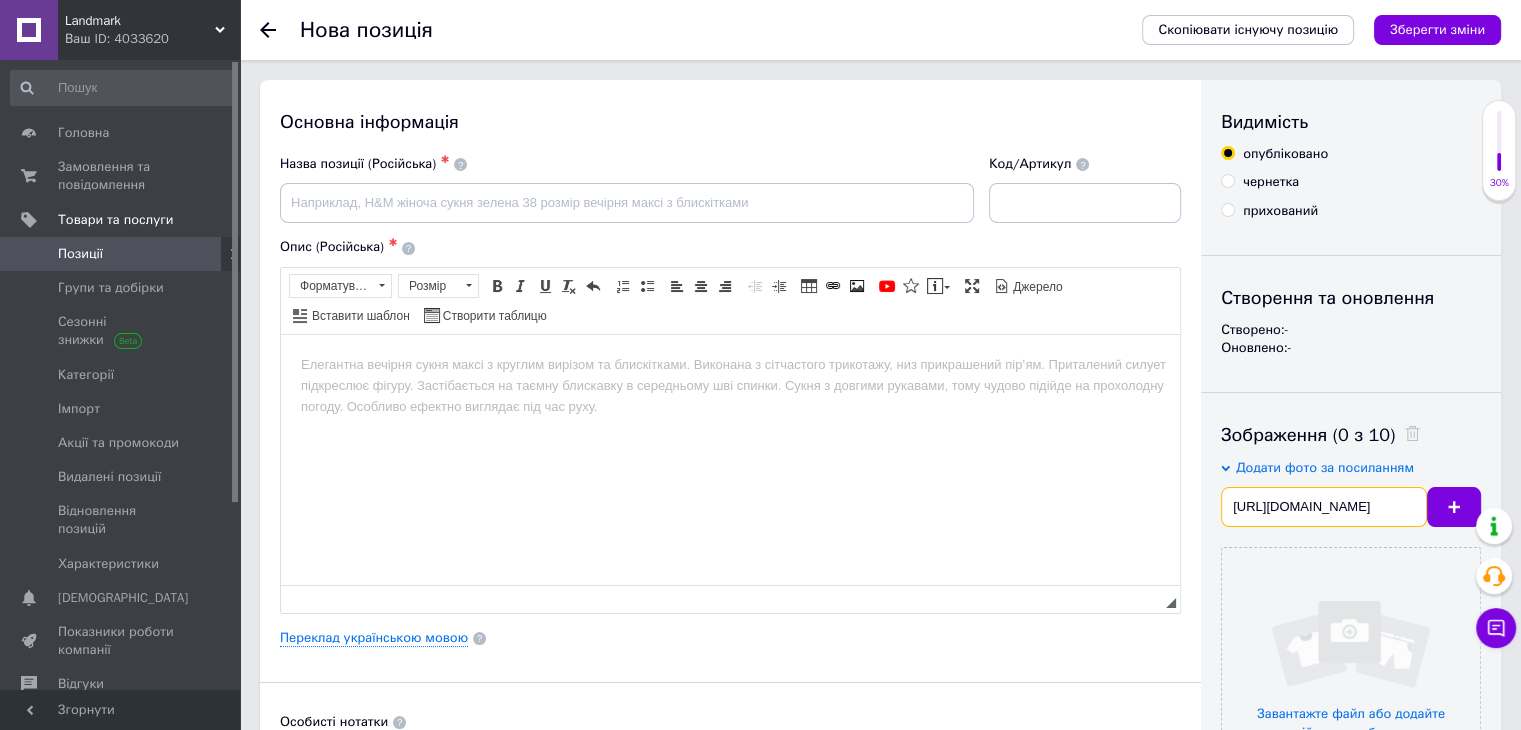 scroll, scrollTop: 0, scrollLeft: 150, axis: horizontal 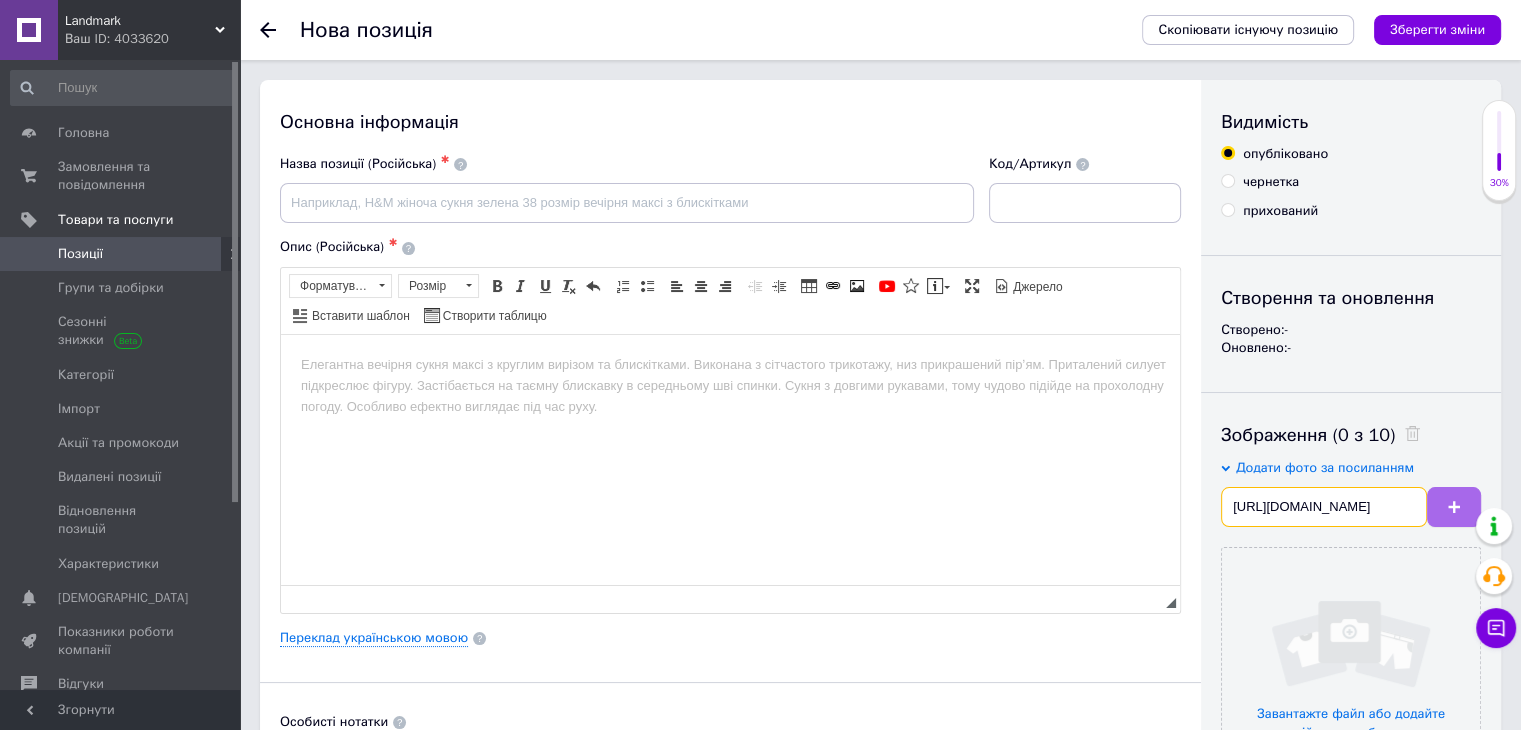 type on "[URL][DOMAIN_NAME]" 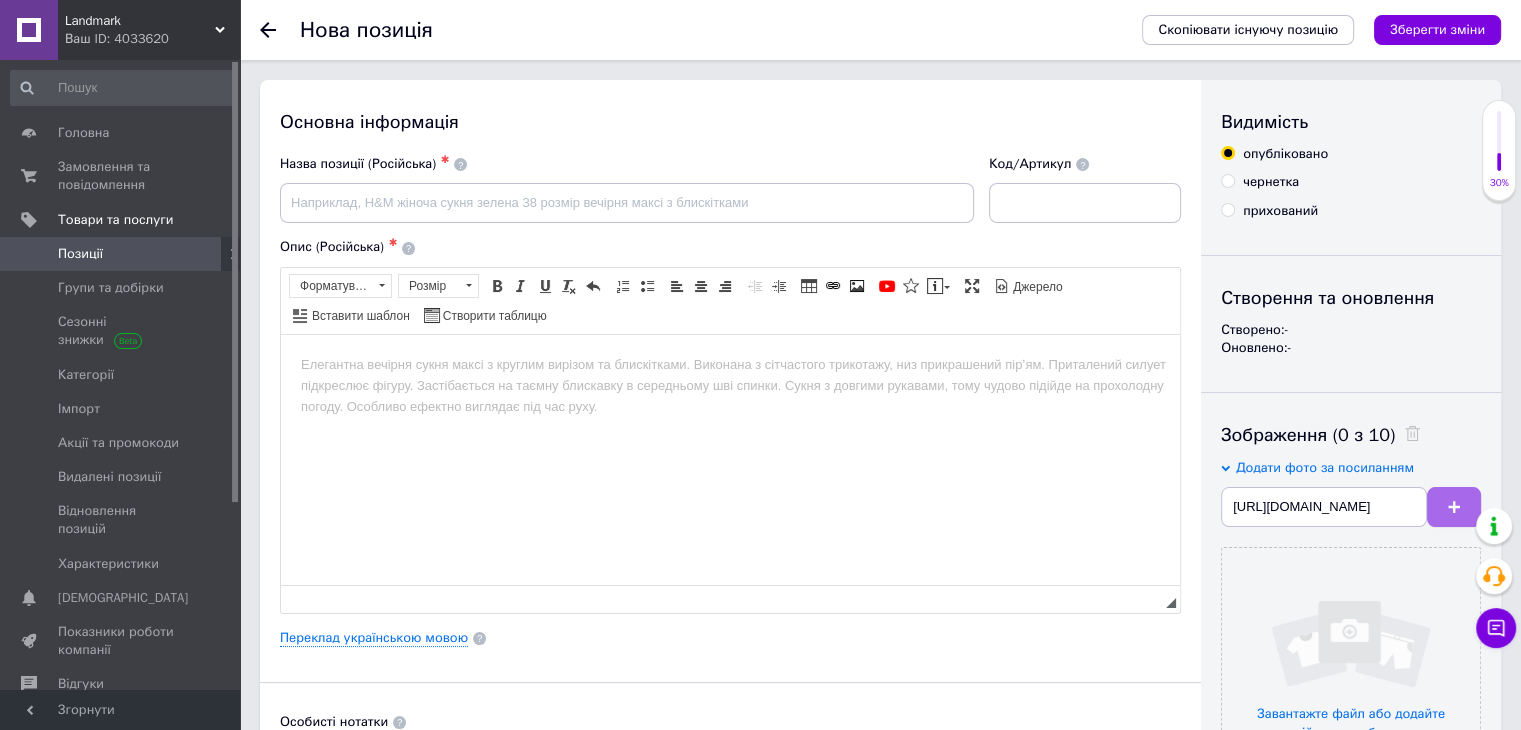 click at bounding box center (1454, 507) 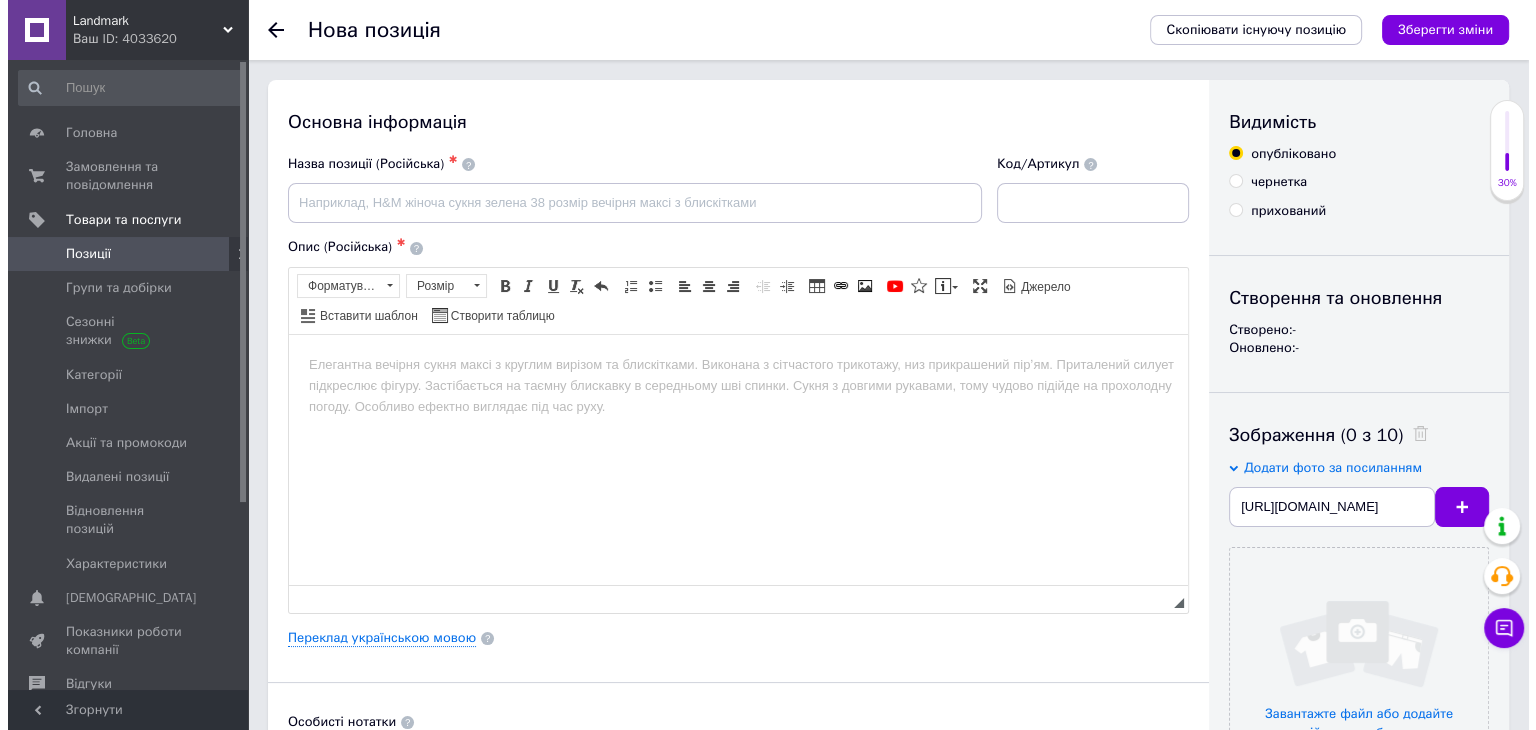 scroll, scrollTop: 0, scrollLeft: 0, axis: both 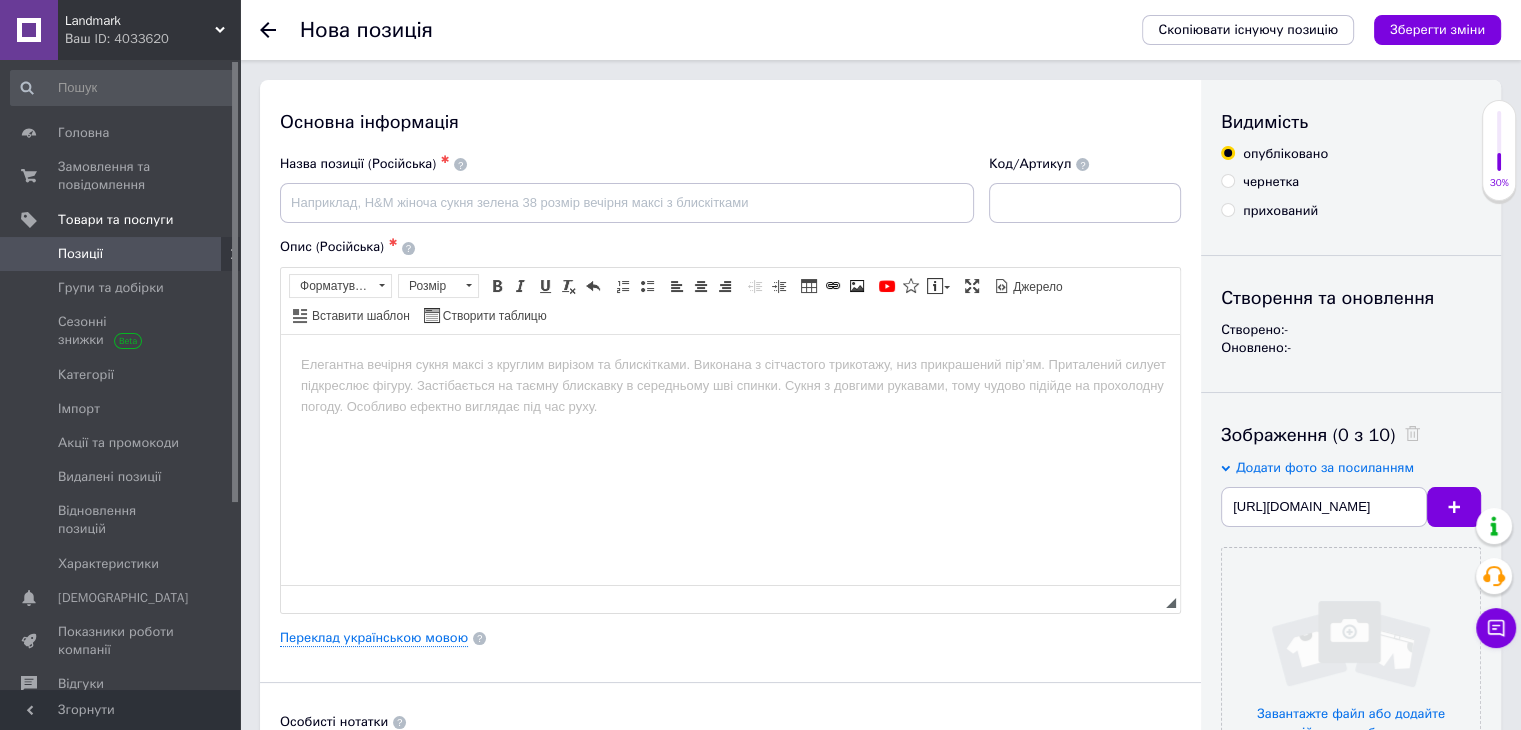 type 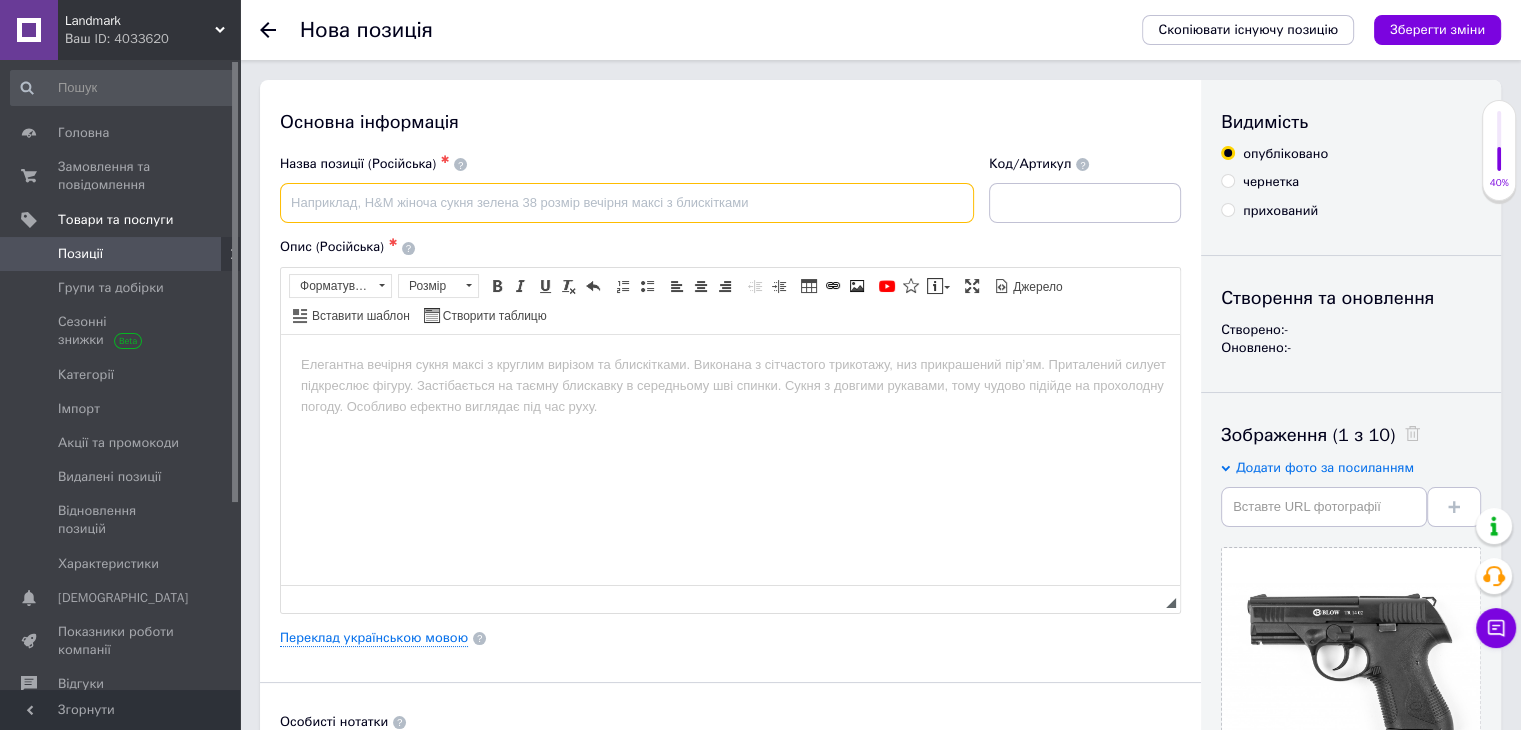 click at bounding box center [627, 203] 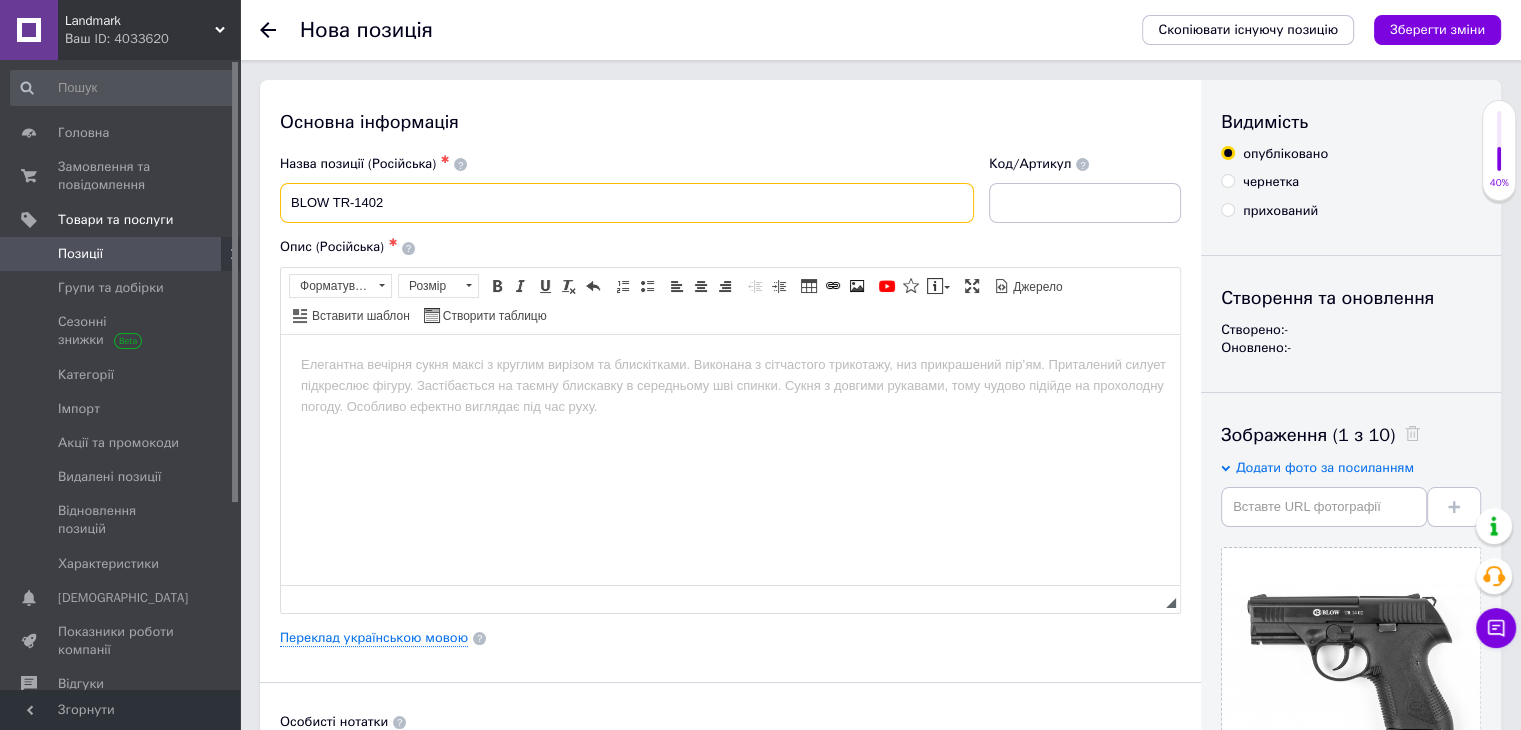 type on "BLOW TR-1402" 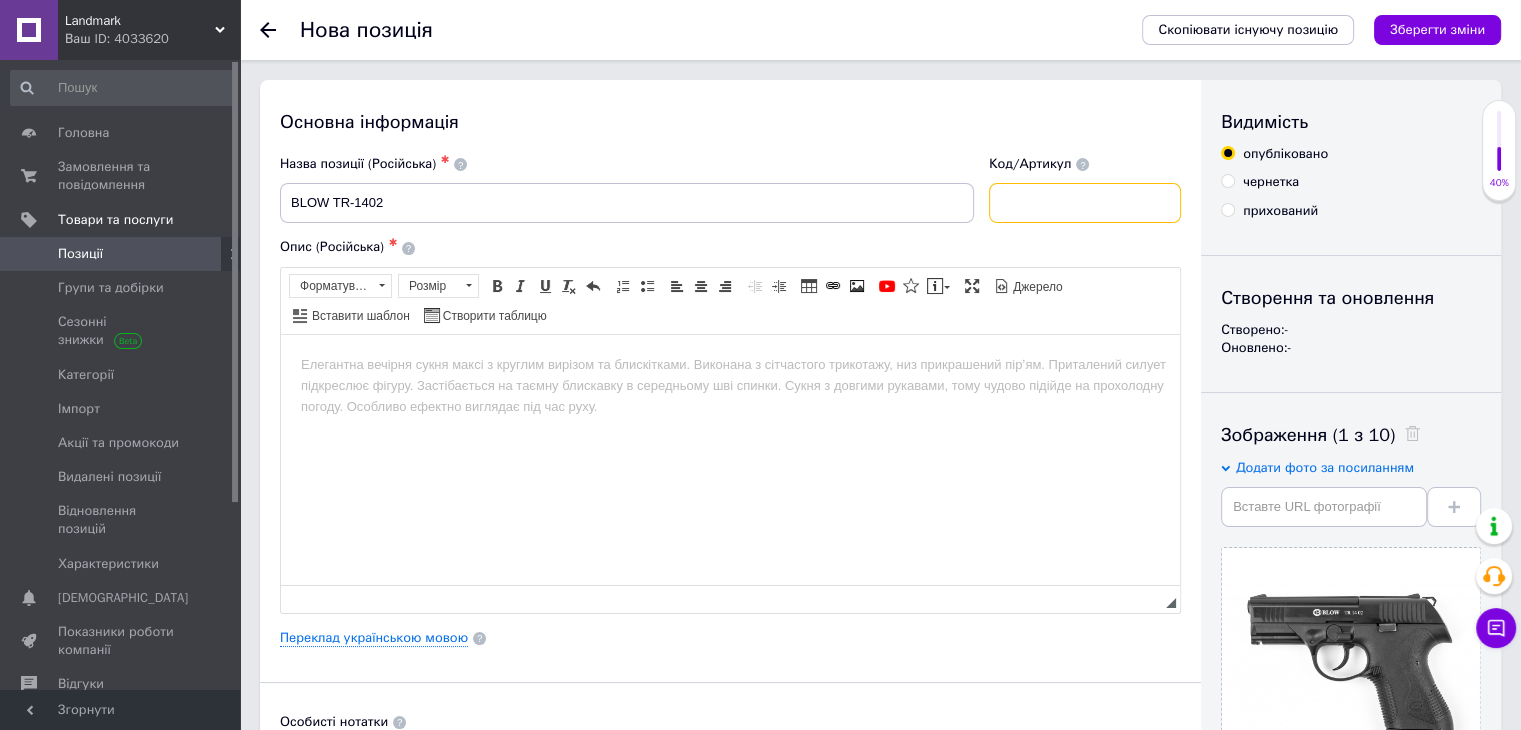 click at bounding box center [1085, 203] 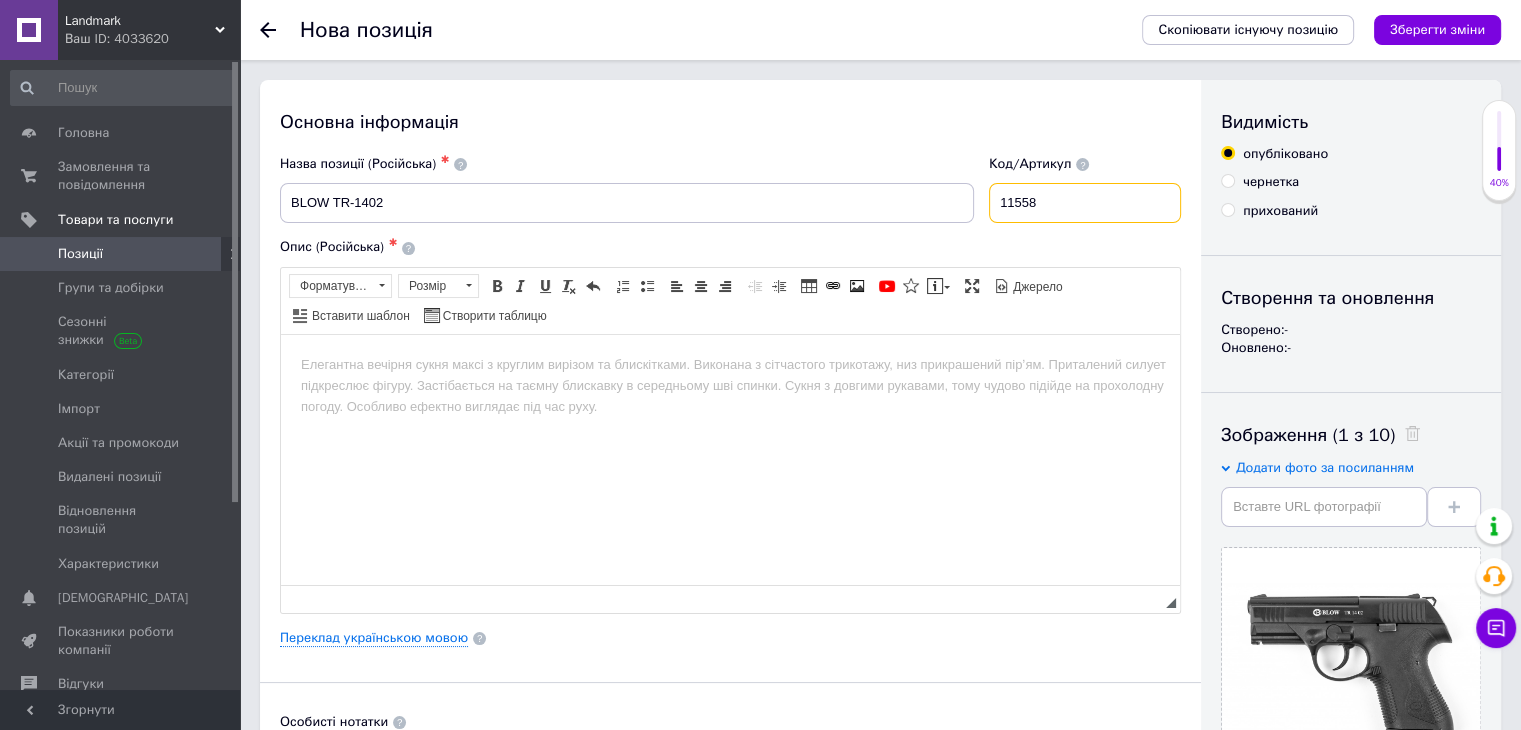 type on "11558" 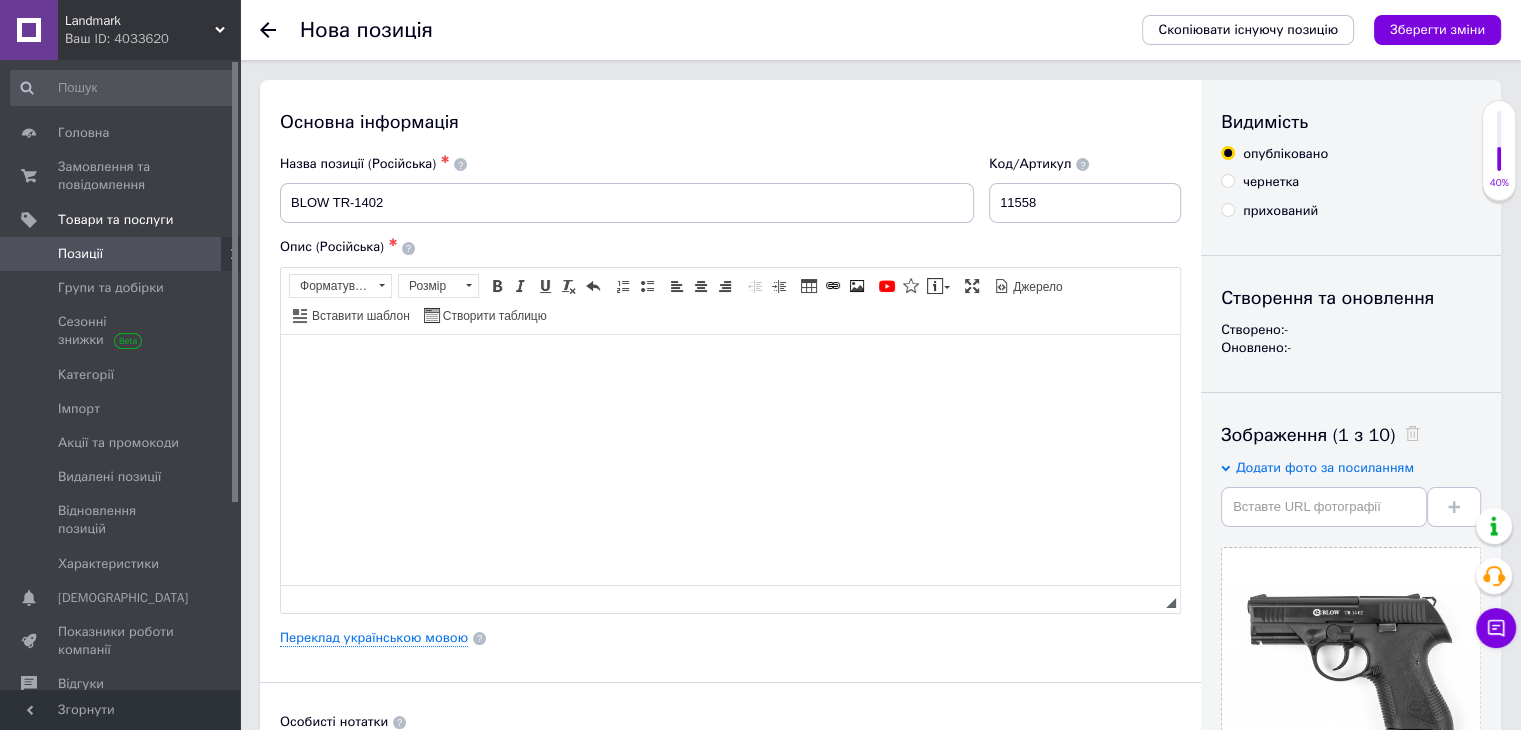 click at bounding box center (730, 364) 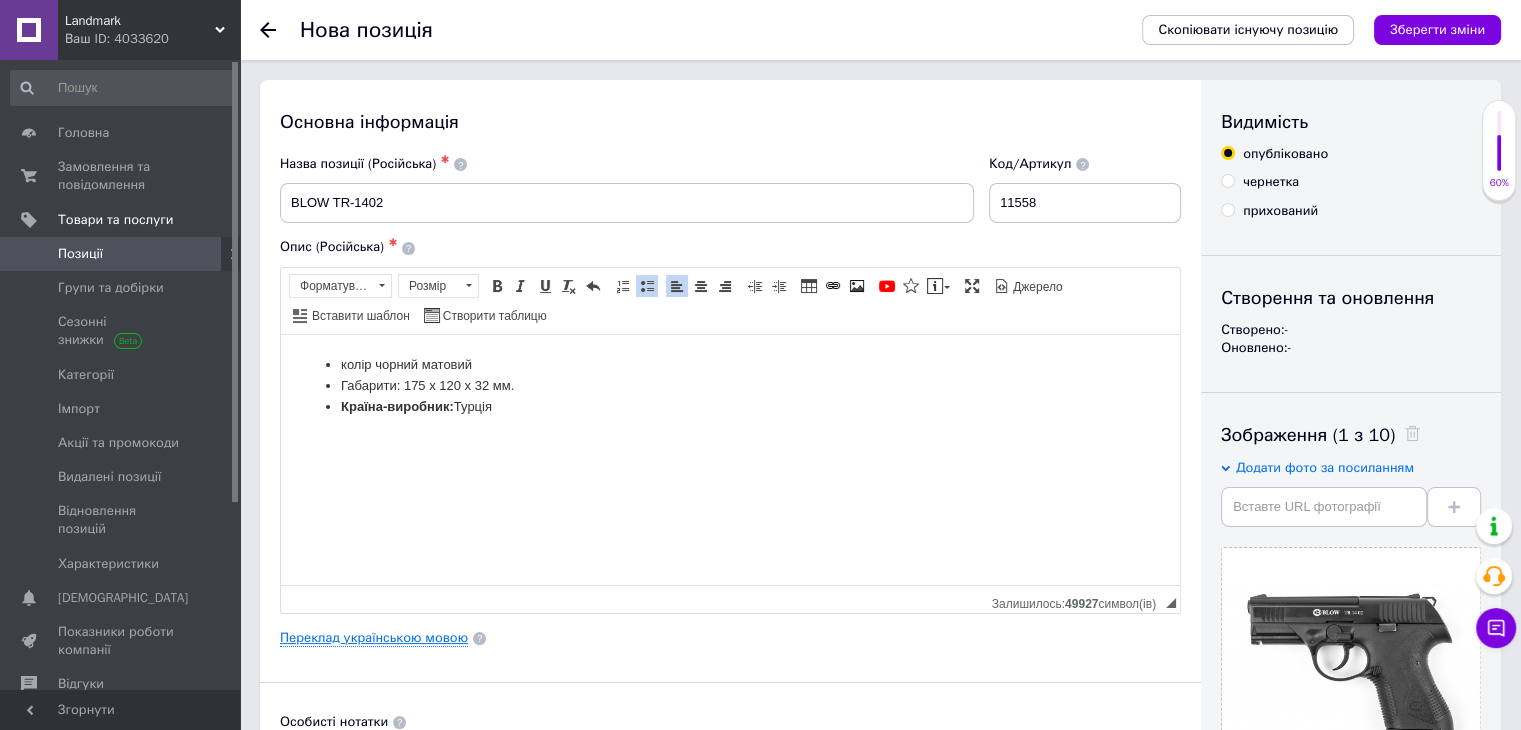 click on "Переклад українською мовою" at bounding box center (374, 638) 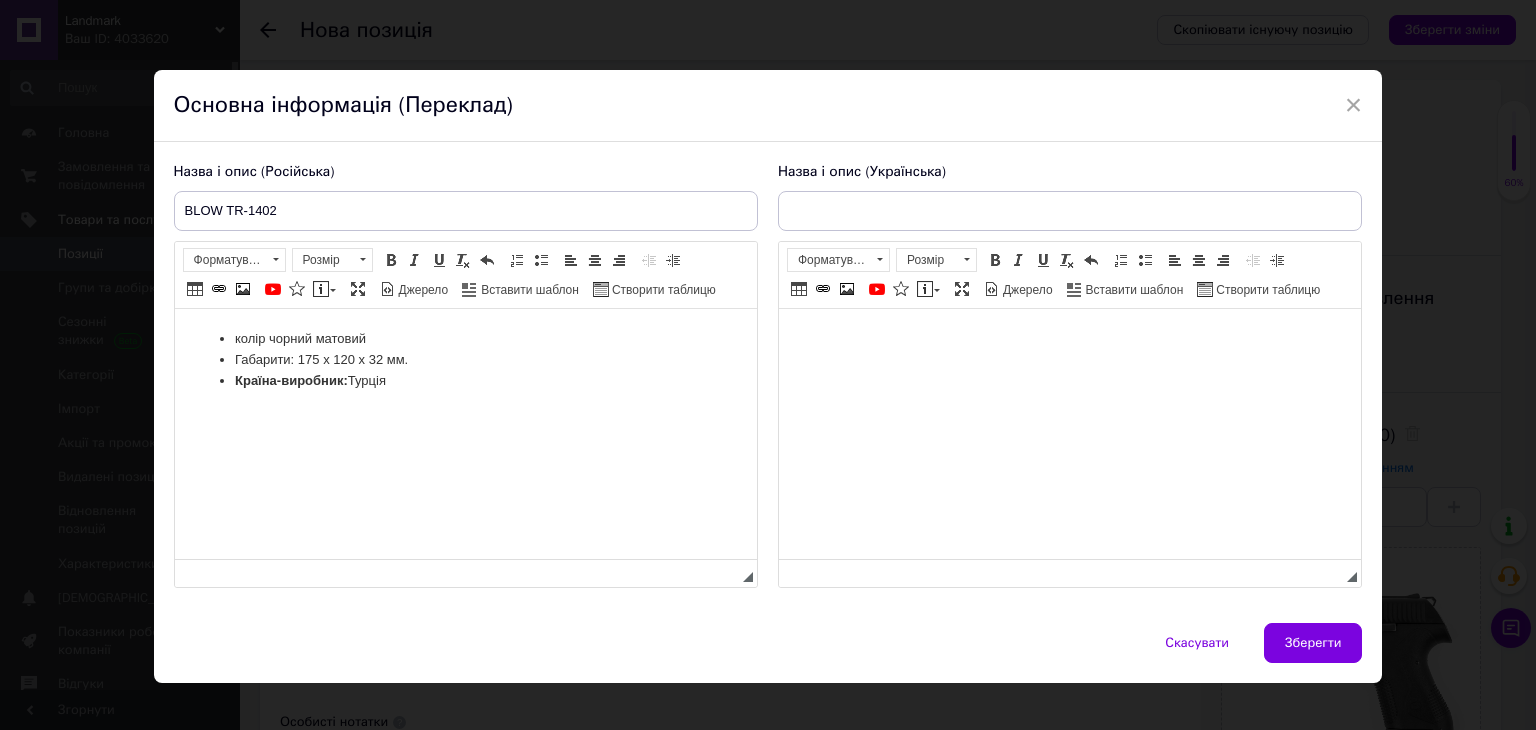 scroll, scrollTop: 0, scrollLeft: 0, axis: both 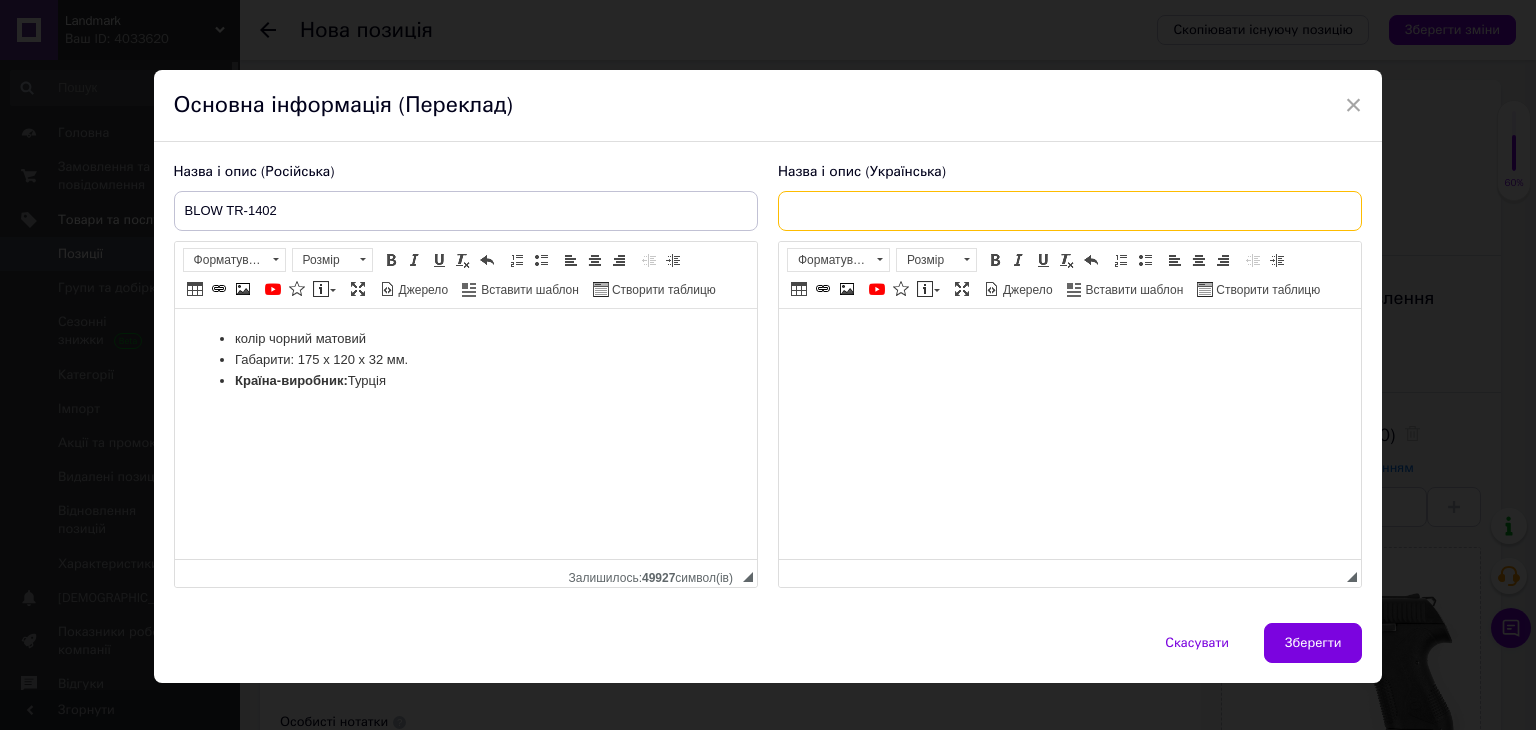 click at bounding box center (1070, 211) 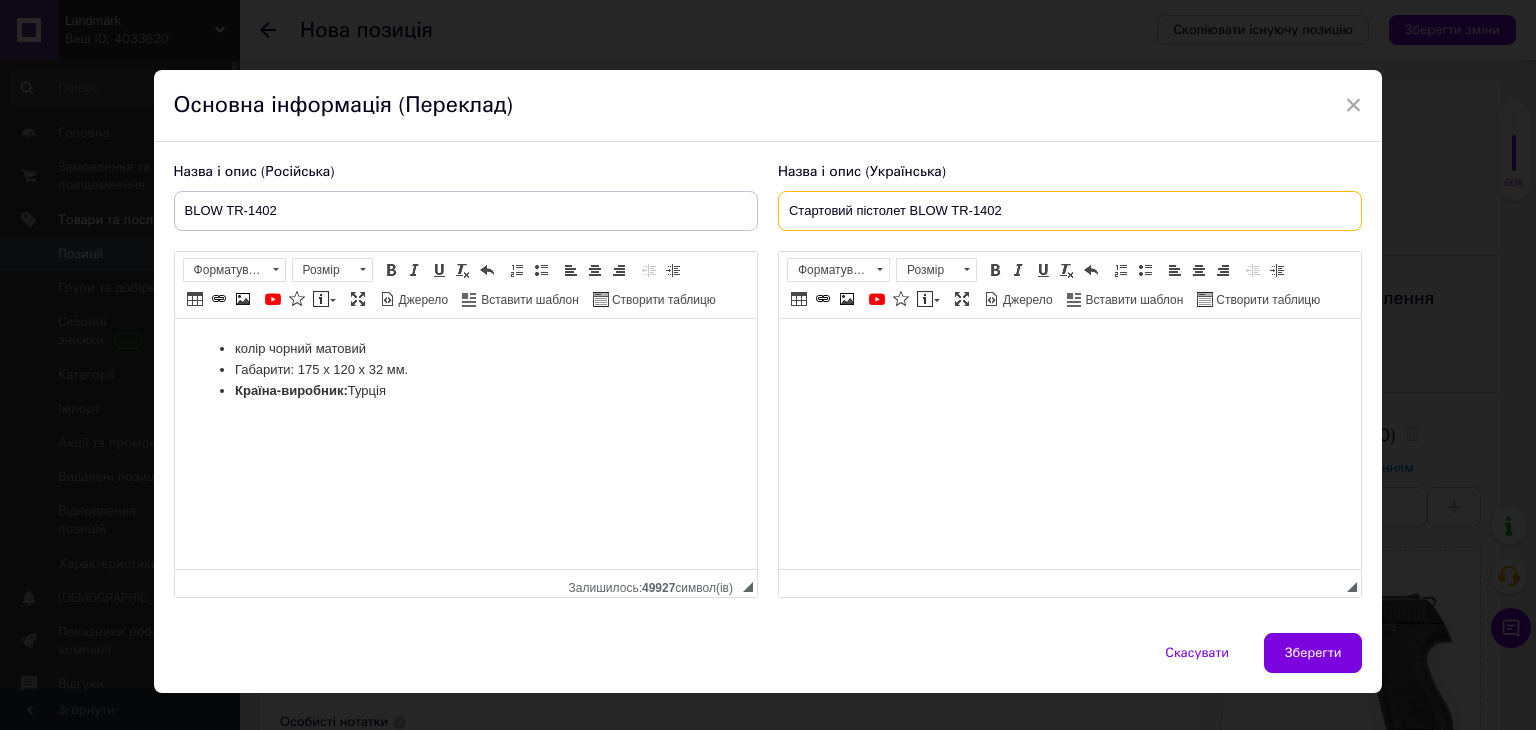 type on "Стартовий пістолет BLOW TR-1402" 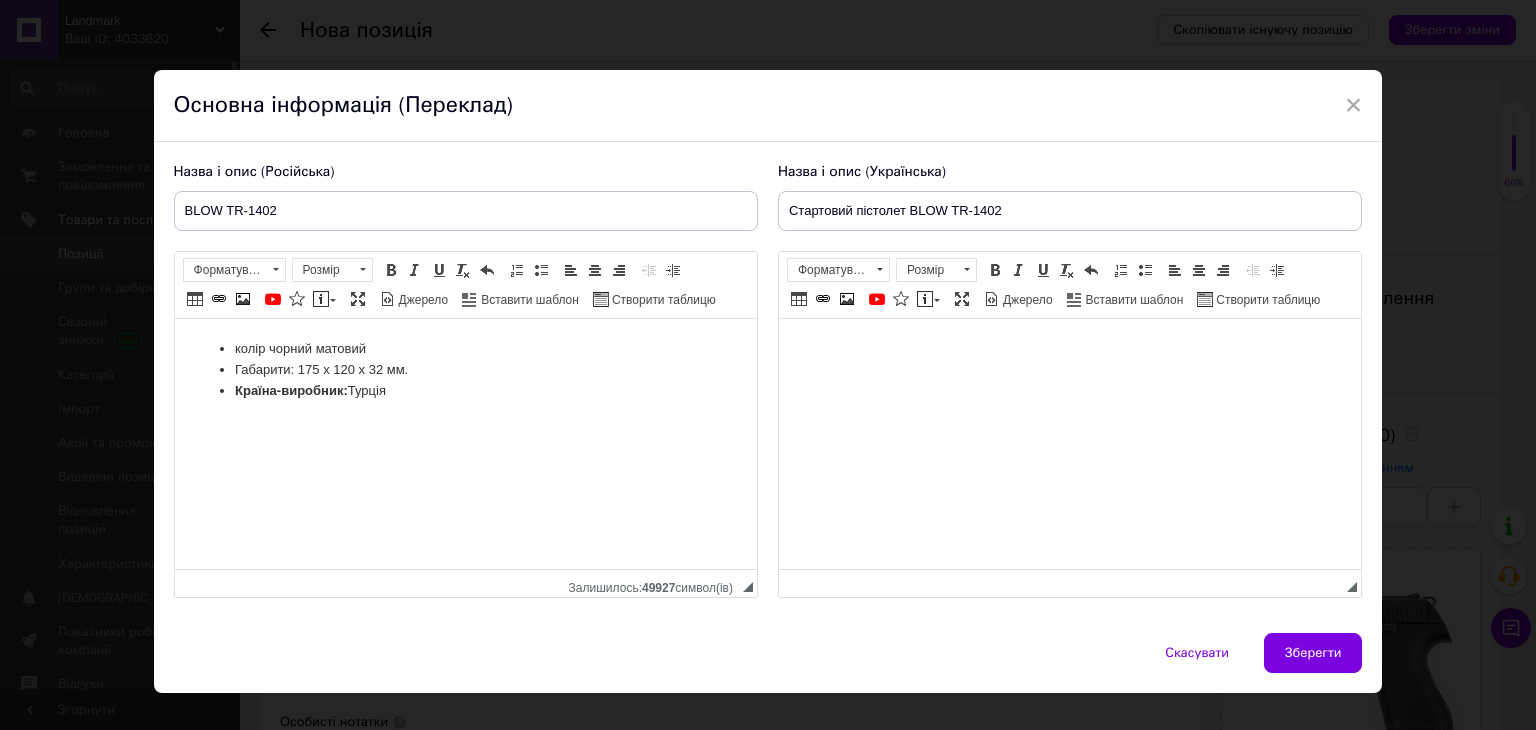 drag, startPoint x: 873, startPoint y: 353, endPoint x: 890, endPoint y: 363, distance: 19.723083 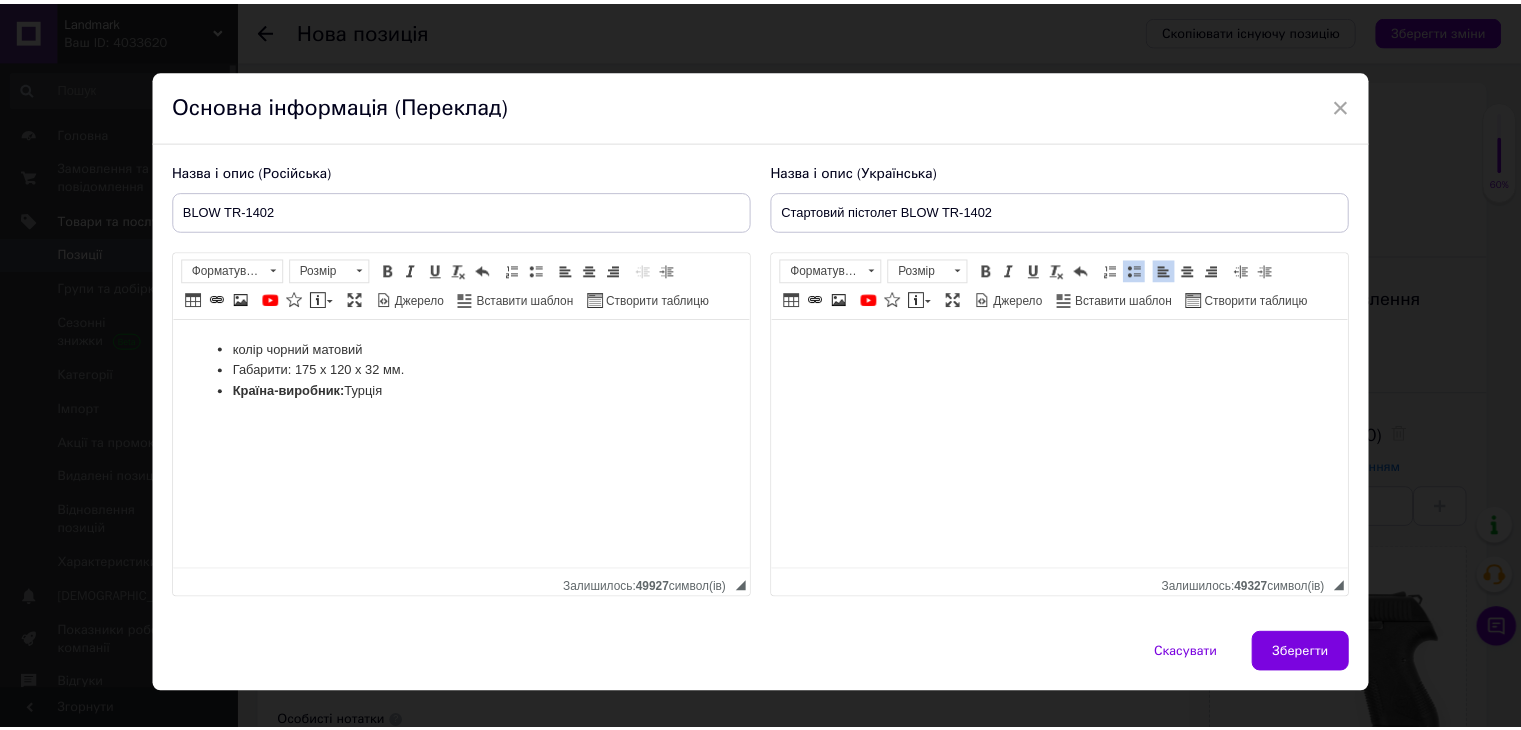 scroll, scrollTop: 99, scrollLeft: 0, axis: vertical 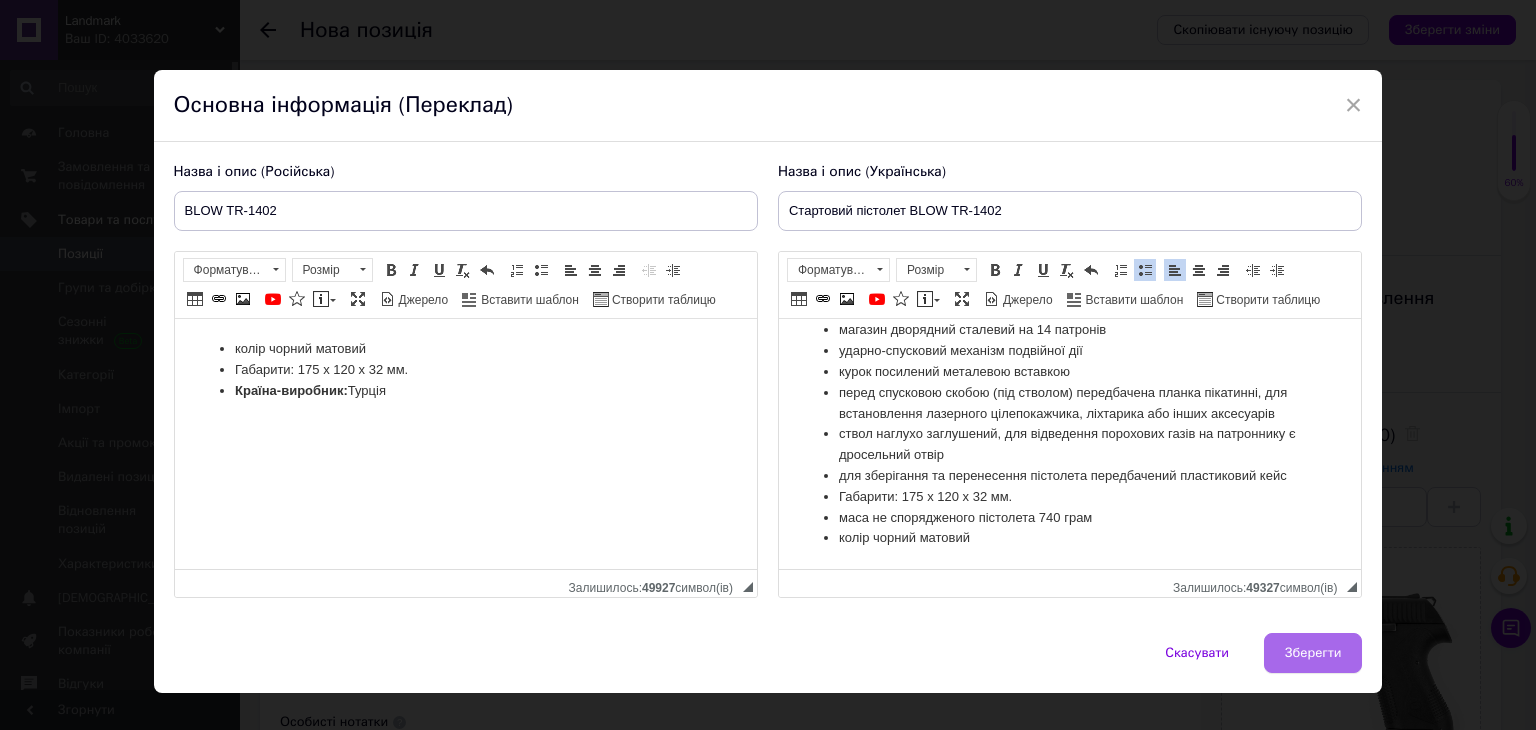 click on "Зберегти" at bounding box center (1313, 653) 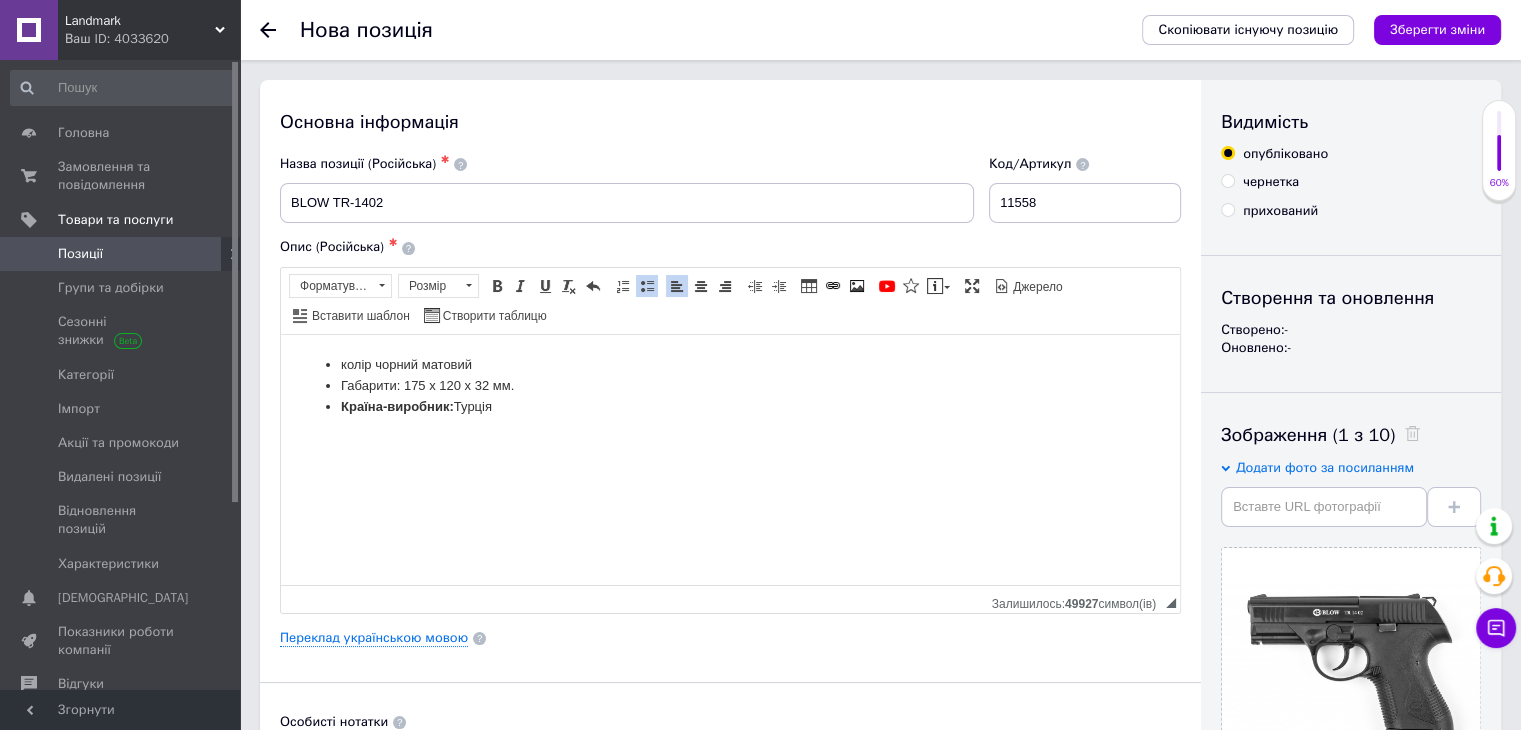 scroll, scrollTop: 400, scrollLeft: 0, axis: vertical 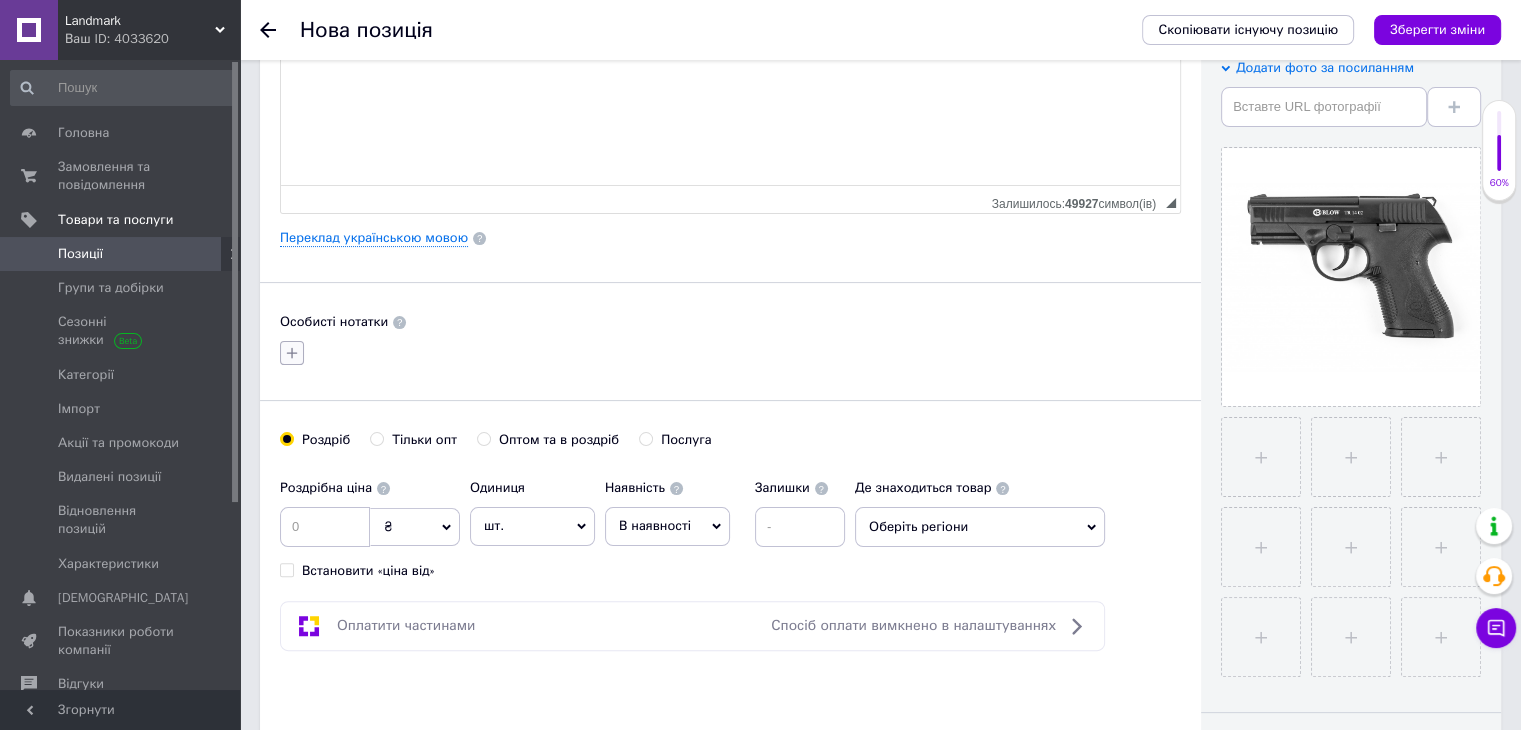 click 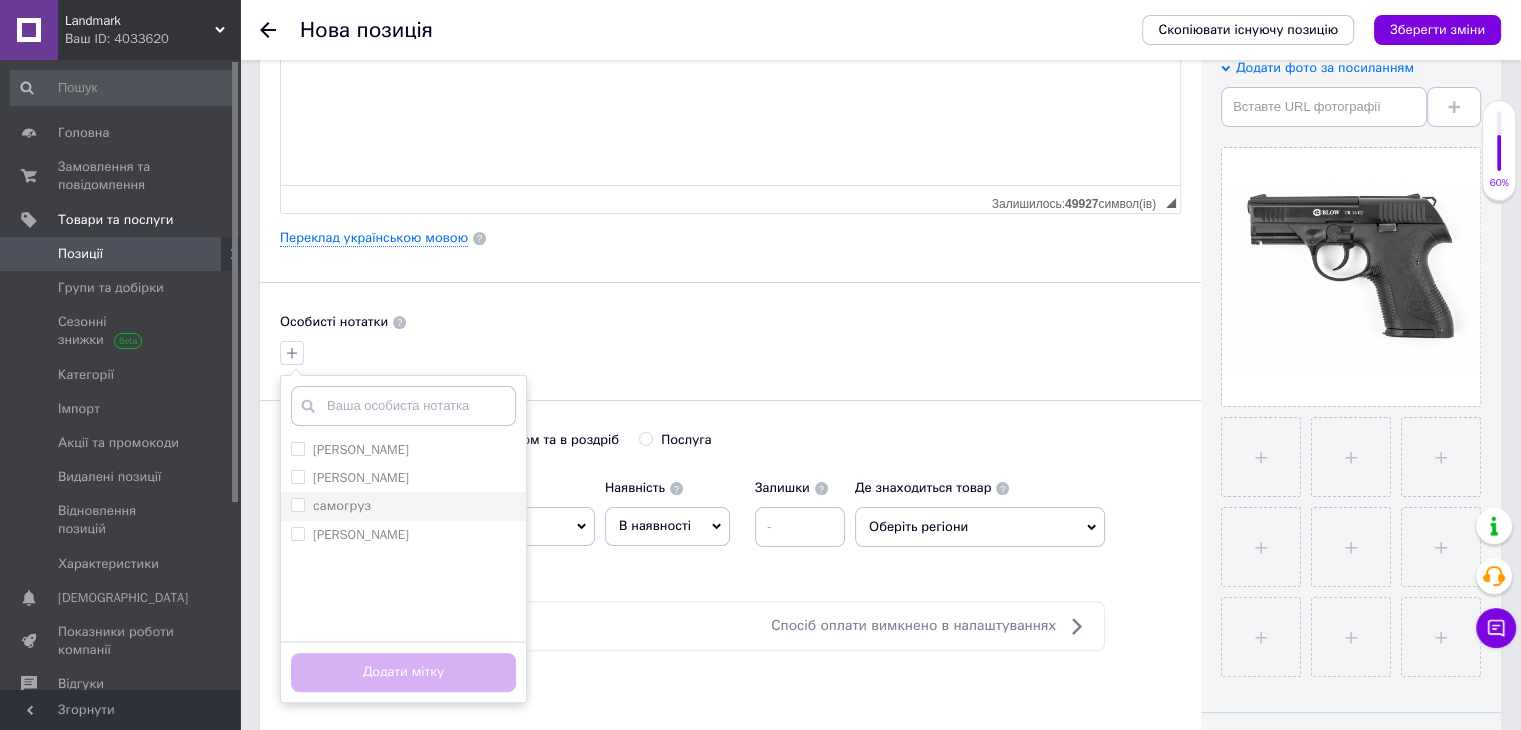 click on "самогруз" at bounding box center (297, 504) 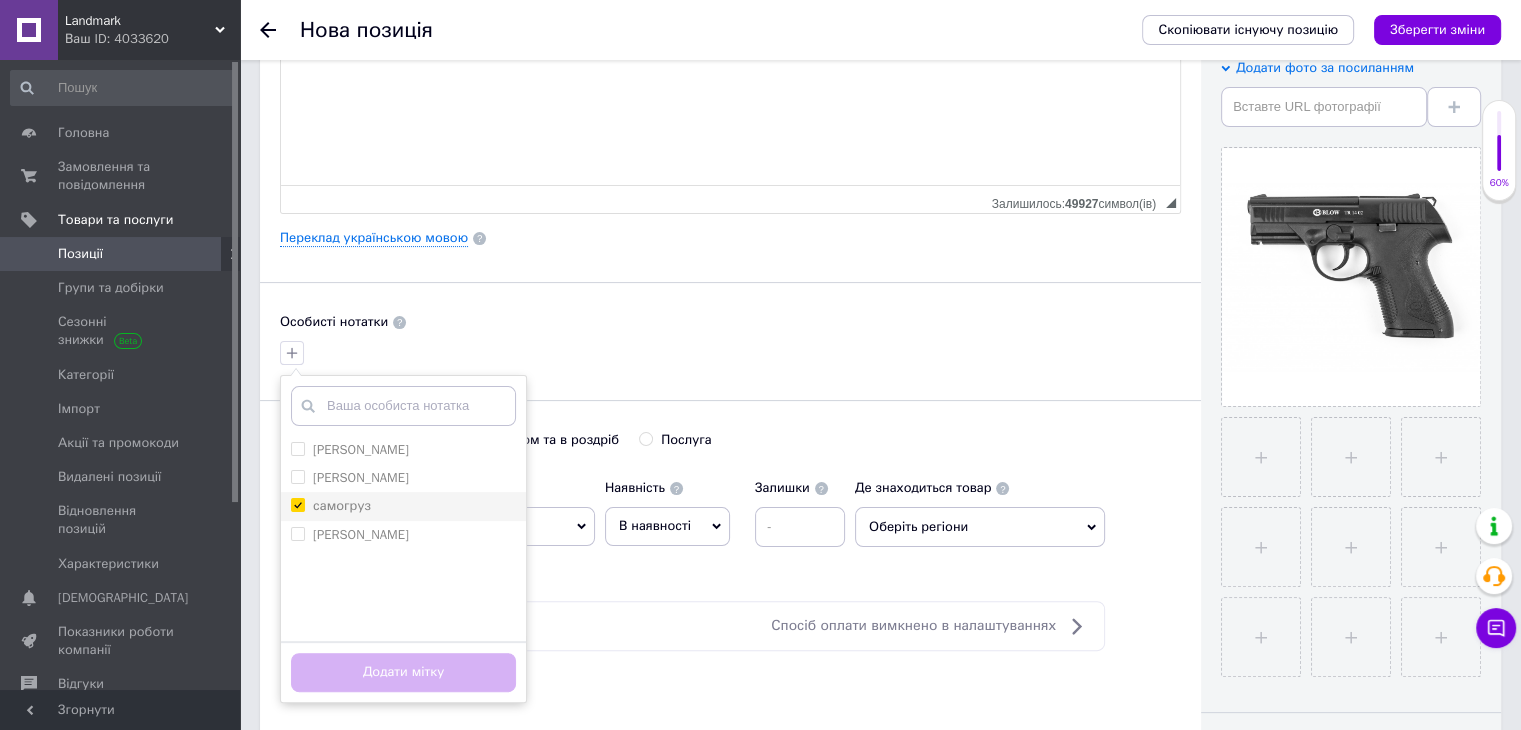 checkbox on "true" 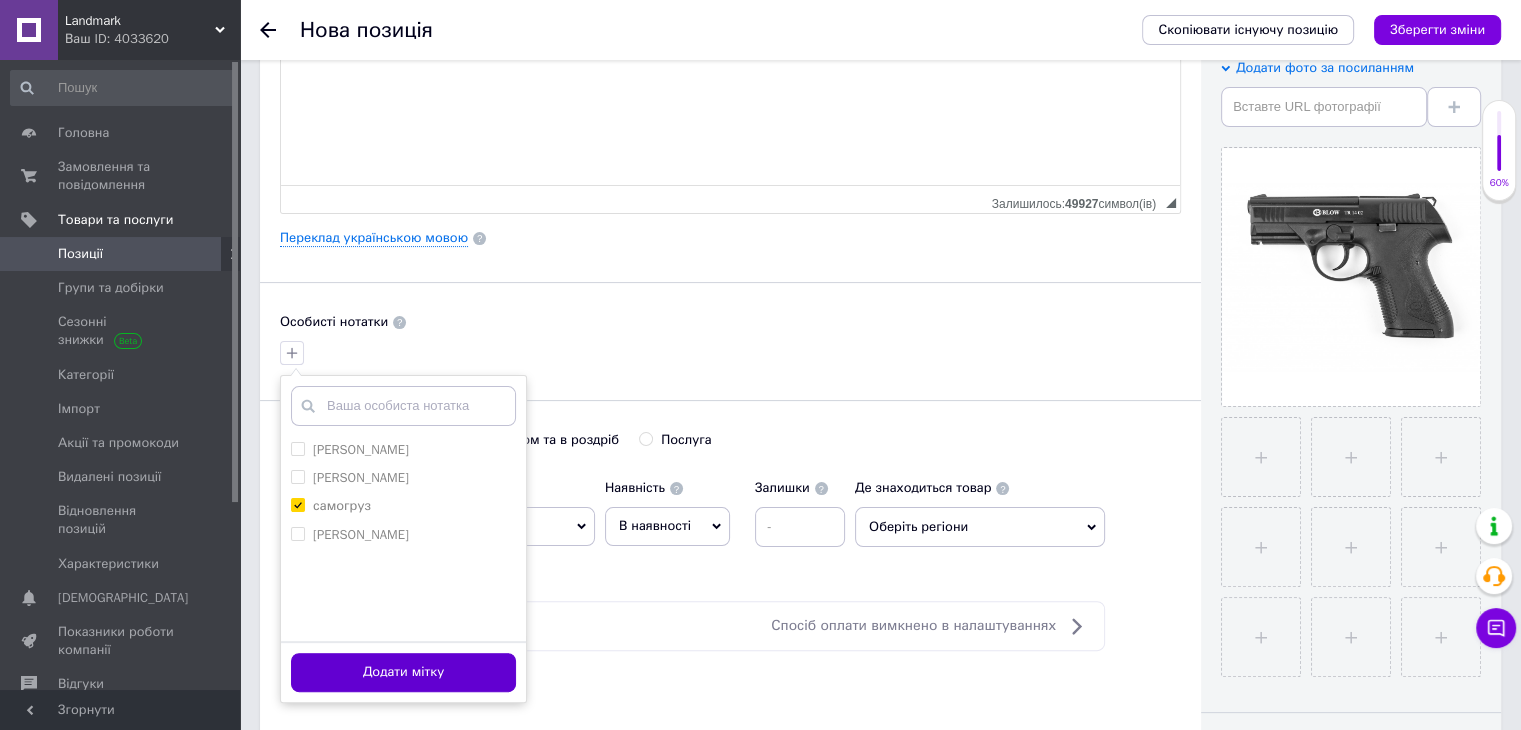 click on "Додати мітку" at bounding box center [403, 672] 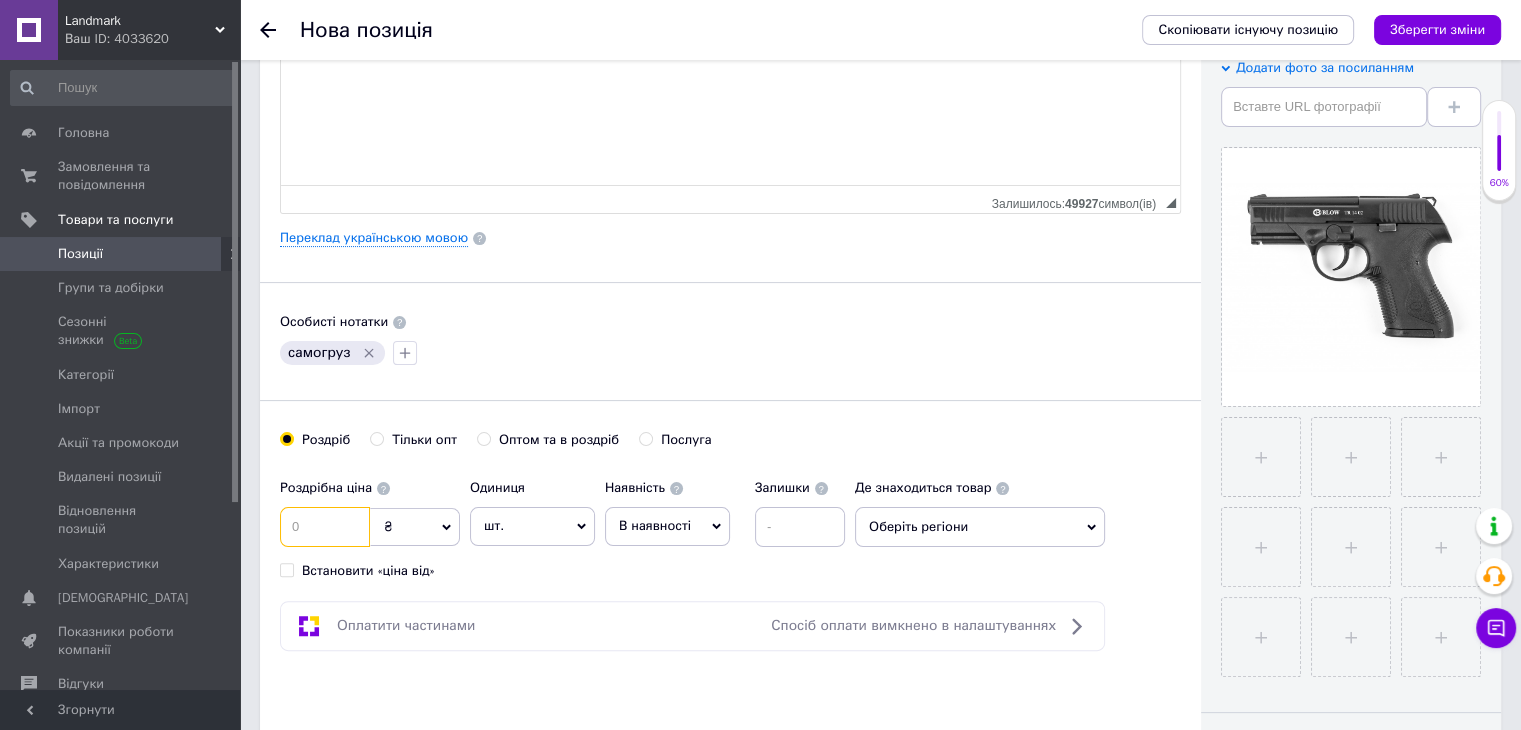 click at bounding box center [325, 527] 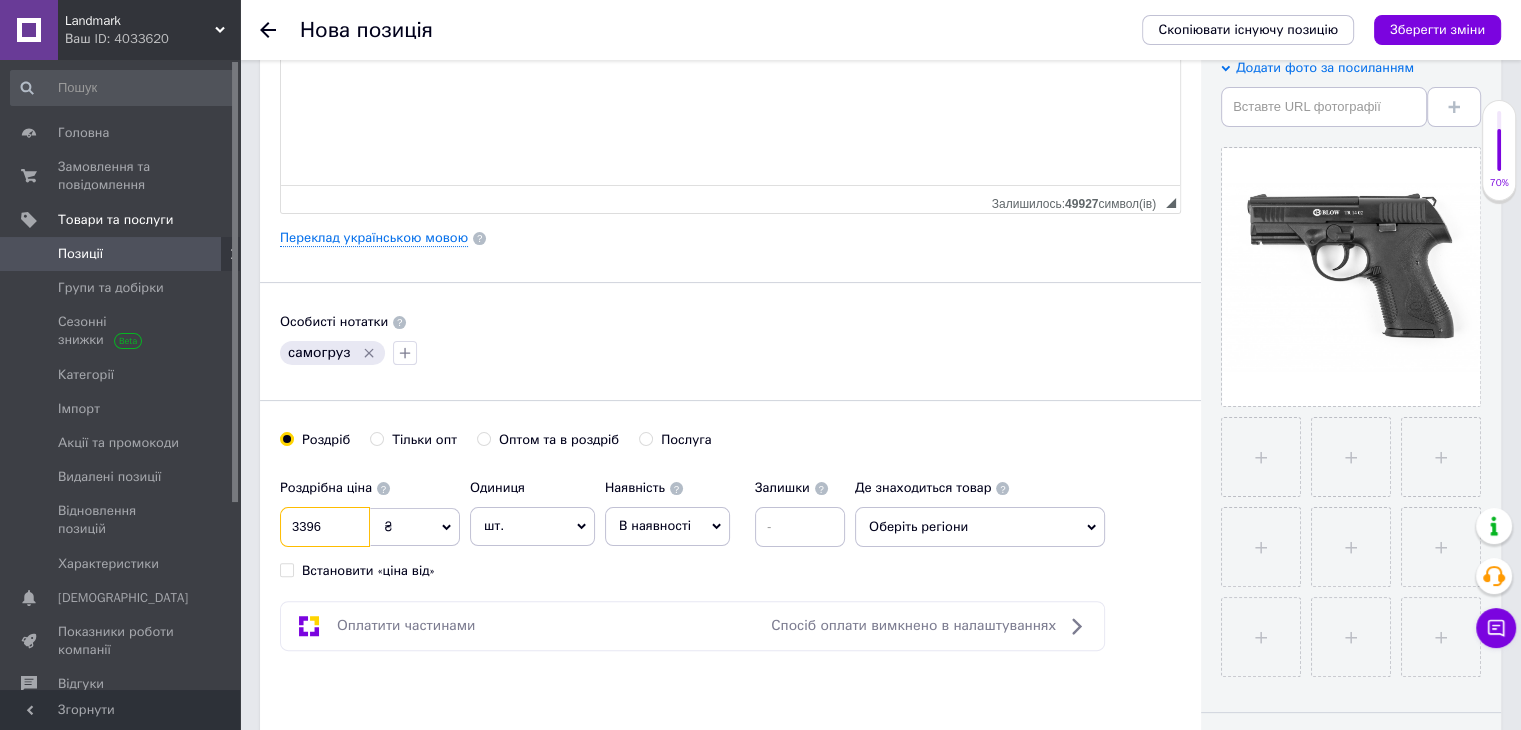 click on "3396" at bounding box center [325, 527] 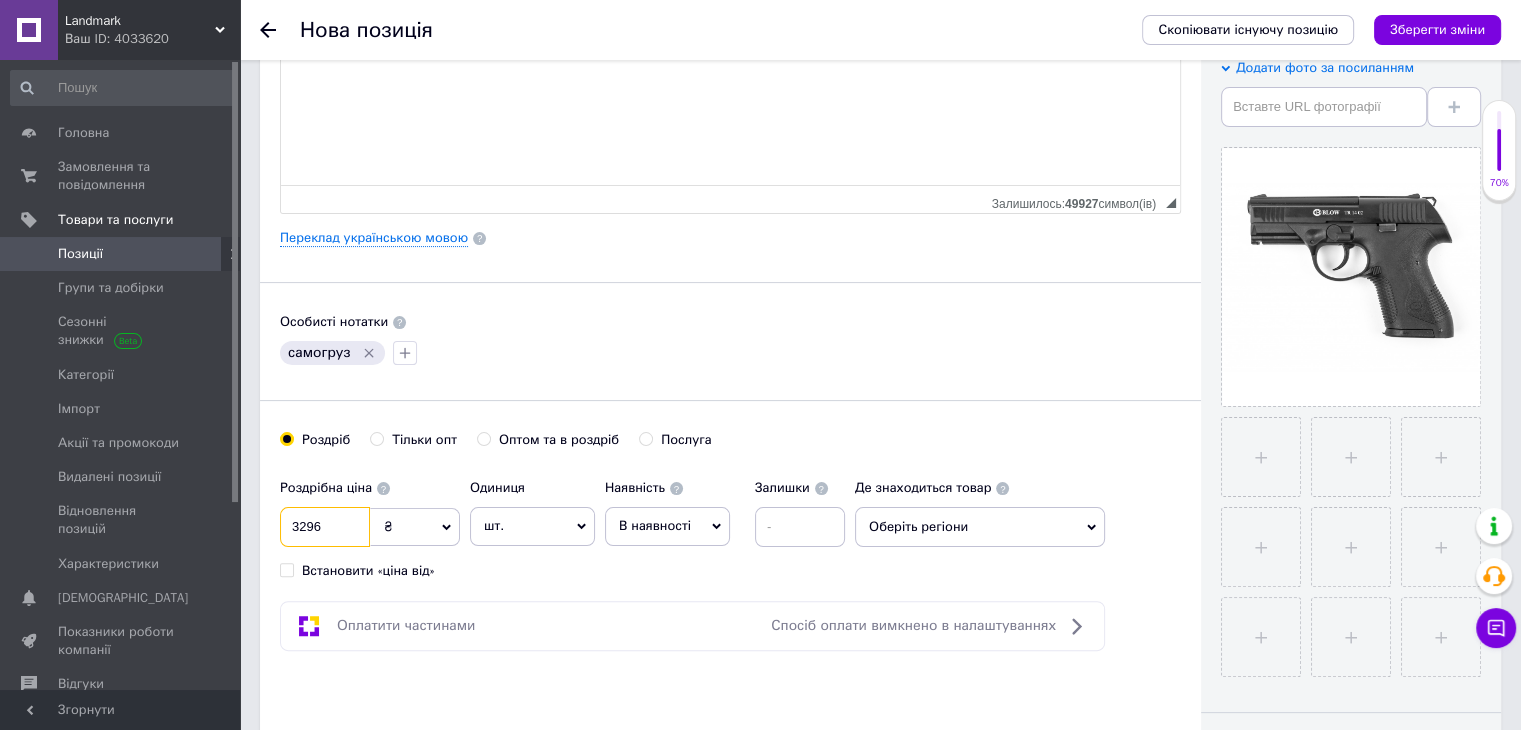 type on "3296" 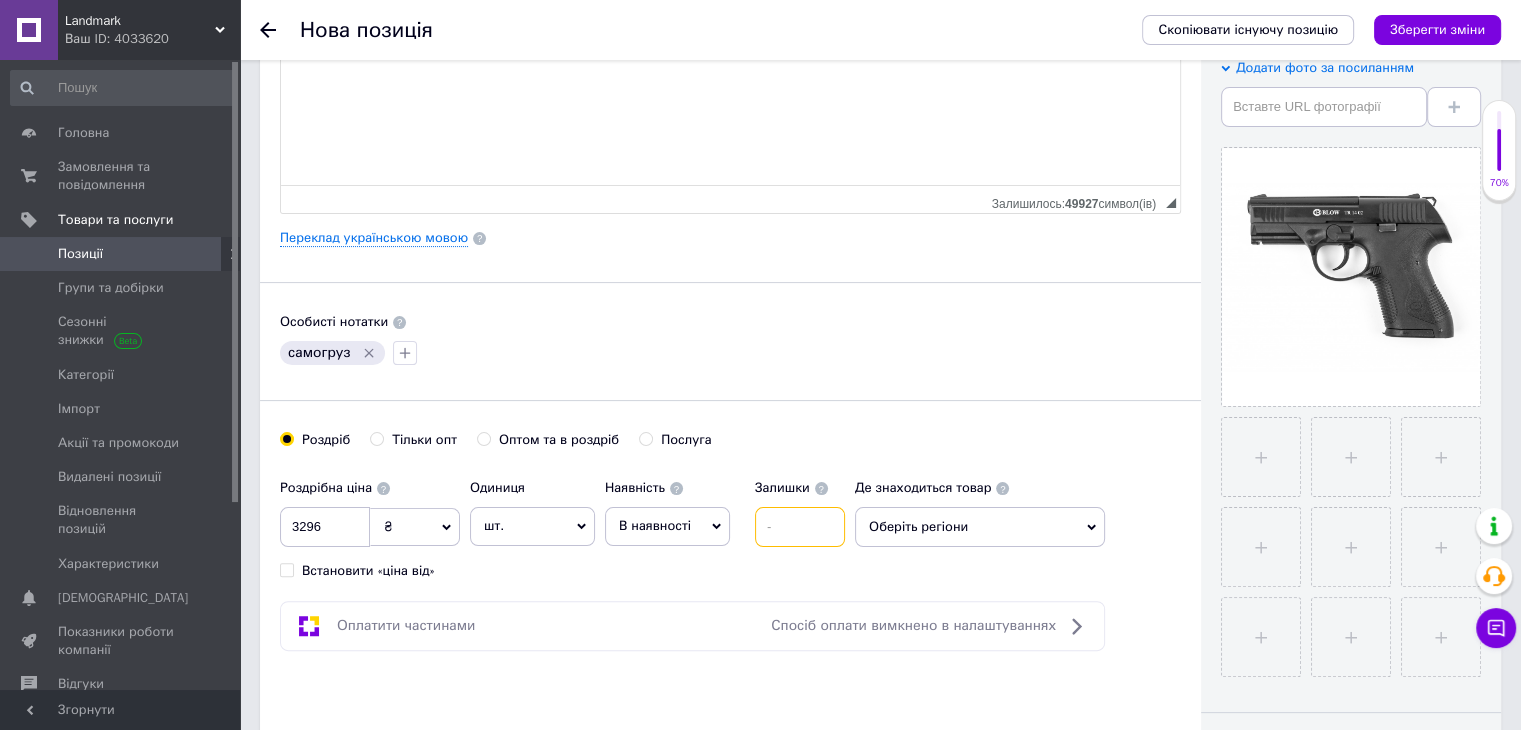 drag, startPoint x: 764, startPoint y: 517, endPoint x: 792, endPoint y: 525, distance: 29.12044 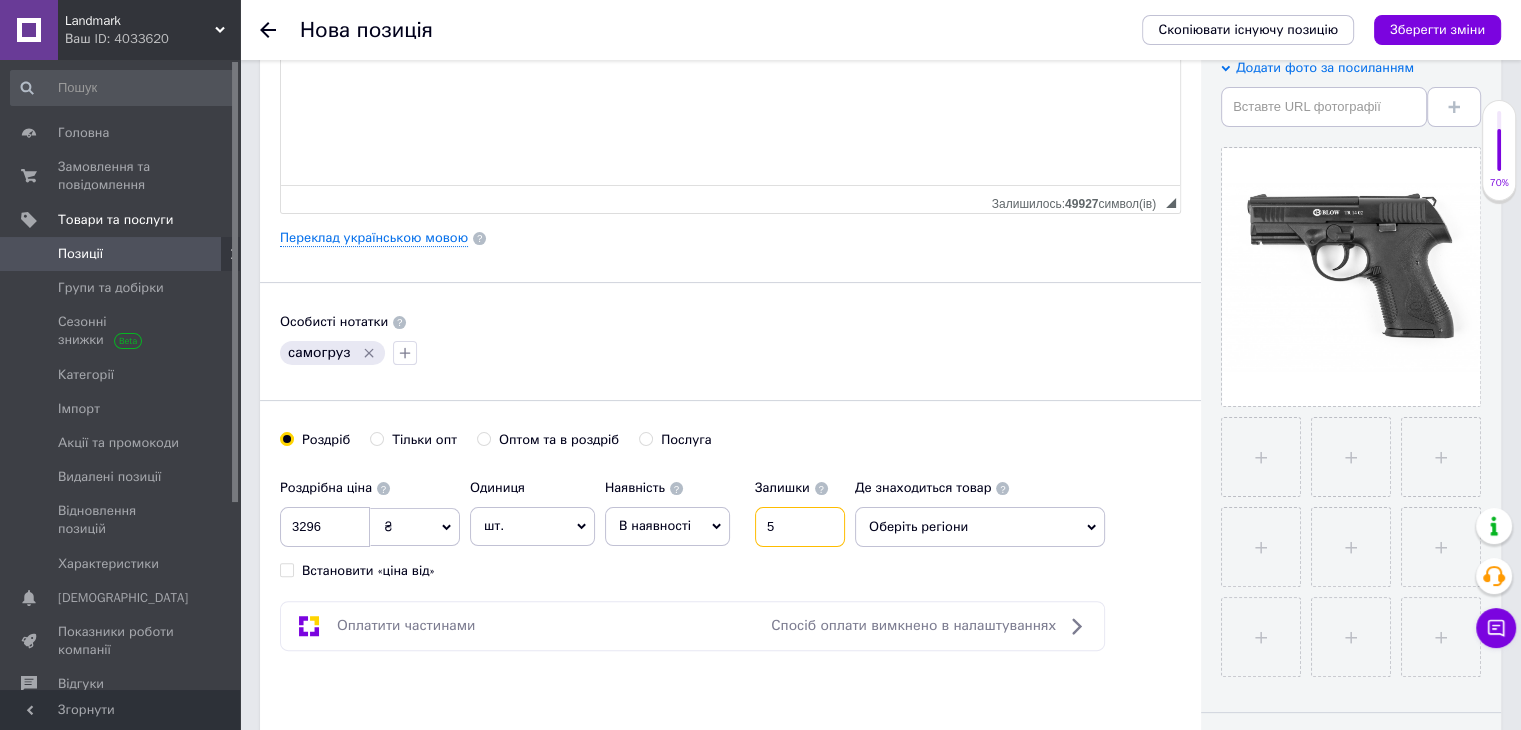 type on "5" 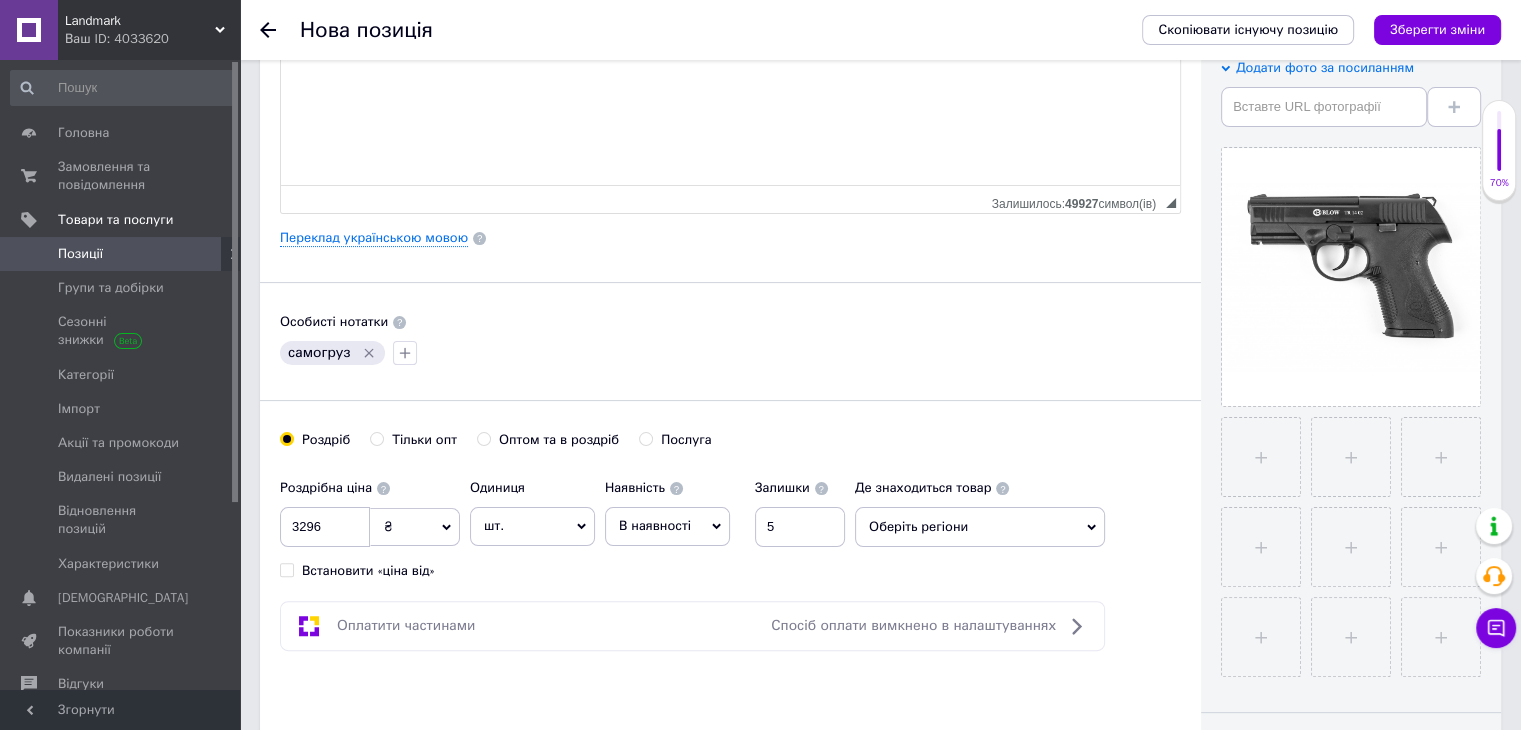 drag, startPoint x: 696, startPoint y: 521, endPoint x: 668, endPoint y: 569, distance: 55.569775 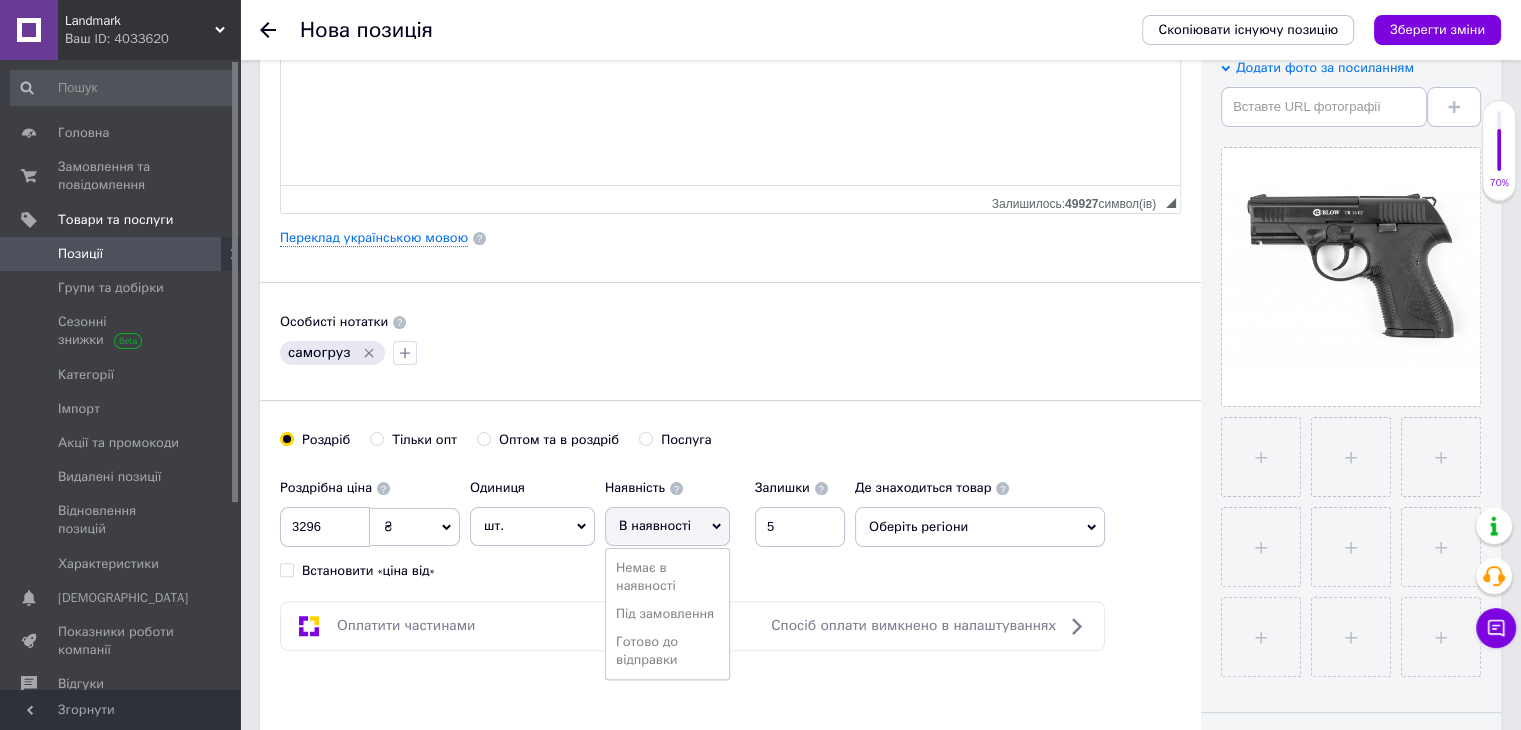 click on "Роздрібна ціна 3296 ₴ $ EUR CHF GBP ¥ PLN ₸ MDL HUF KGS CNY TRY KRW lei Встановити «ціна від» Одиниця шт. Популярне комплект упаковка кв.м пара м кг пог.м послуга т а автоцистерна ампула б балон банка блістер бобіна бочка [PERSON_NAME] бухта в ват виїзд відро г г га година гр/кв.м гігакалорія д дав два місяці день доба доза є єврокуб з зміна к кВт каністра карат кв.дм кв.м кв.см кв.фут квартал кг кг/кв.м км колесо комплект коробка куб.дм куб.м л л лист м м мВт мл мм моток місяць мішок н набір номер о об'єкт од. п палетомісце пара партія пач пог.м послуга посівна одиниця птахомісце півроку пігулка" at bounding box center [567, 524] 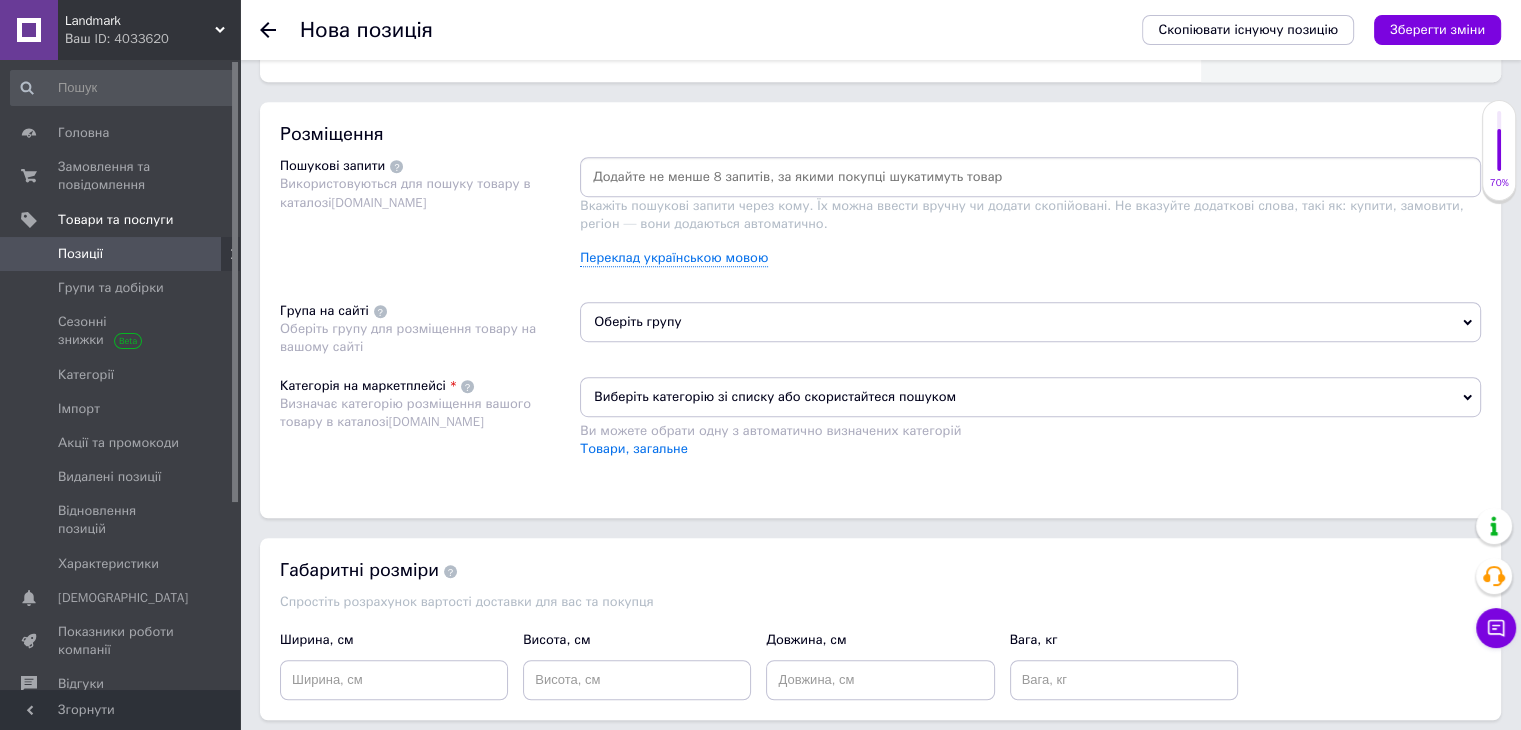 scroll, scrollTop: 1200, scrollLeft: 0, axis: vertical 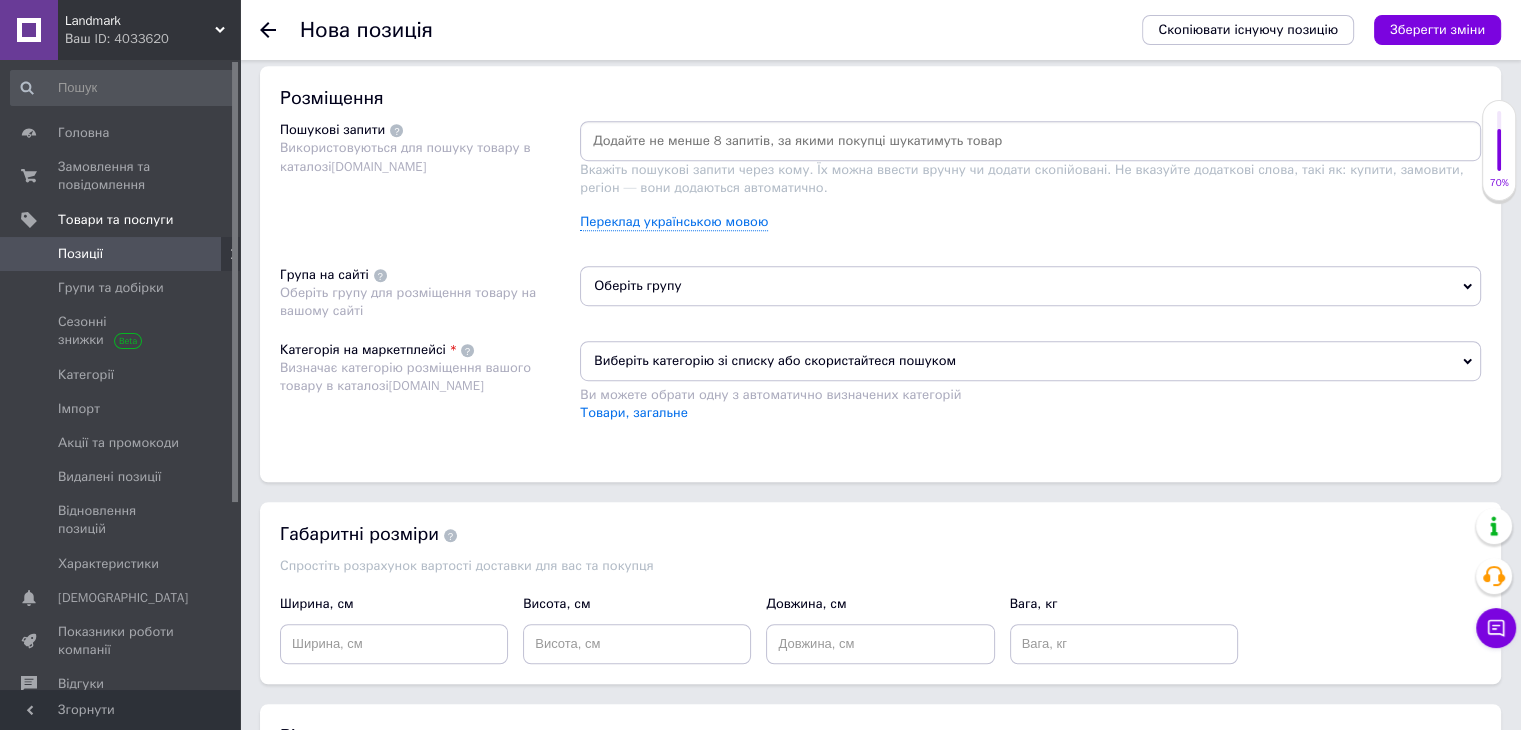 click on "Оберіть групу" at bounding box center [1030, 293] 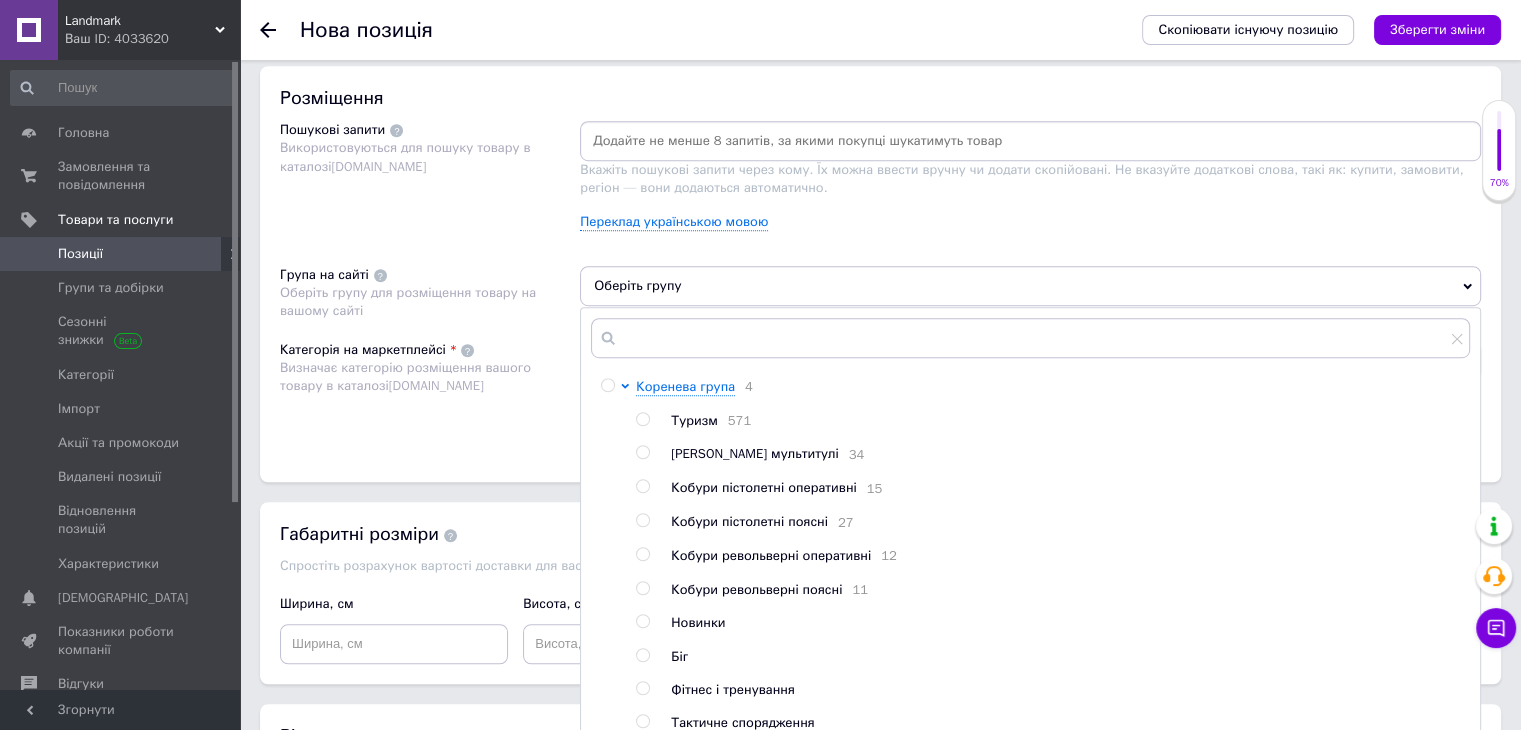 click at bounding box center [642, 419] 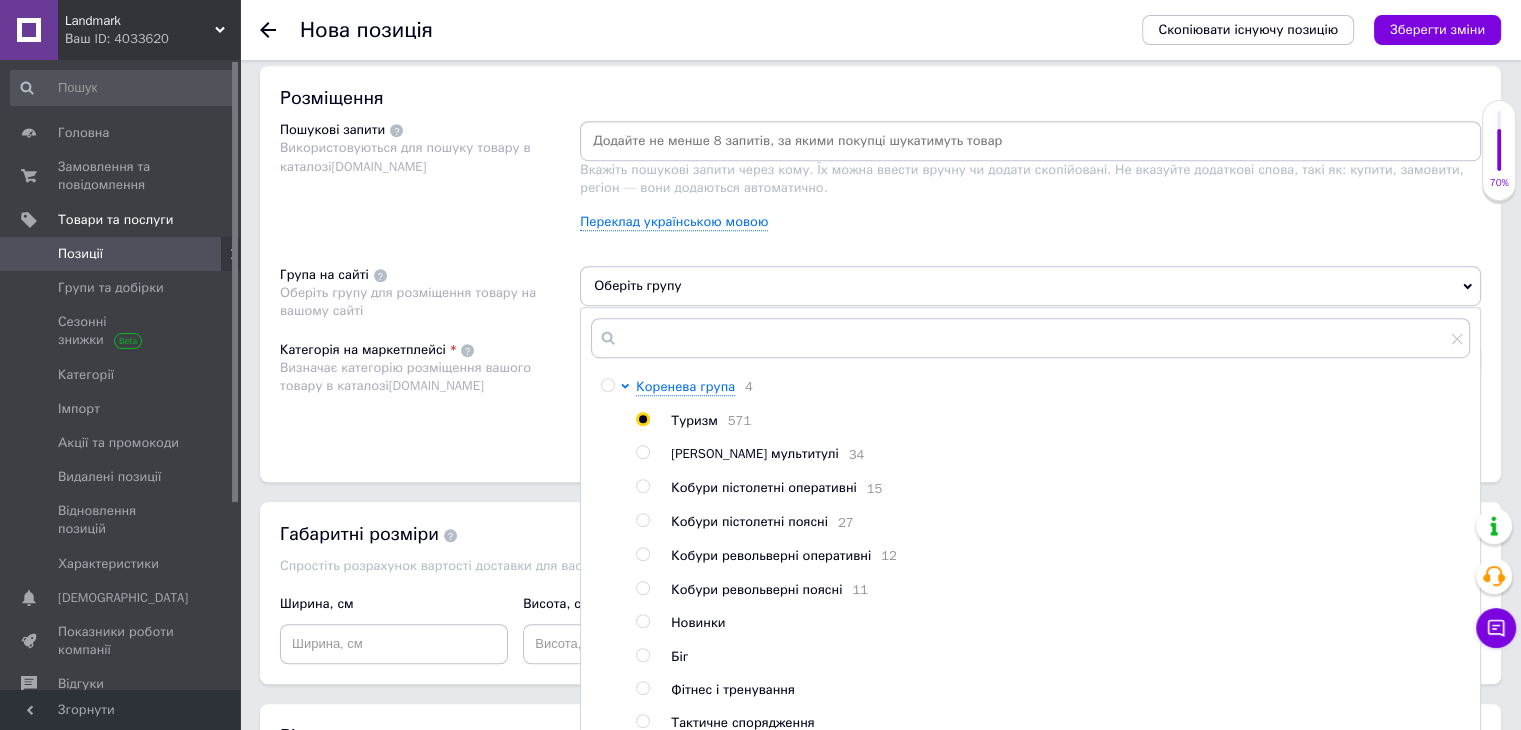 radio on "true" 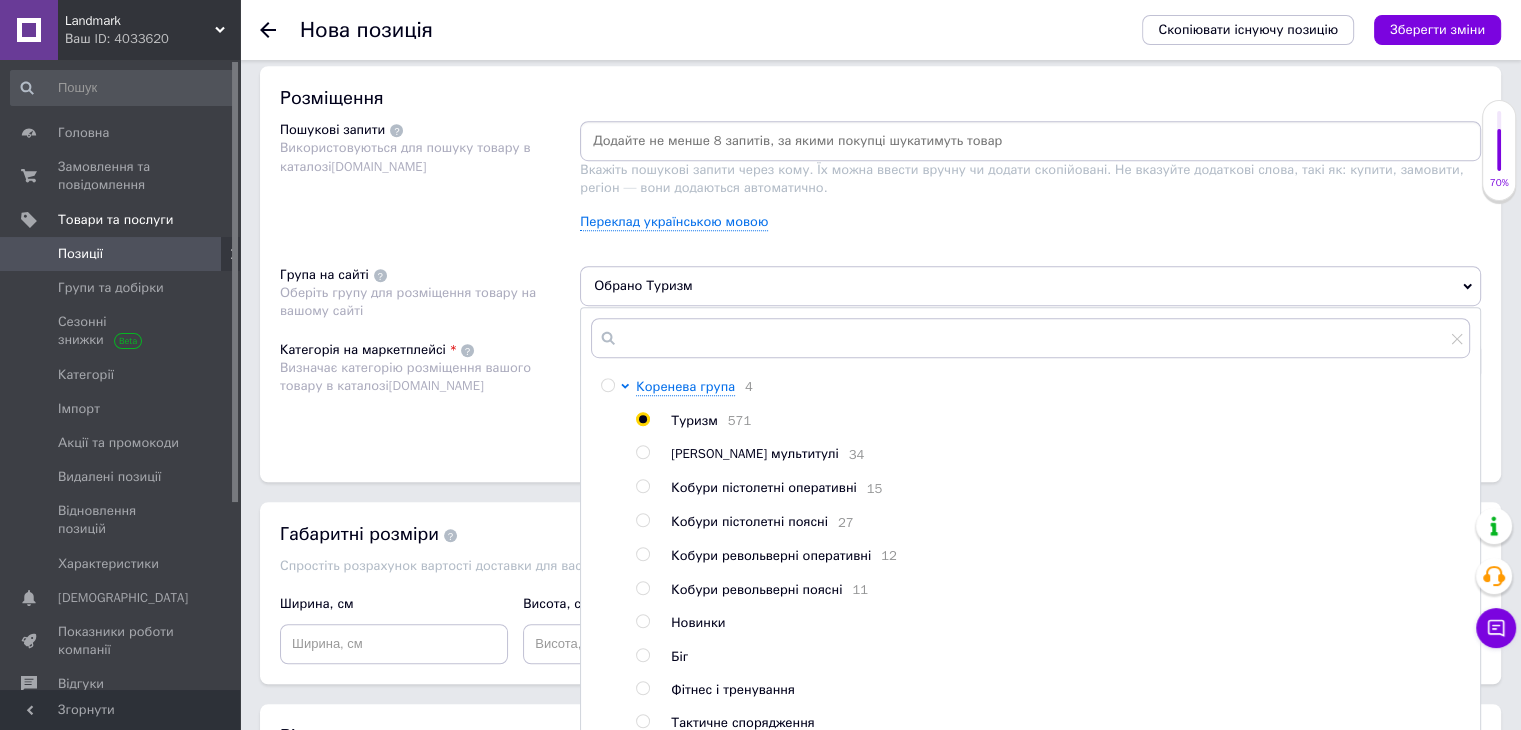 click on "Визначає категорію розміщення вашого товару в каталозі  [DOMAIN_NAME]" at bounding box center [405, 376] 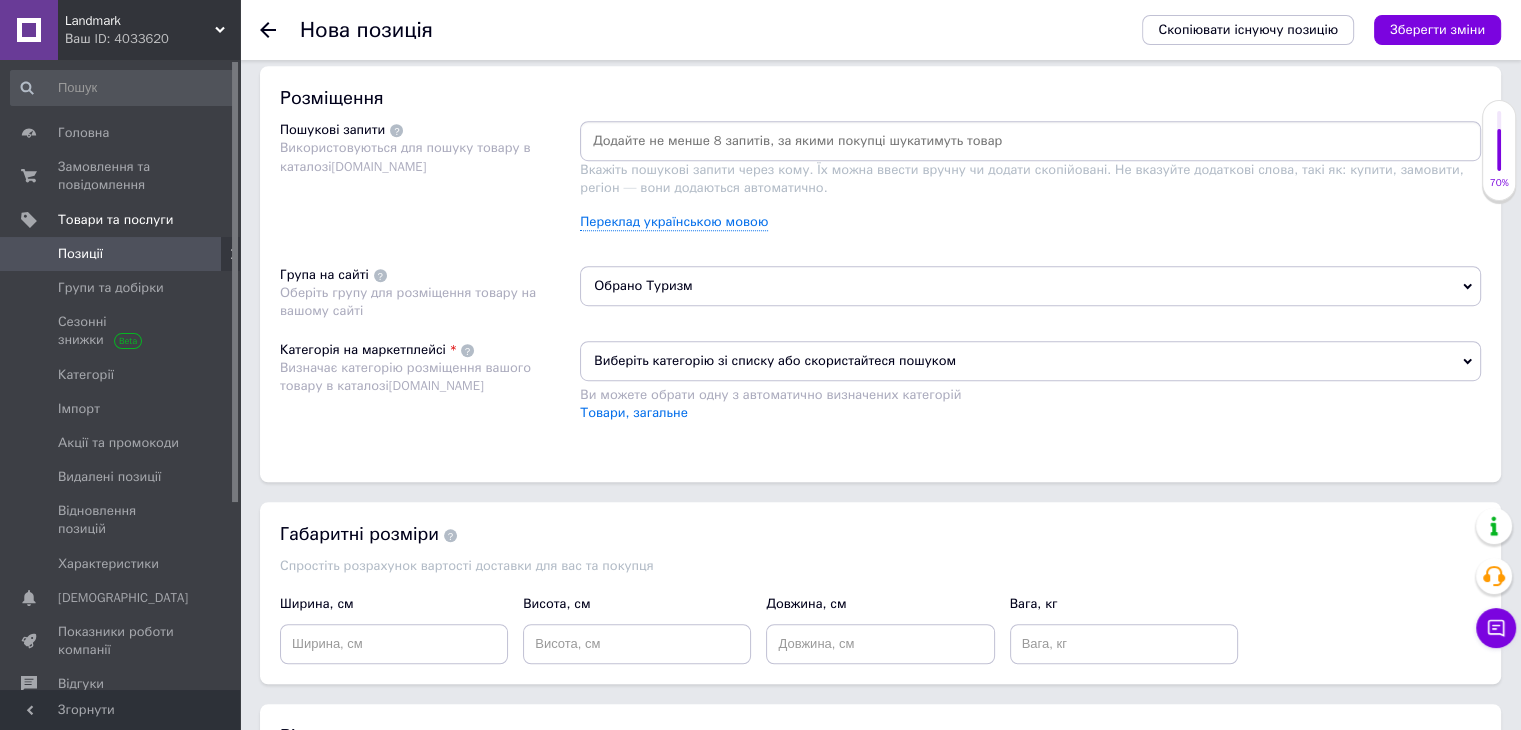 drag, startPoint x: 688, startPoint y: 357, endPoint x: 684, endPoint y: 376, distance: 19.416489 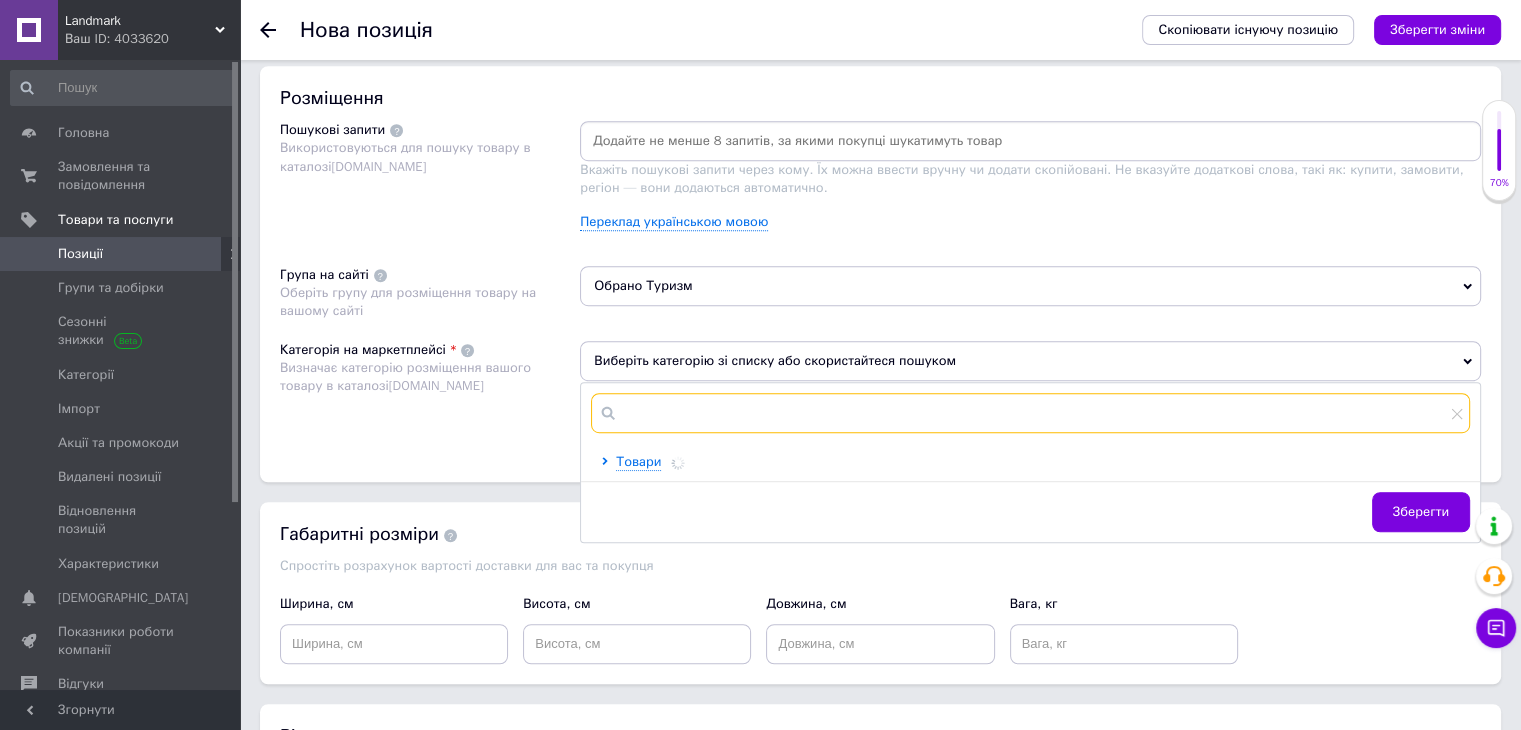 click at bounding box center (1030, 413) 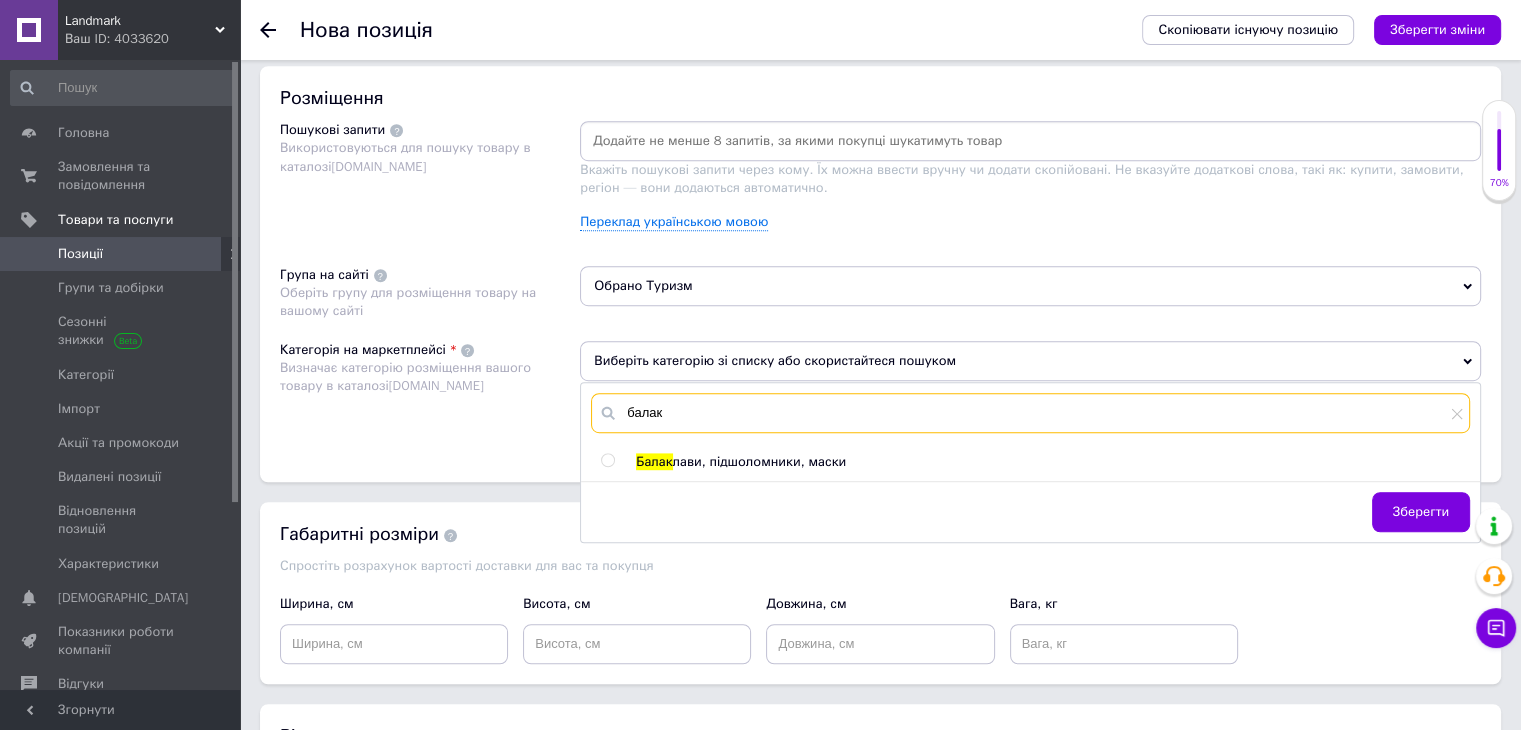 type on "балак" 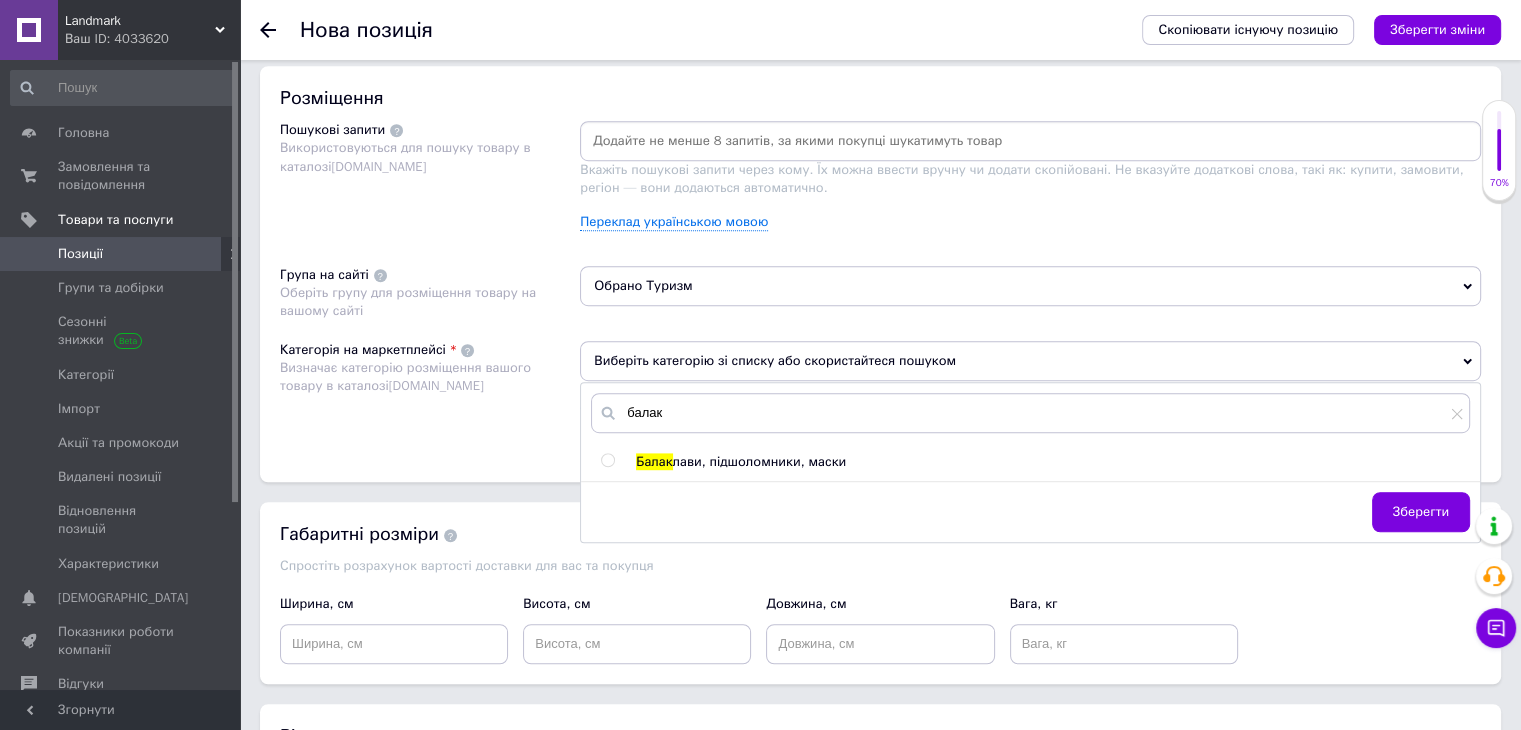 click on "лави, підшоломники, маски" at bounding box center (760, 461) 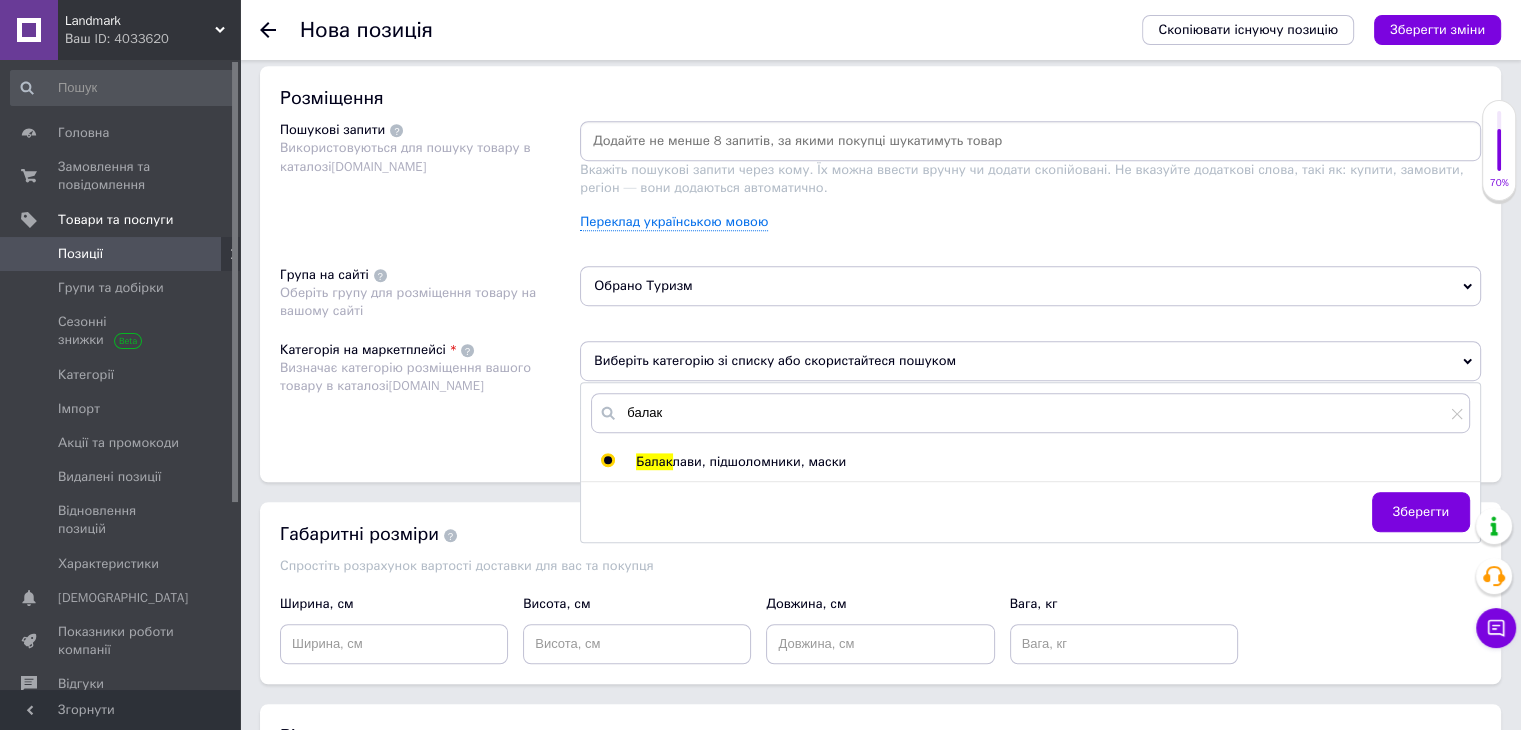 radio on "true" 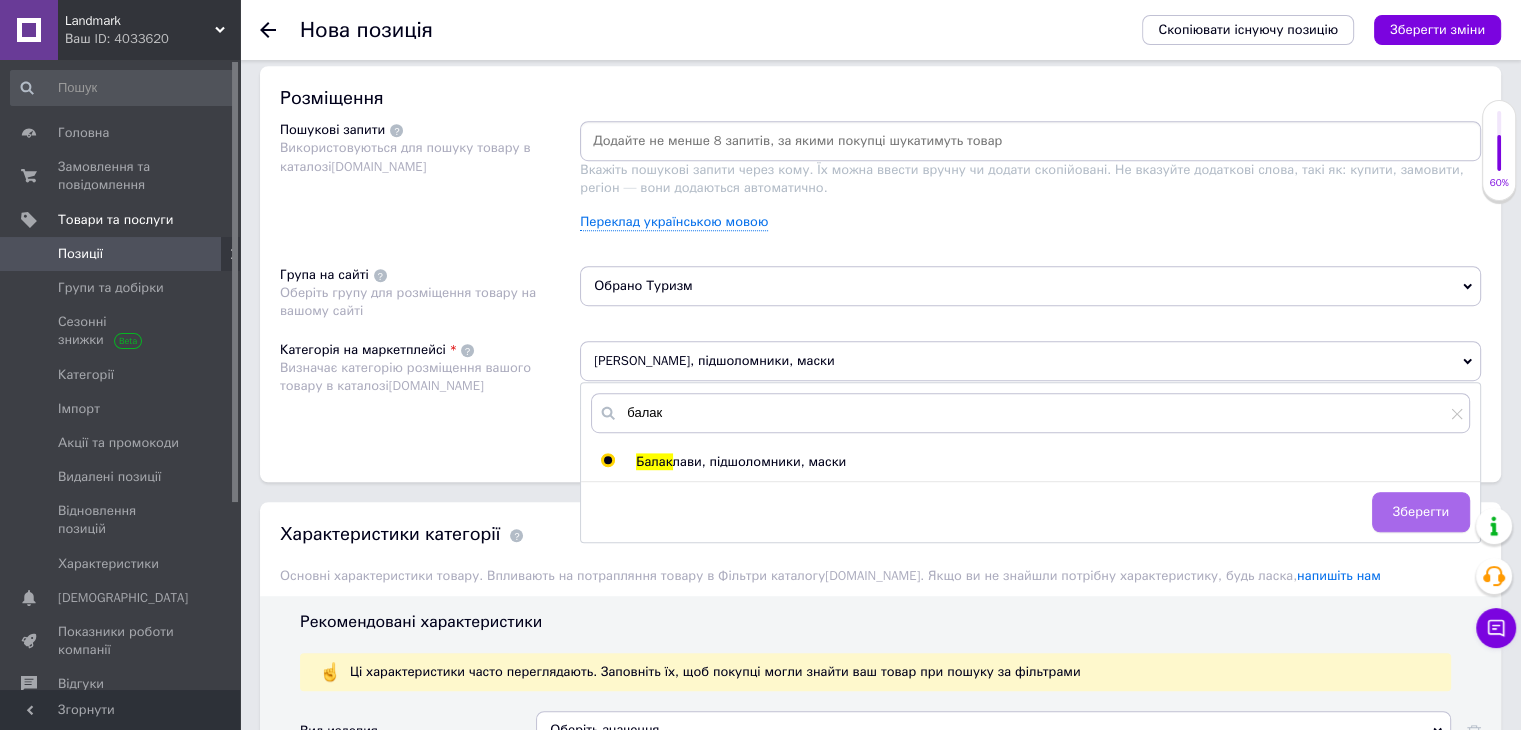 click on "Зберегти" at bounding box center (1421, 512) 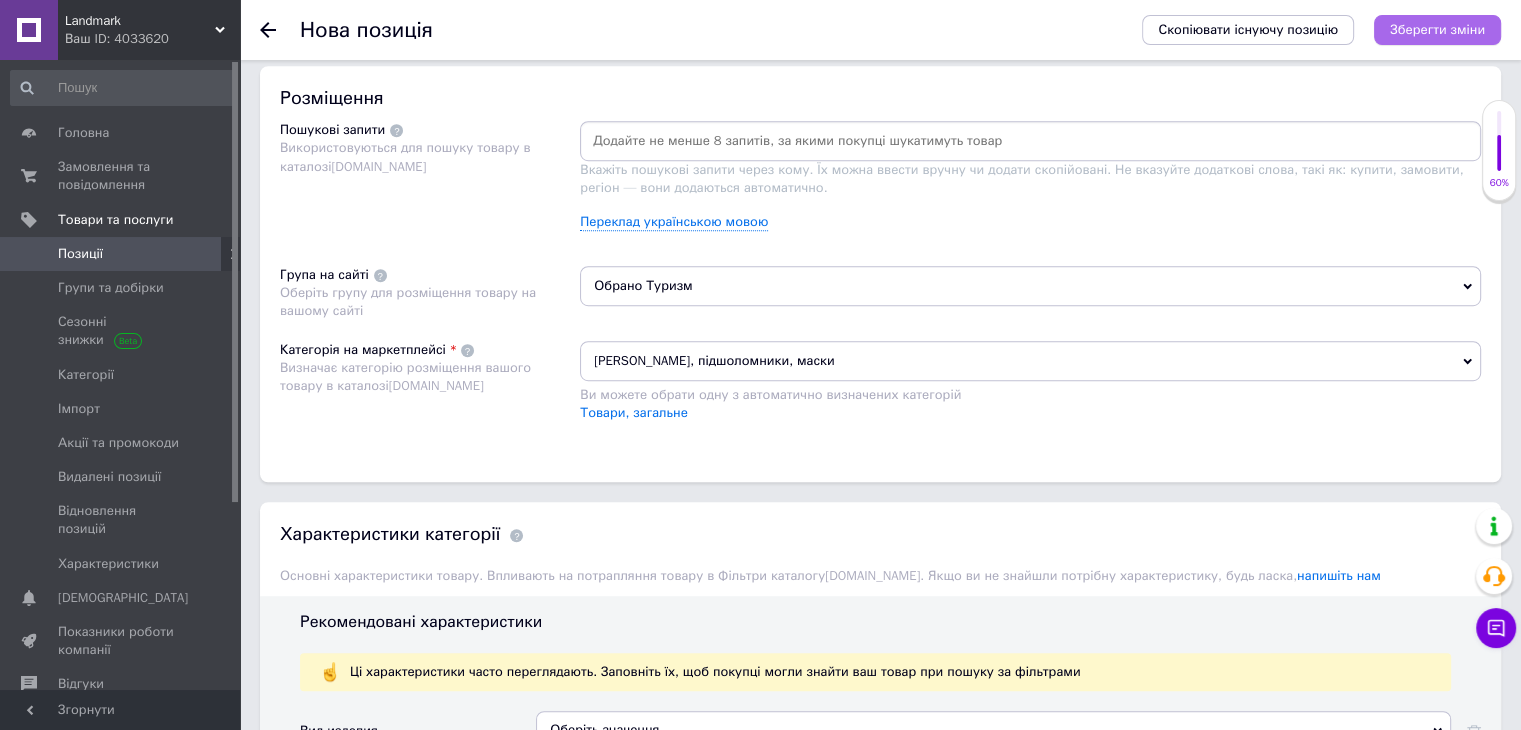 click on "Зберегти зміни" at bounding box center [1437, 29] 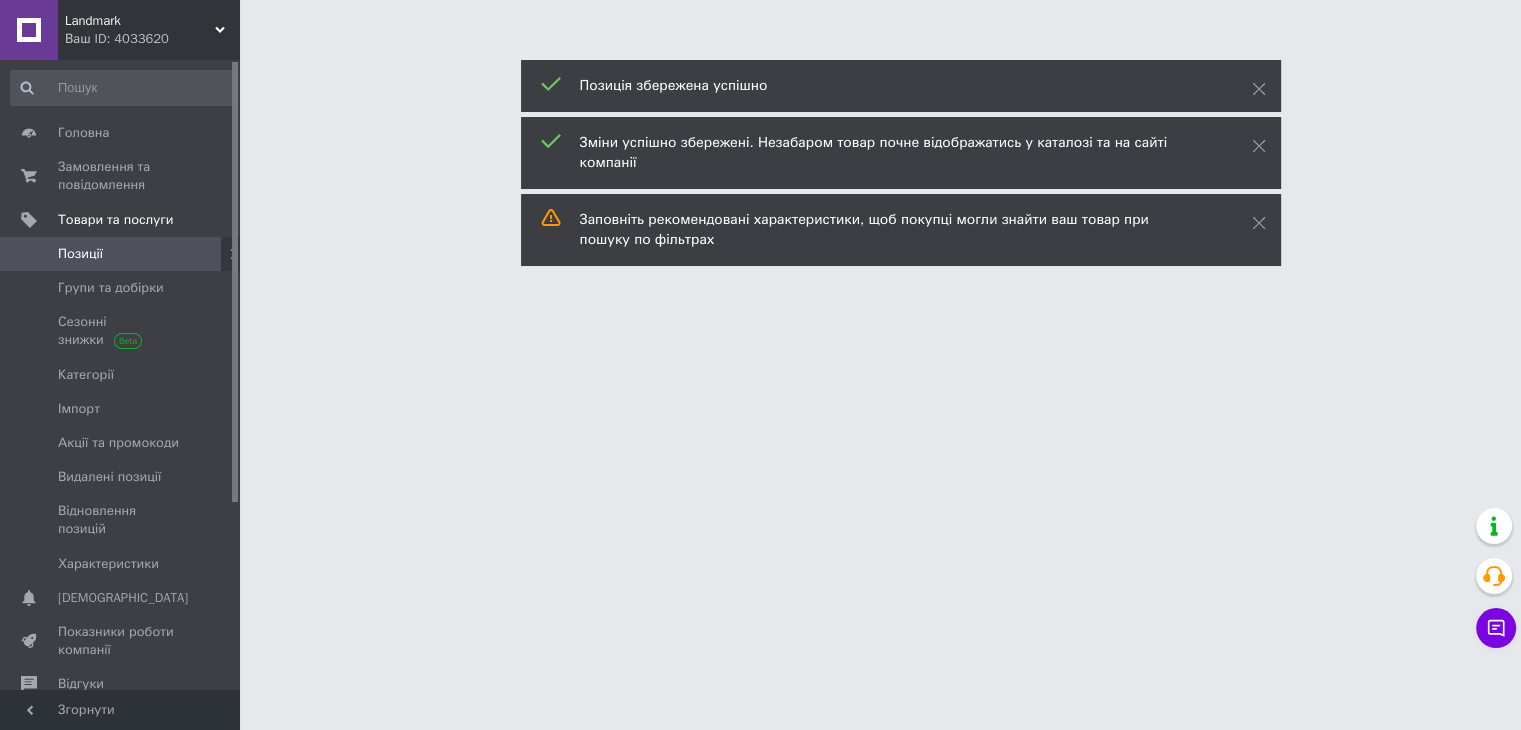 scroll, scrollTop: 0, scrollLeft: 0, axis: both 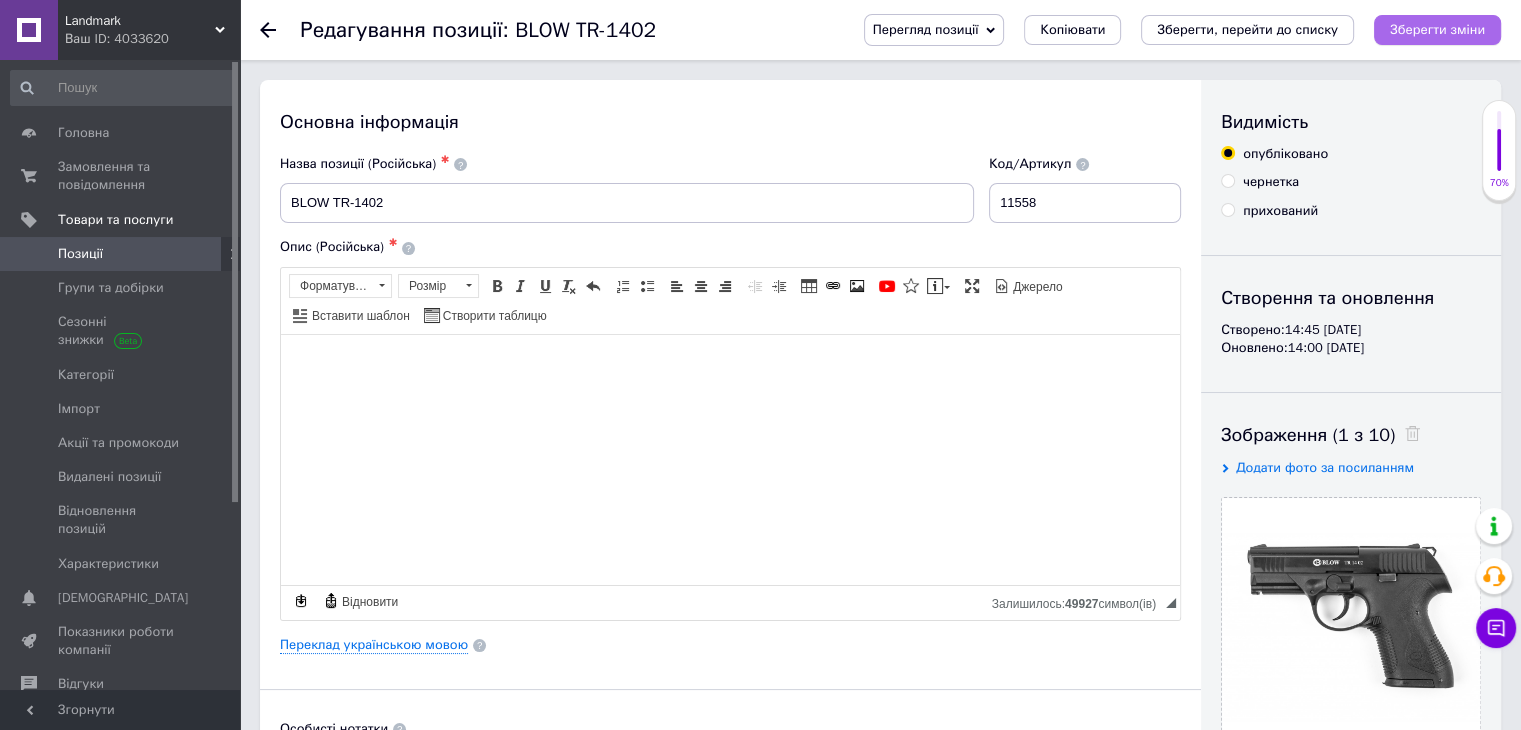 click on "Зберегти зміни" at bounding box center (1437, 30) 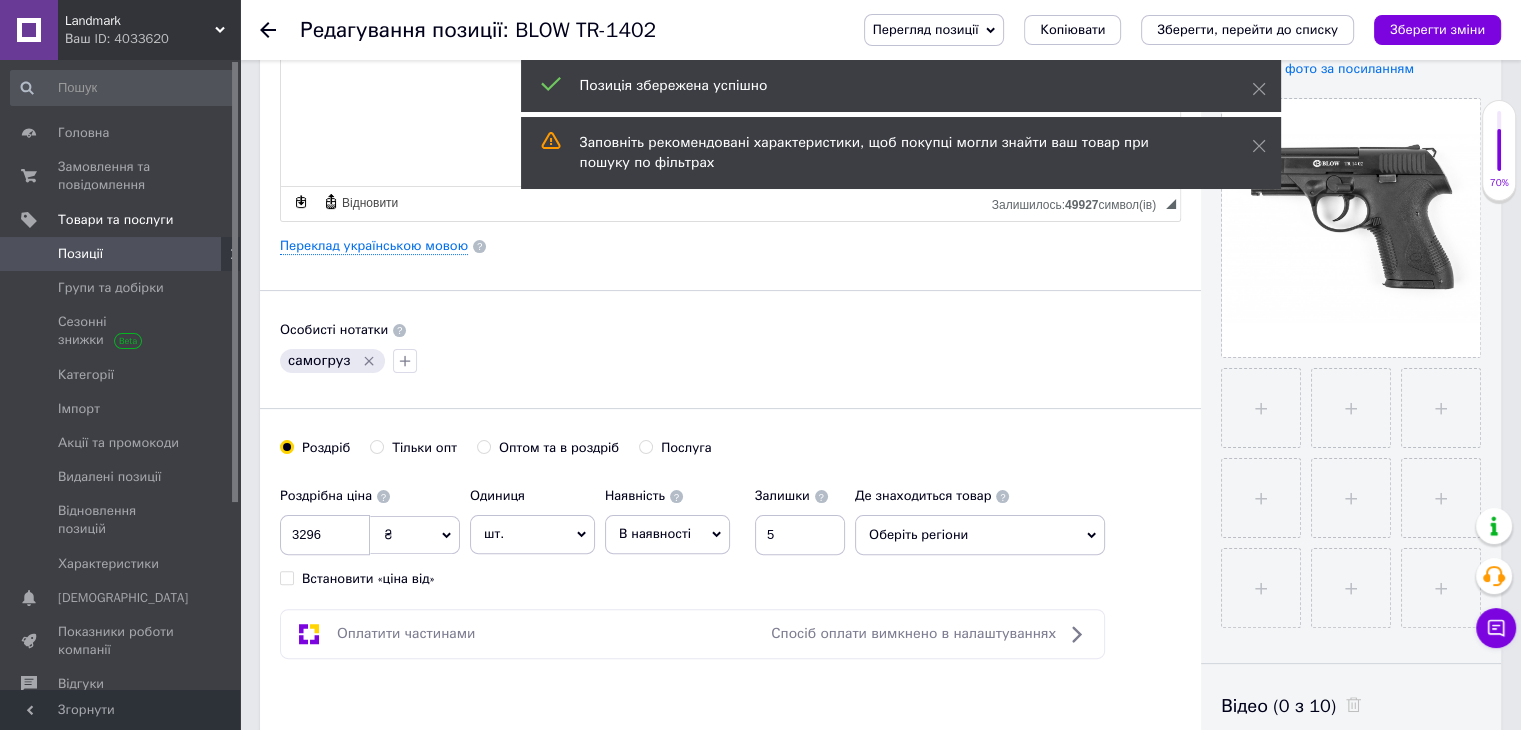 scroll, scrollTop: 400, scrollLeft: 0, axis: vertical 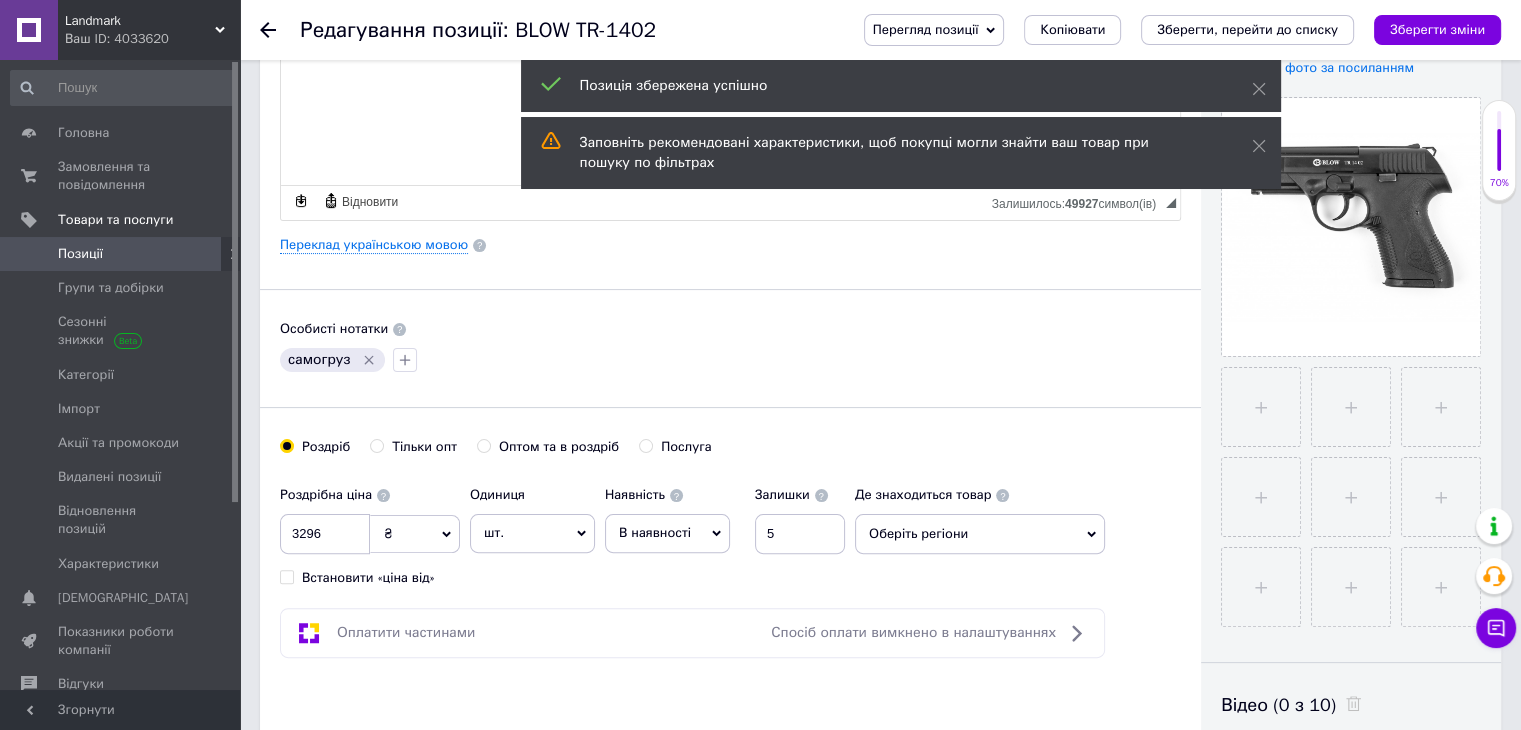 click on "Позиції" at bounding box center (121, 254) 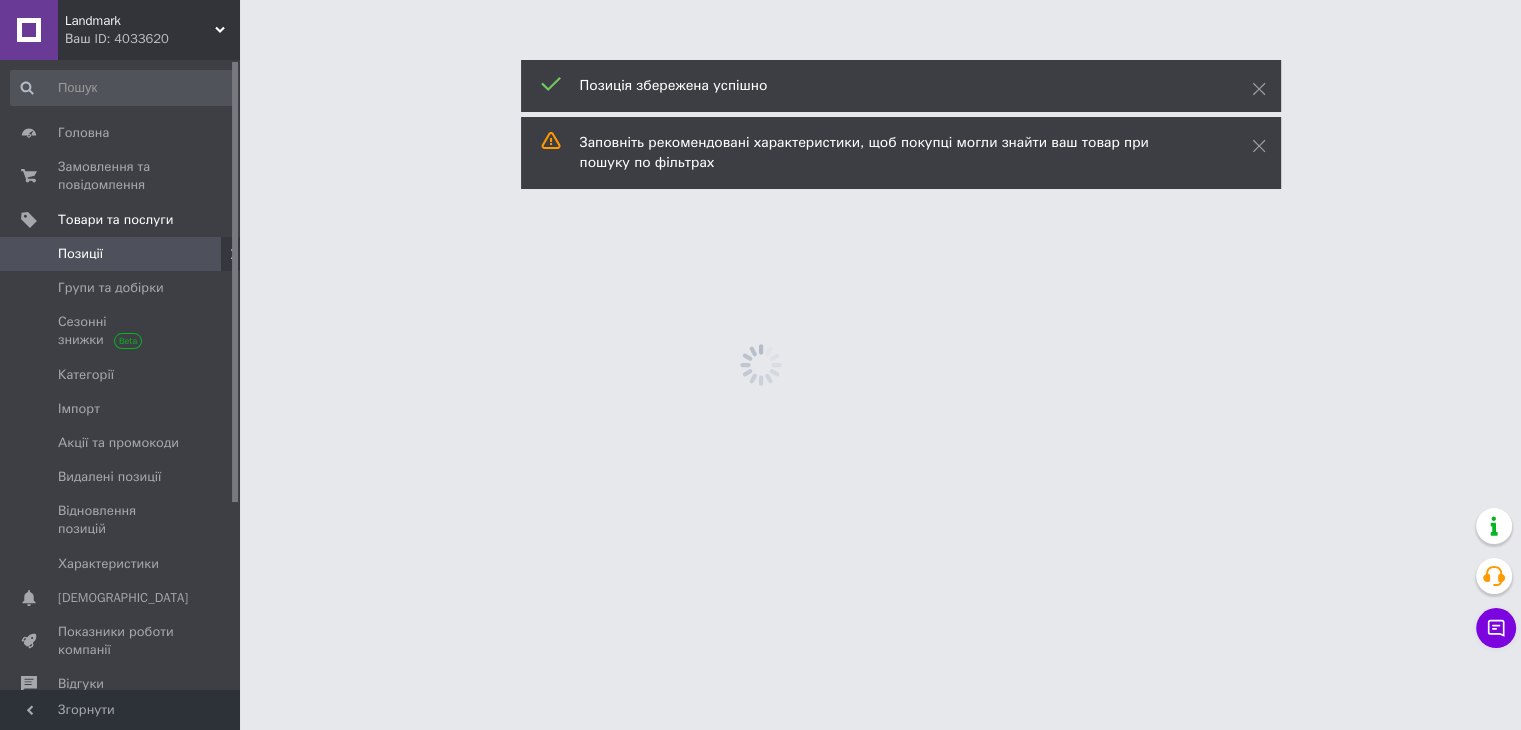 scroll, scrollTop: 0, scrollLeft: 0, axis: both 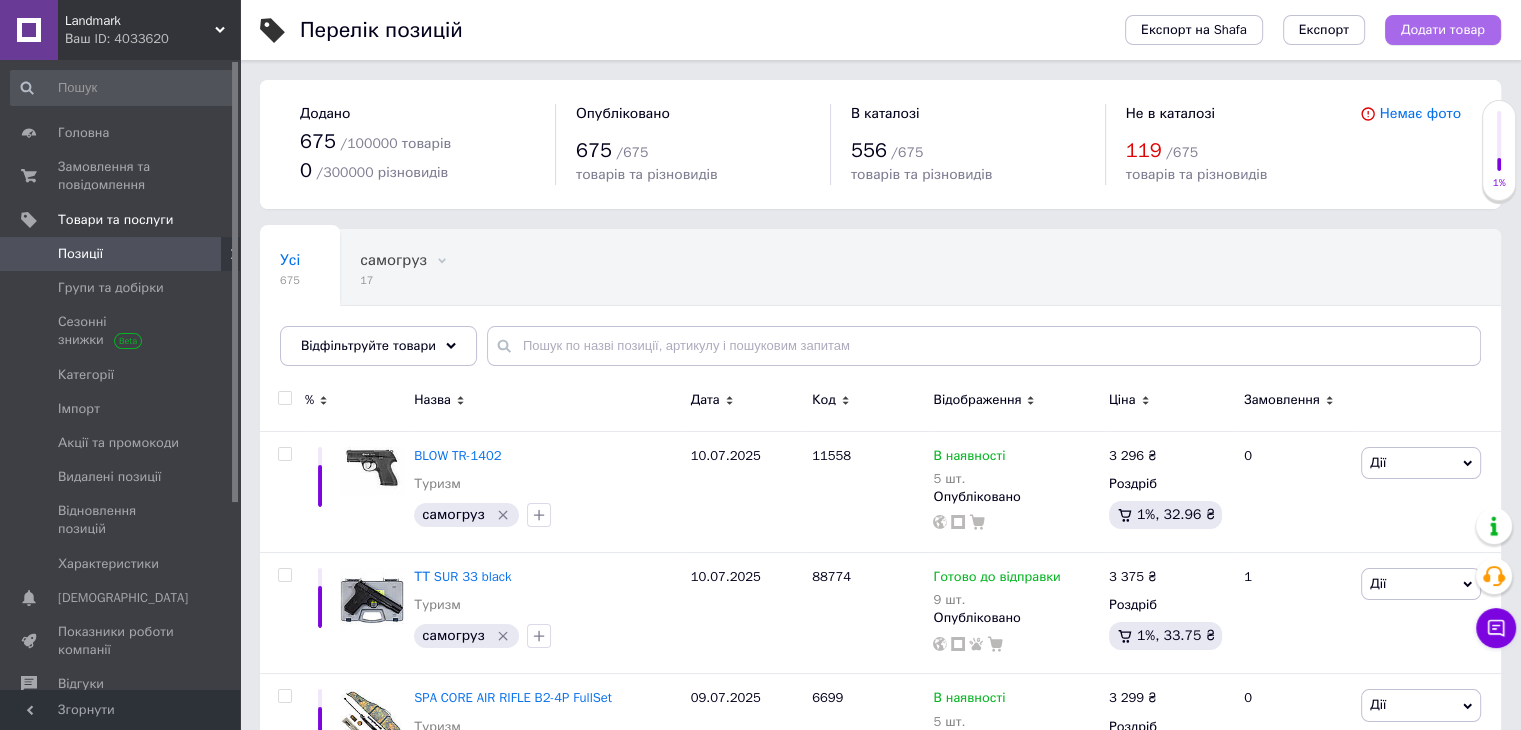 click on "Додати товар" at bounding box center [1443, 30] 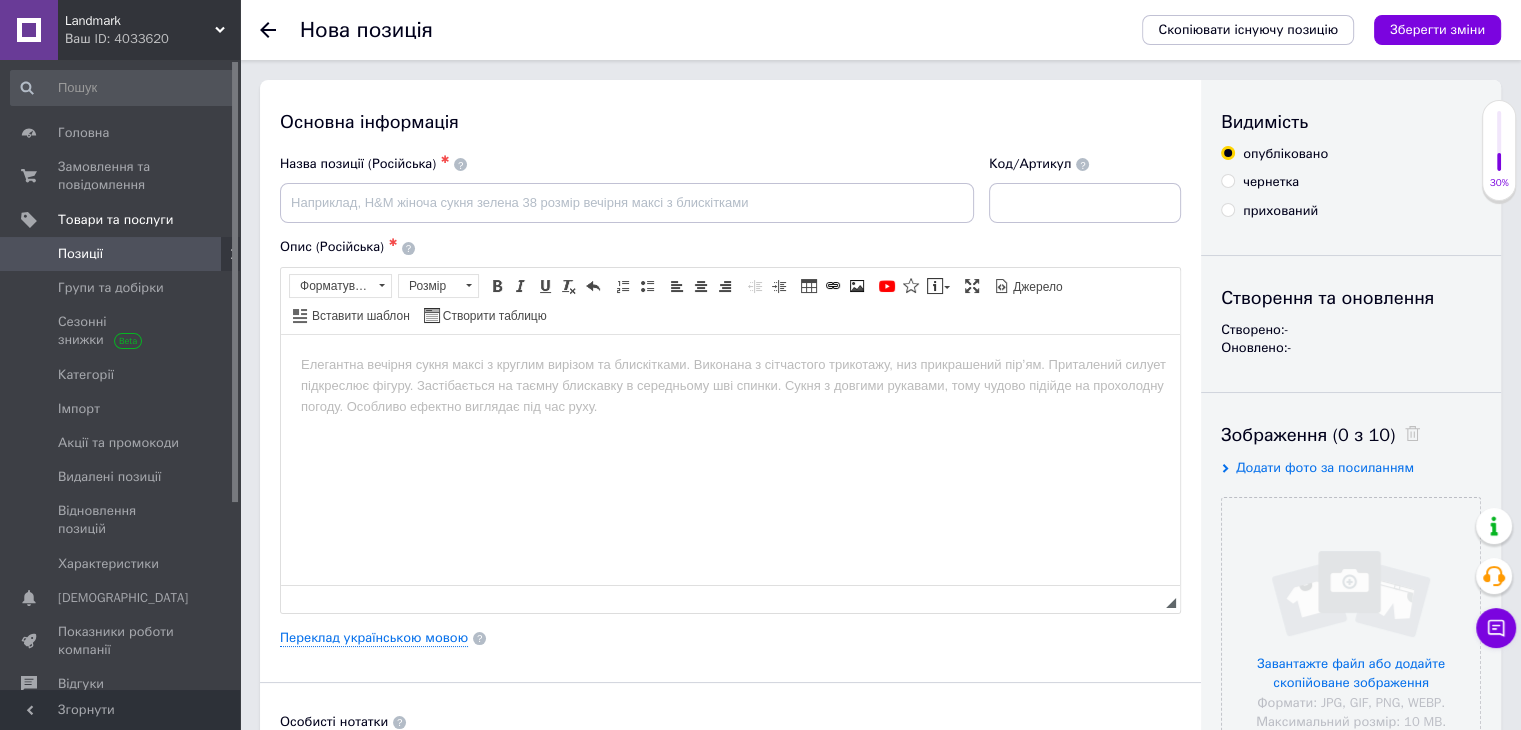 scroll, scrollTop: 0, scrollLeft: 0, axis: both 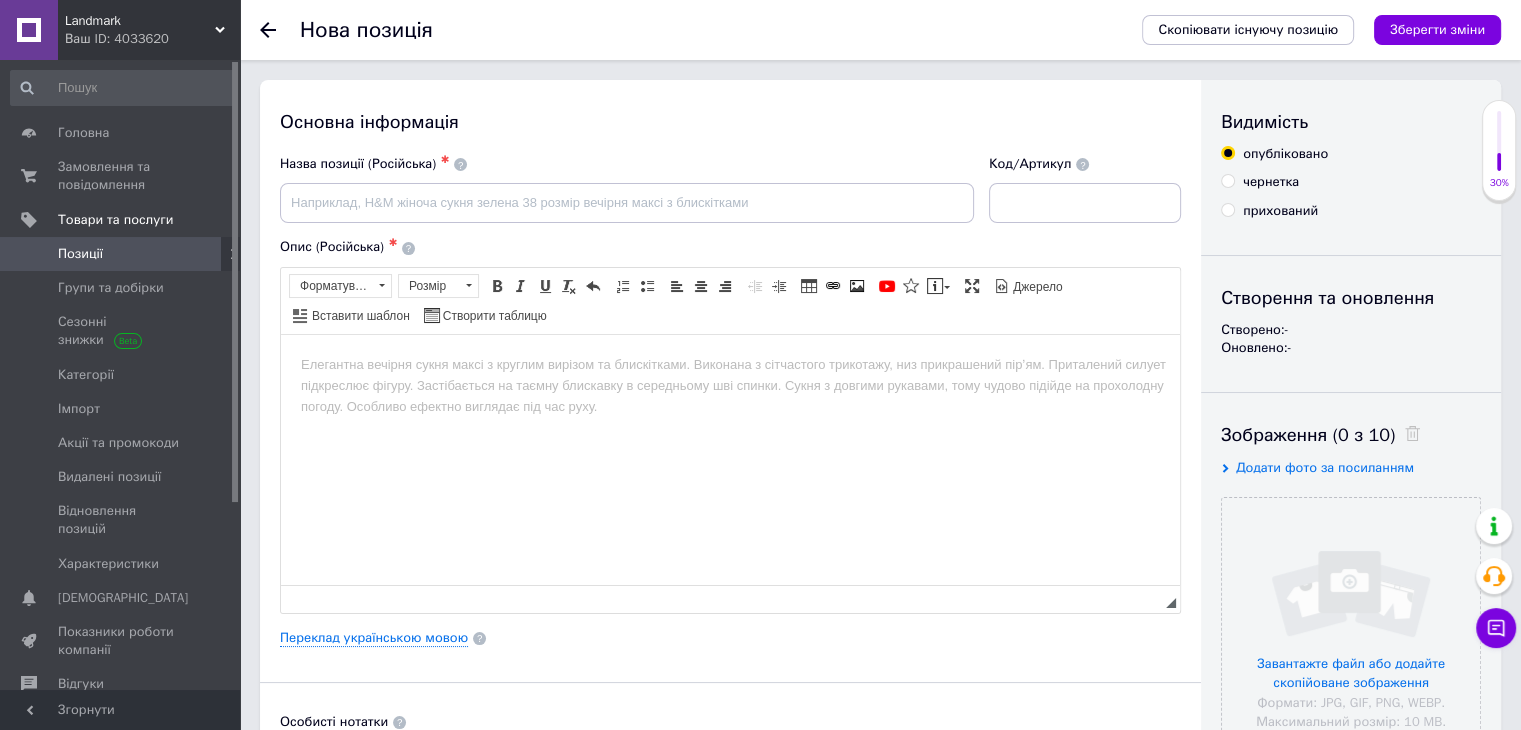 click on "Додати фото за посиланням" at bounding box center [1325, 467] 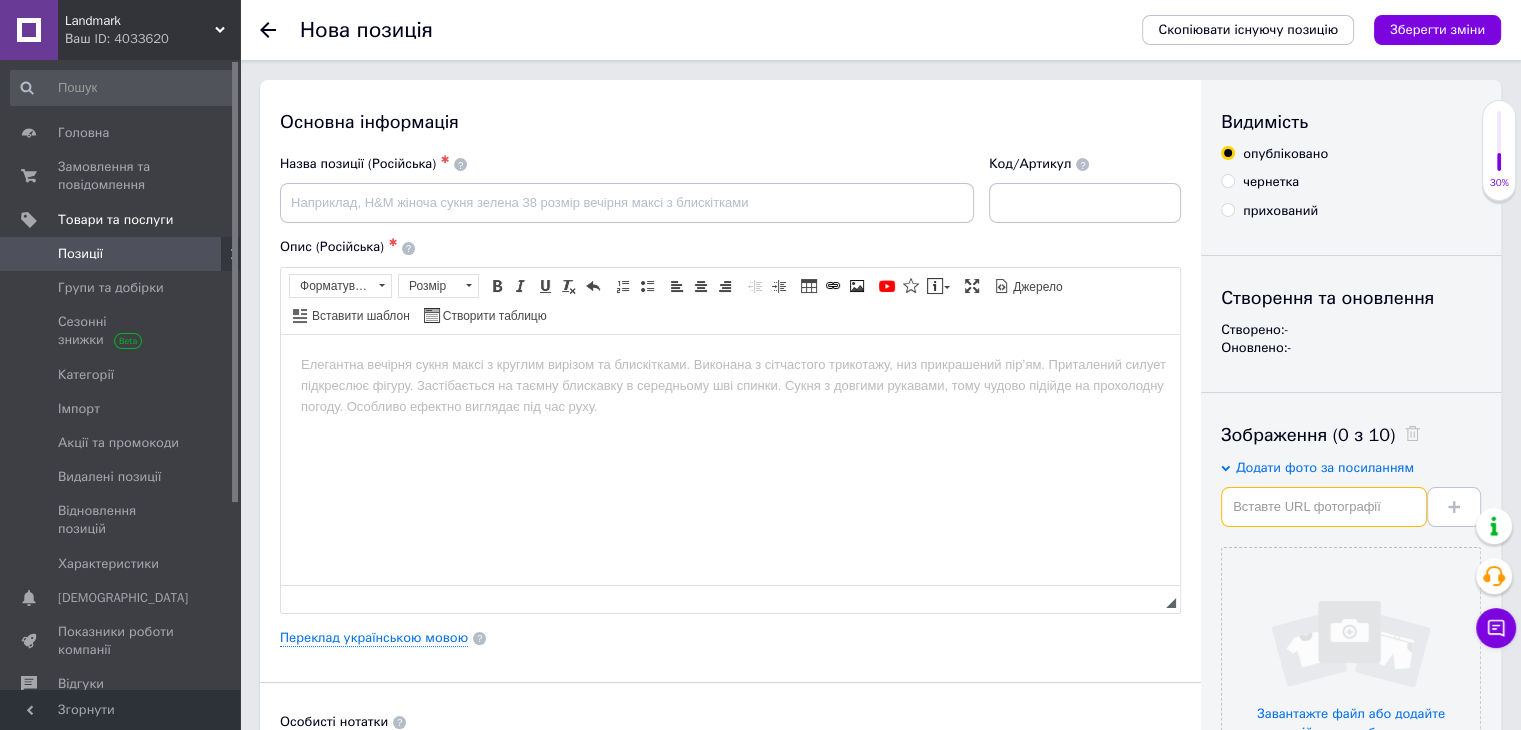 click at bounding box center (1324, 507) 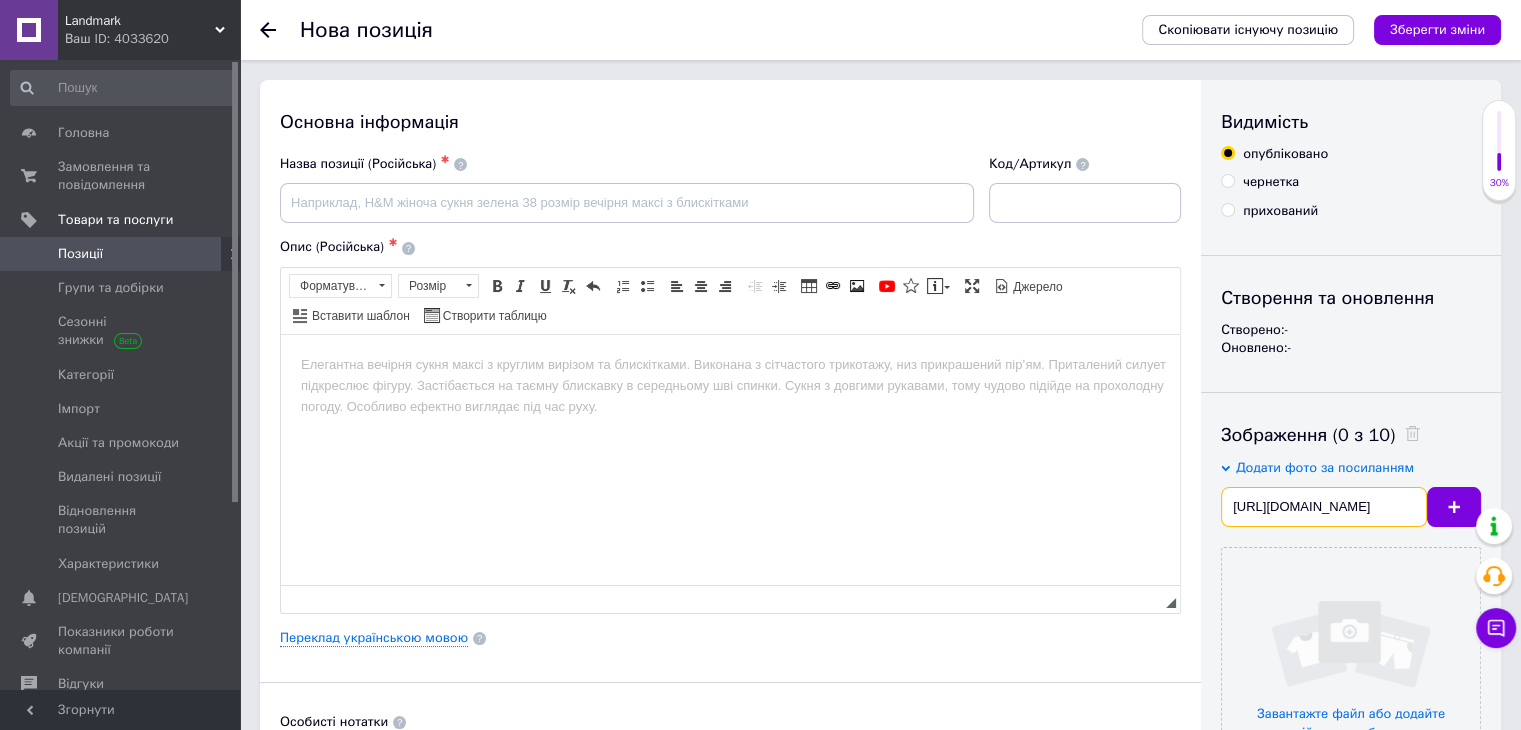 scroll, scrollTop: 0, scrollLeft: 149, axis: horizontal 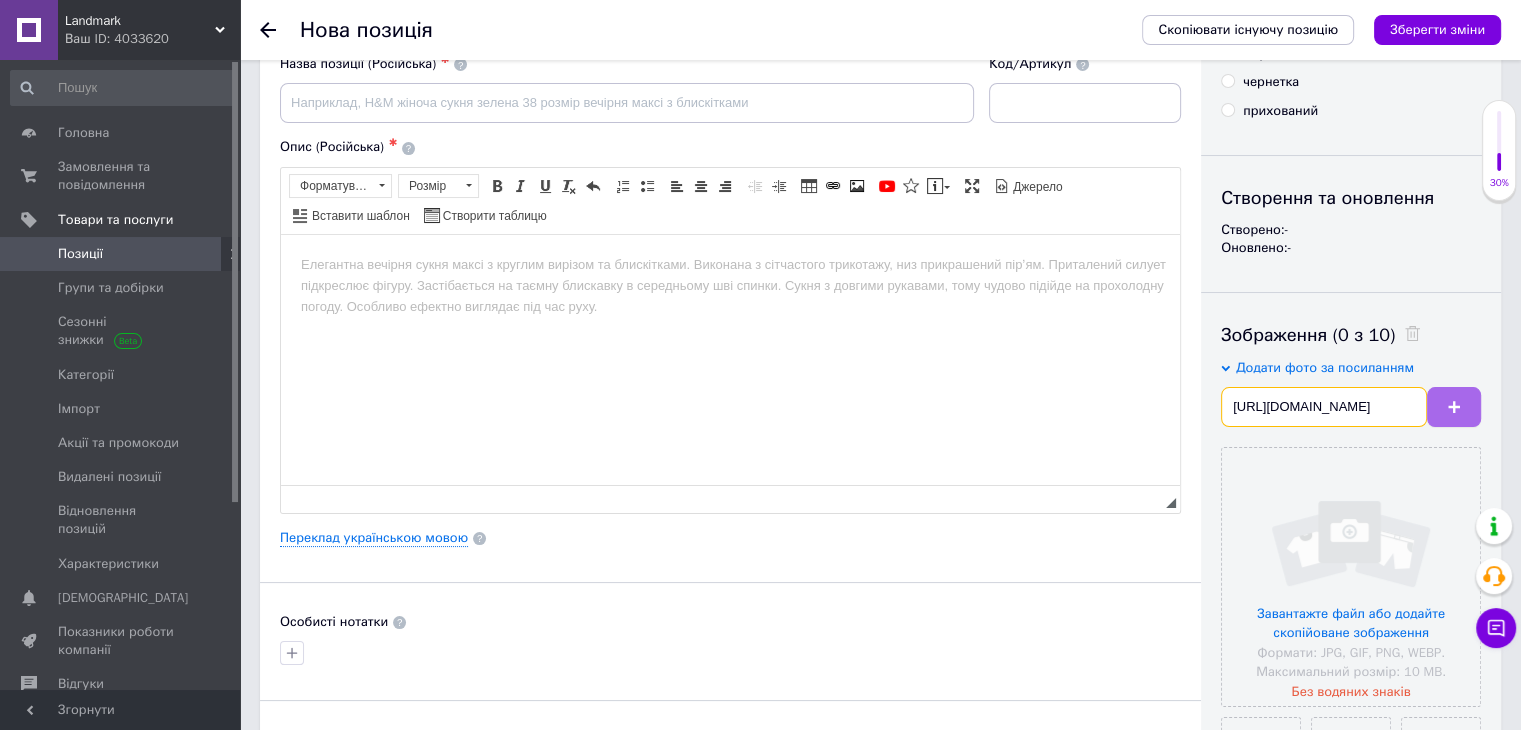 type on "[URL][DOMAIN_NAME]" 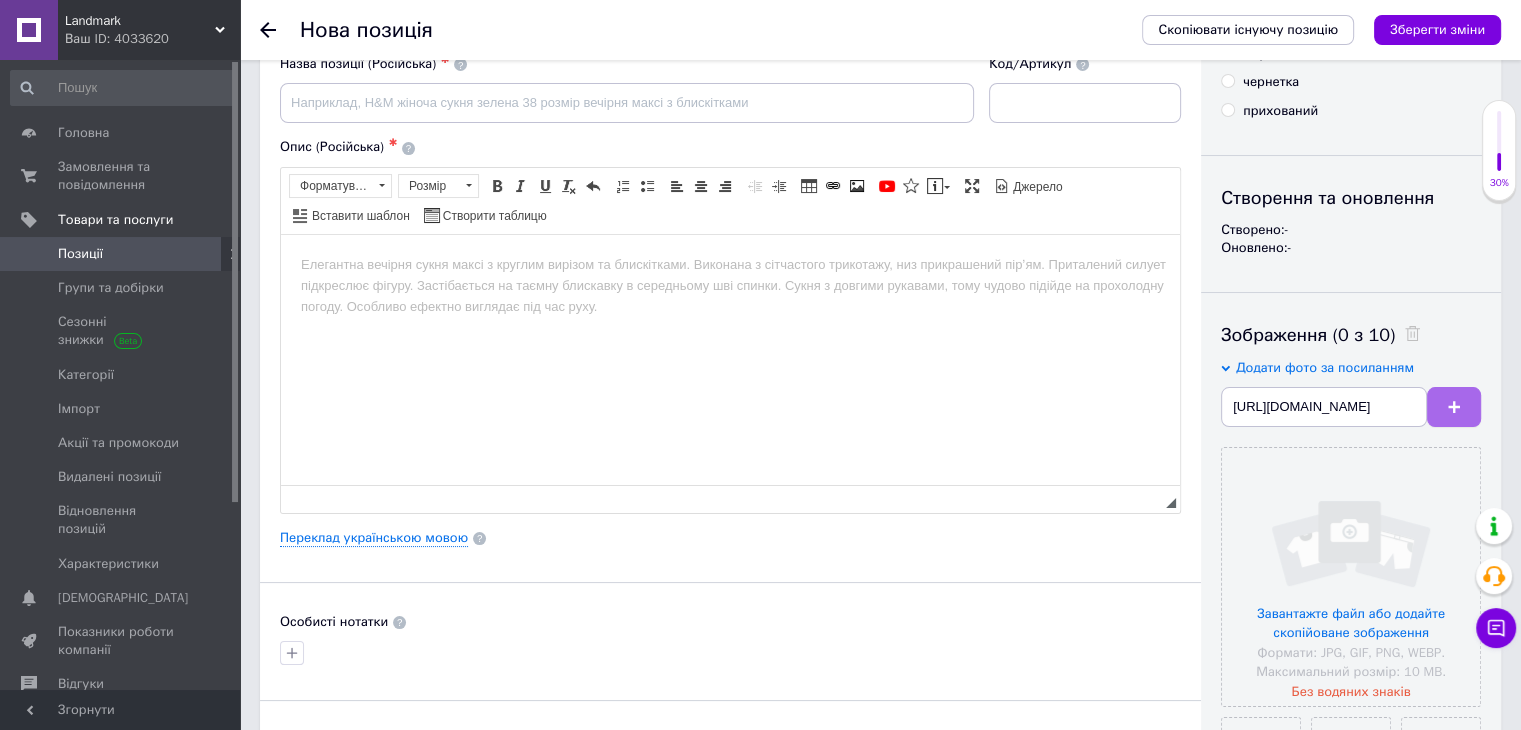 click 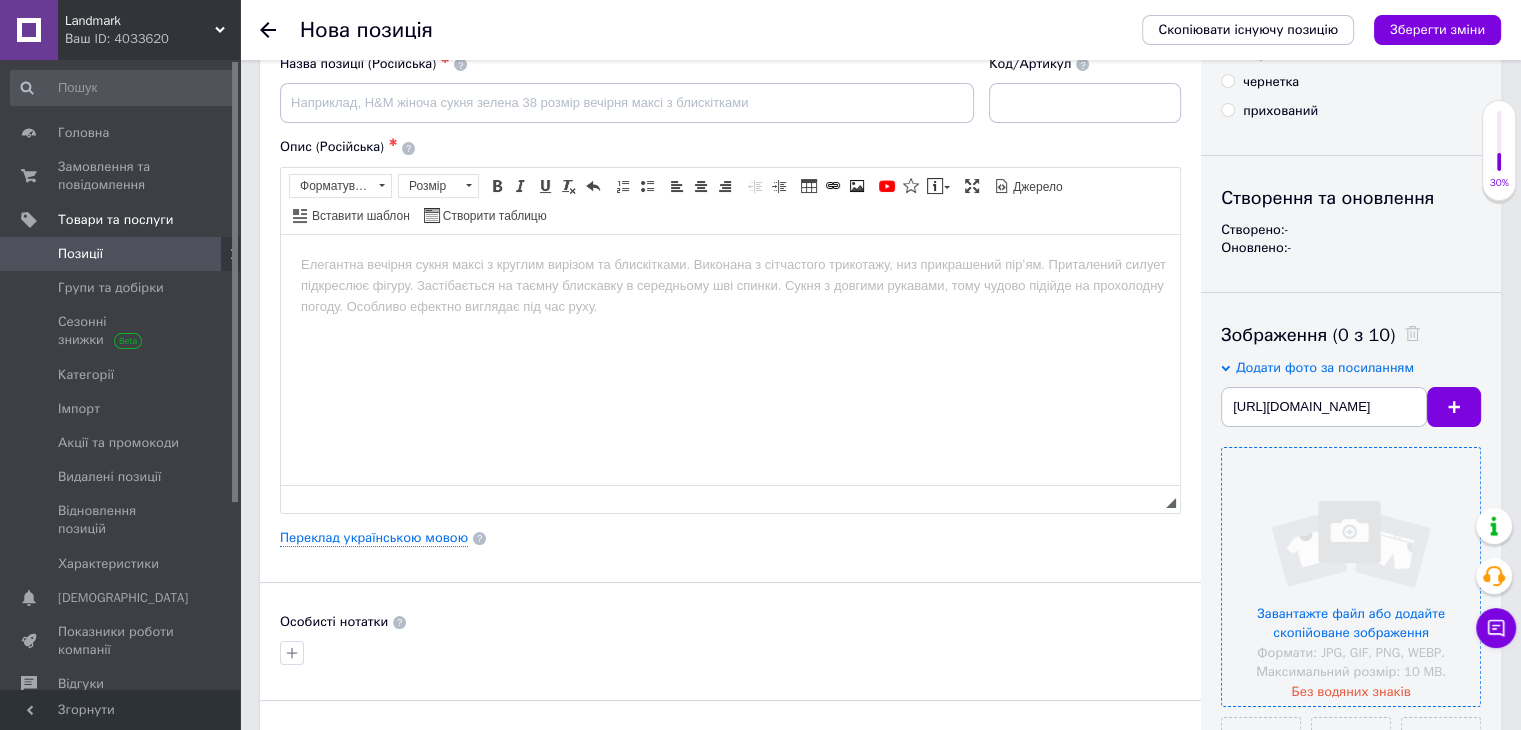 type 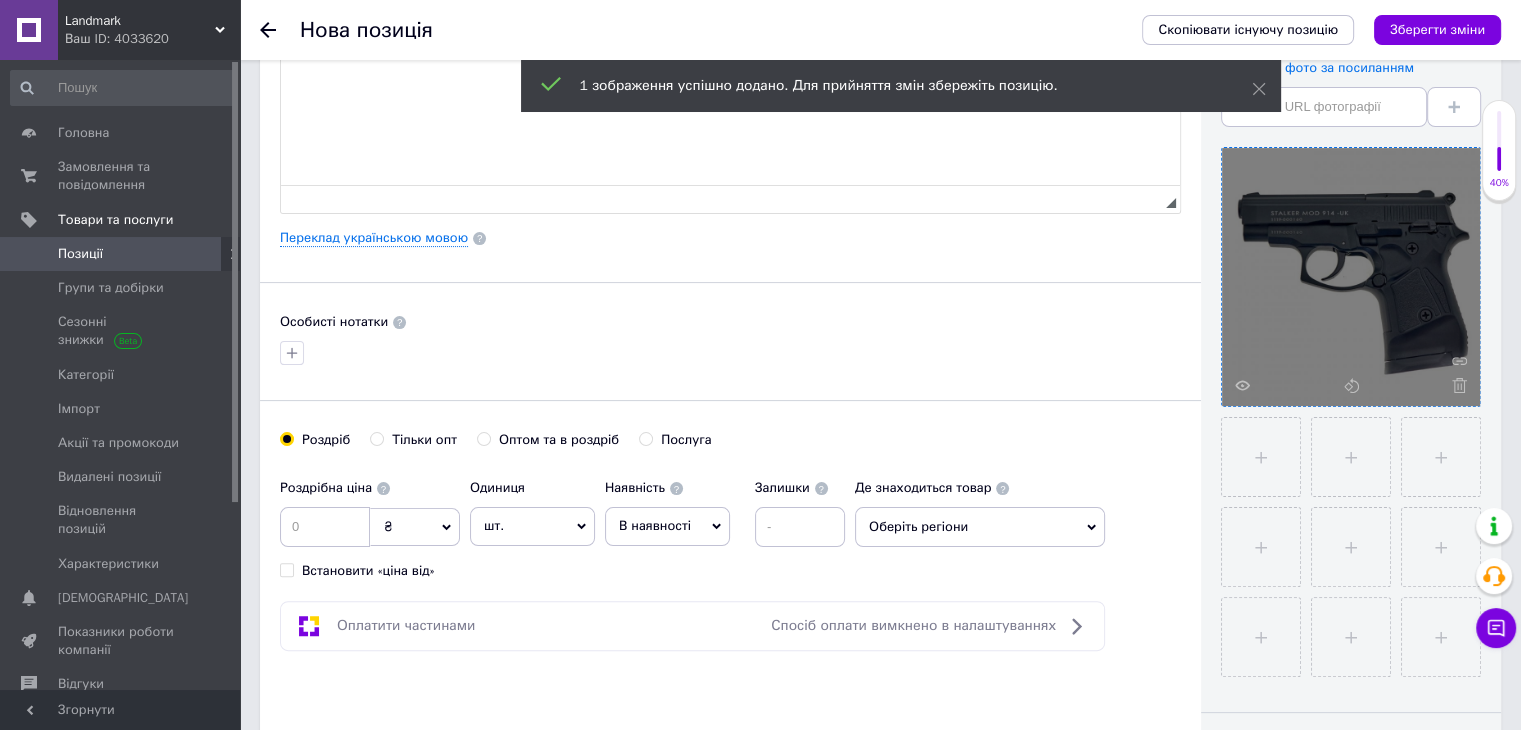 scroll, scrollTop: 0, scrollLeft: 0, axis: both 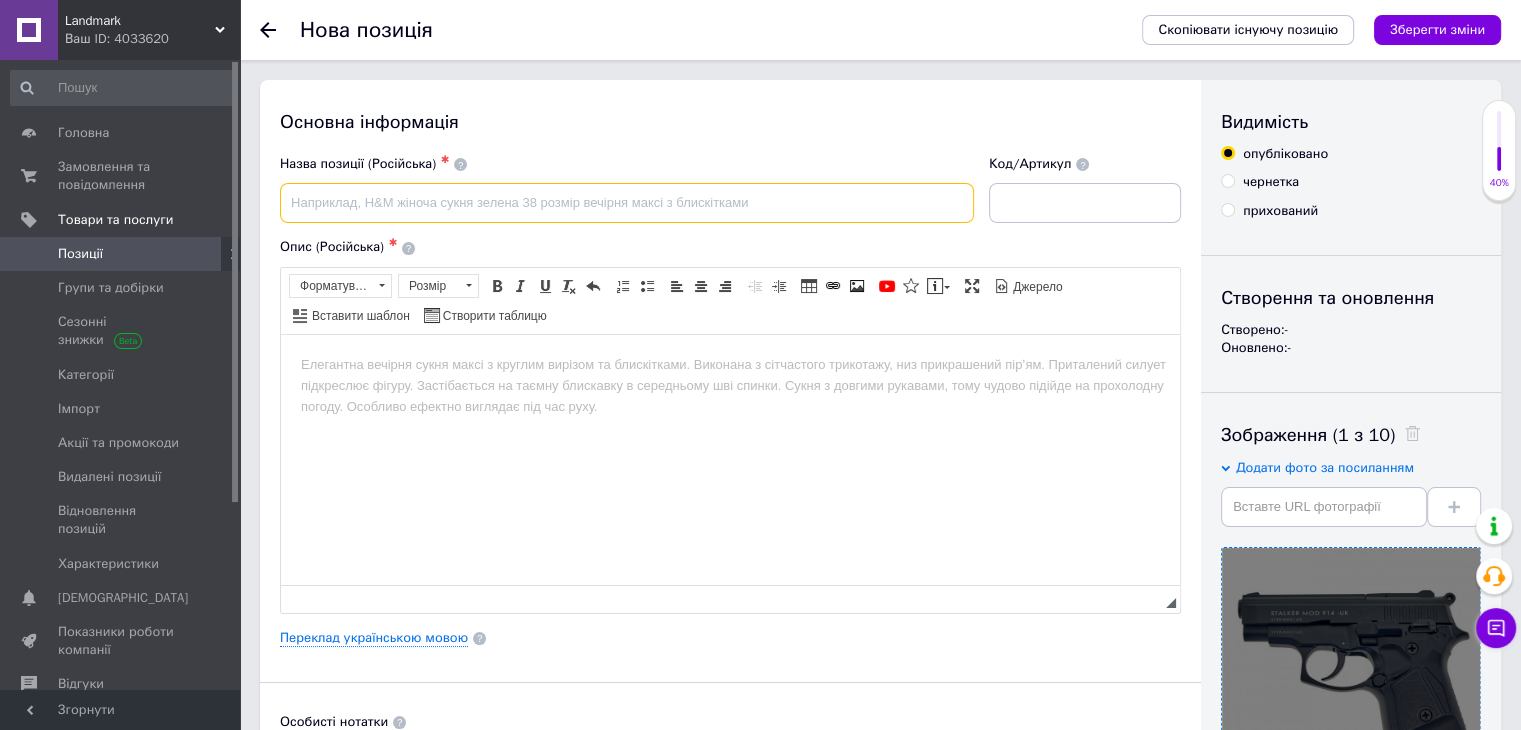 click at bounding box center [627, 203] 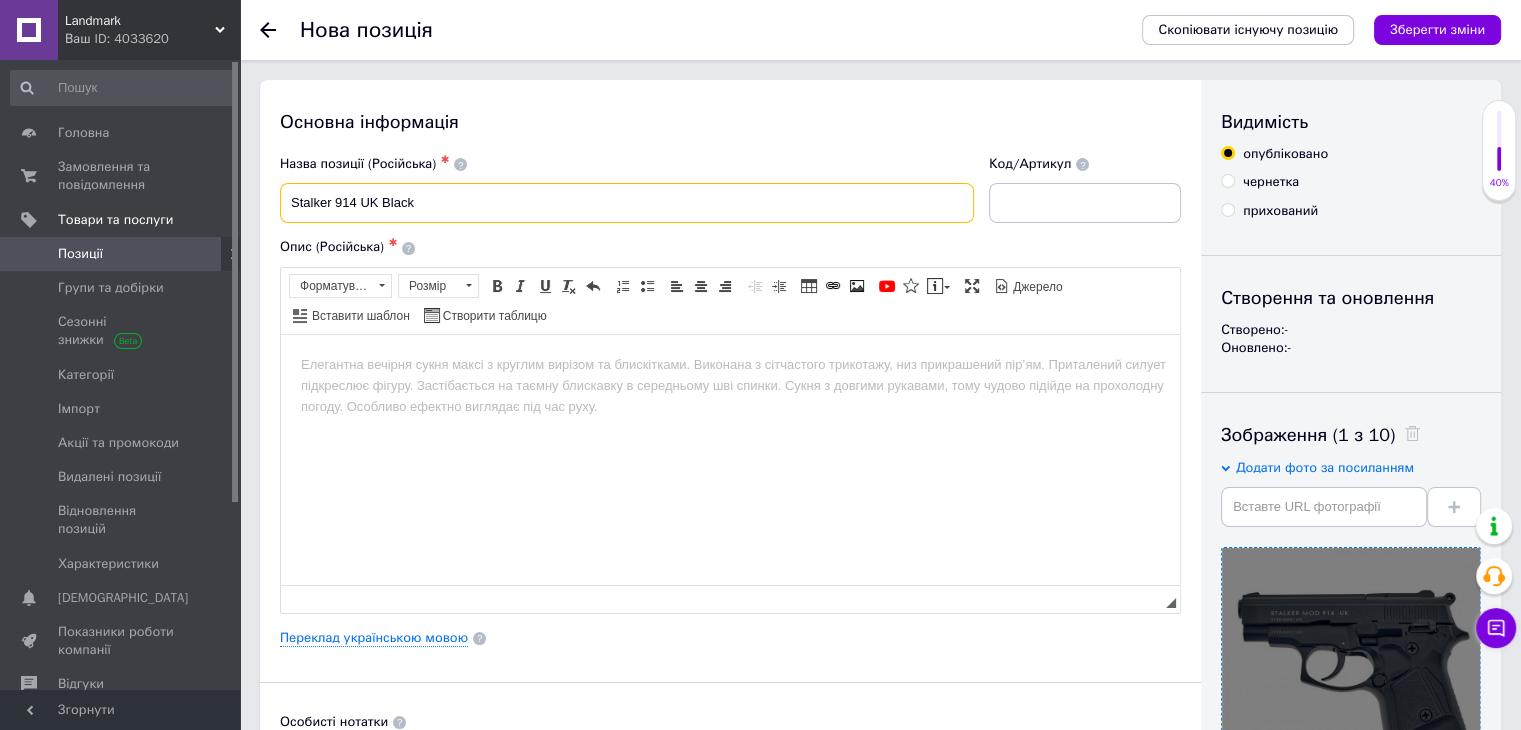 type on "Stalker 914 UK Black" 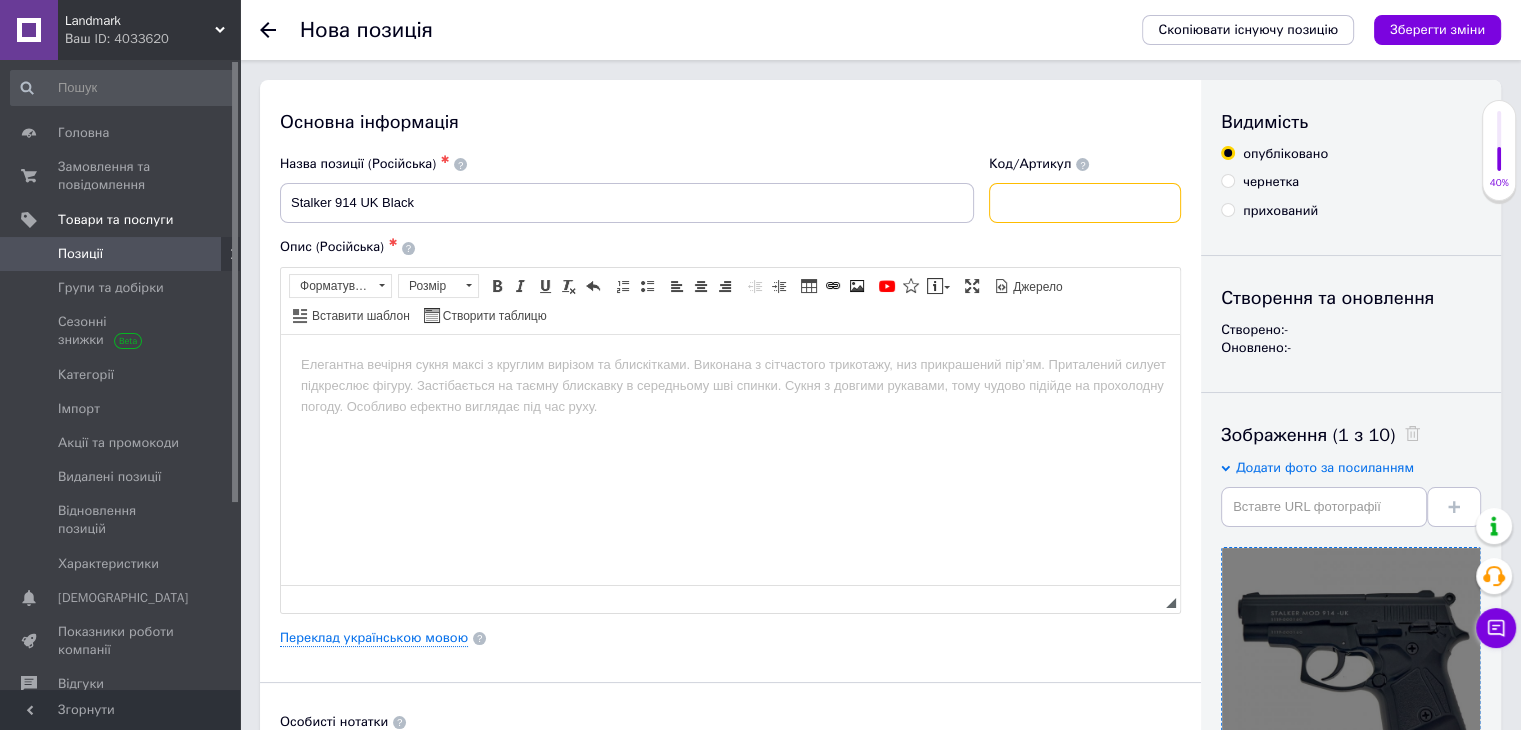 click at bounding box center [1085, 203] 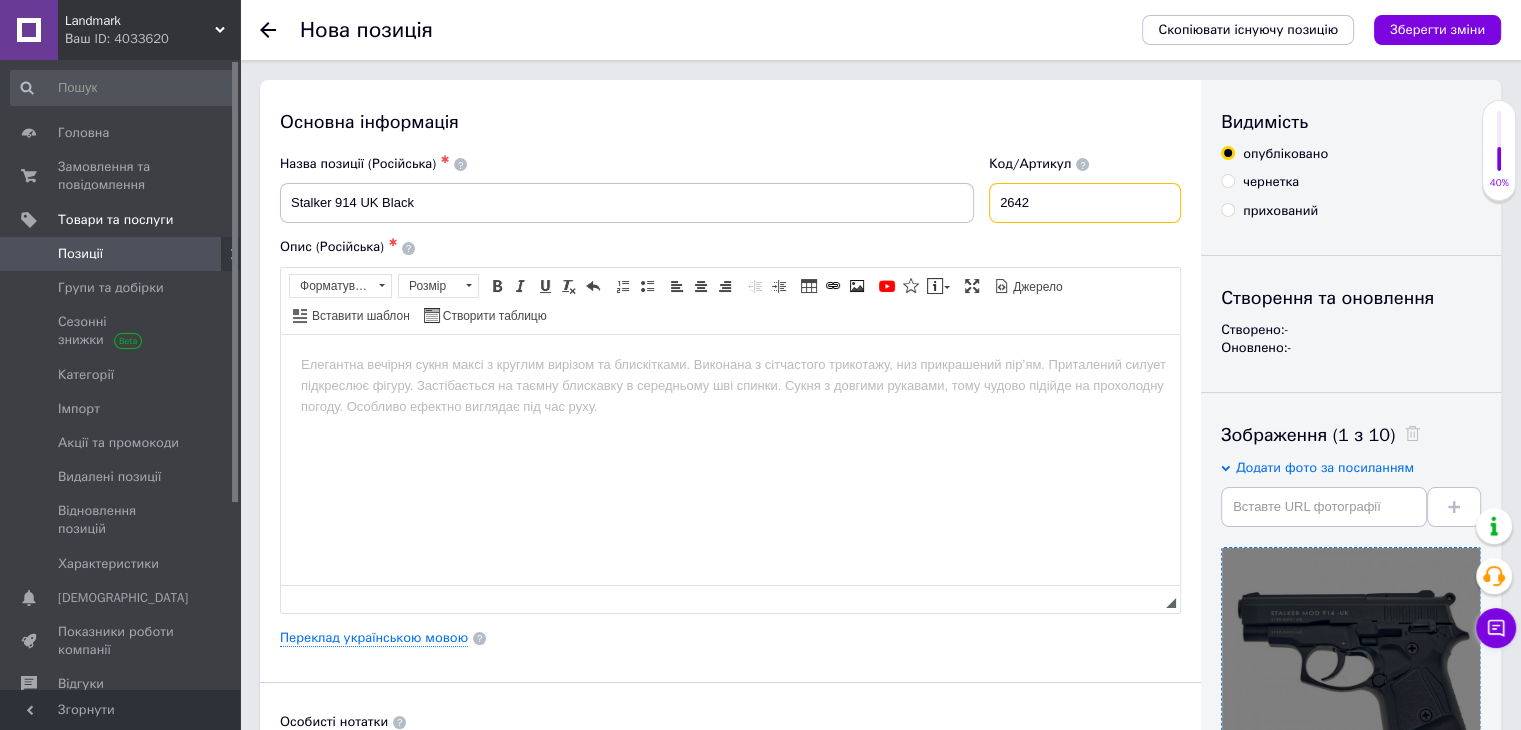 type on "2642" 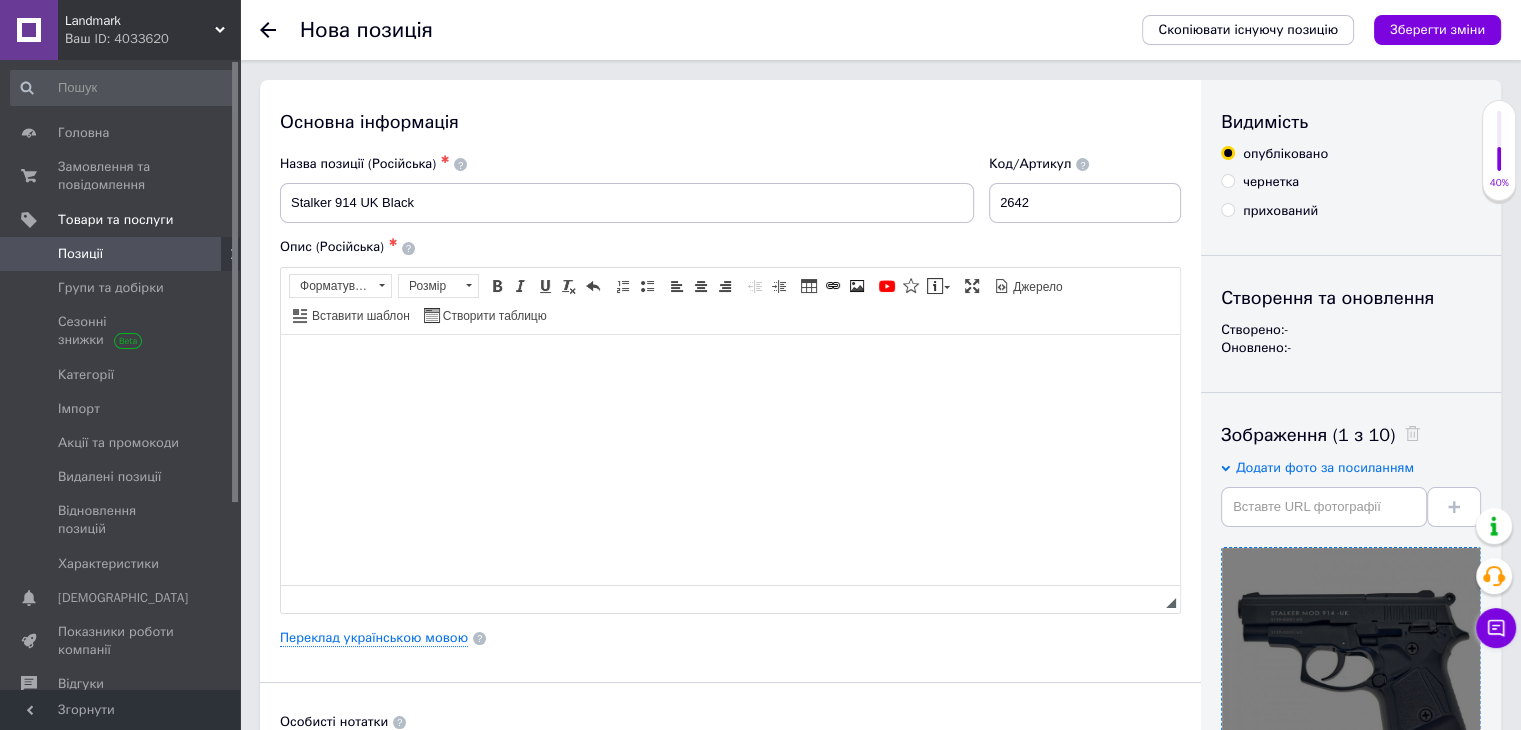 drag, startPoint x: 605, startPoint y: 421, endPoint x: 871, endPoint y: 597, distance: 318.95453 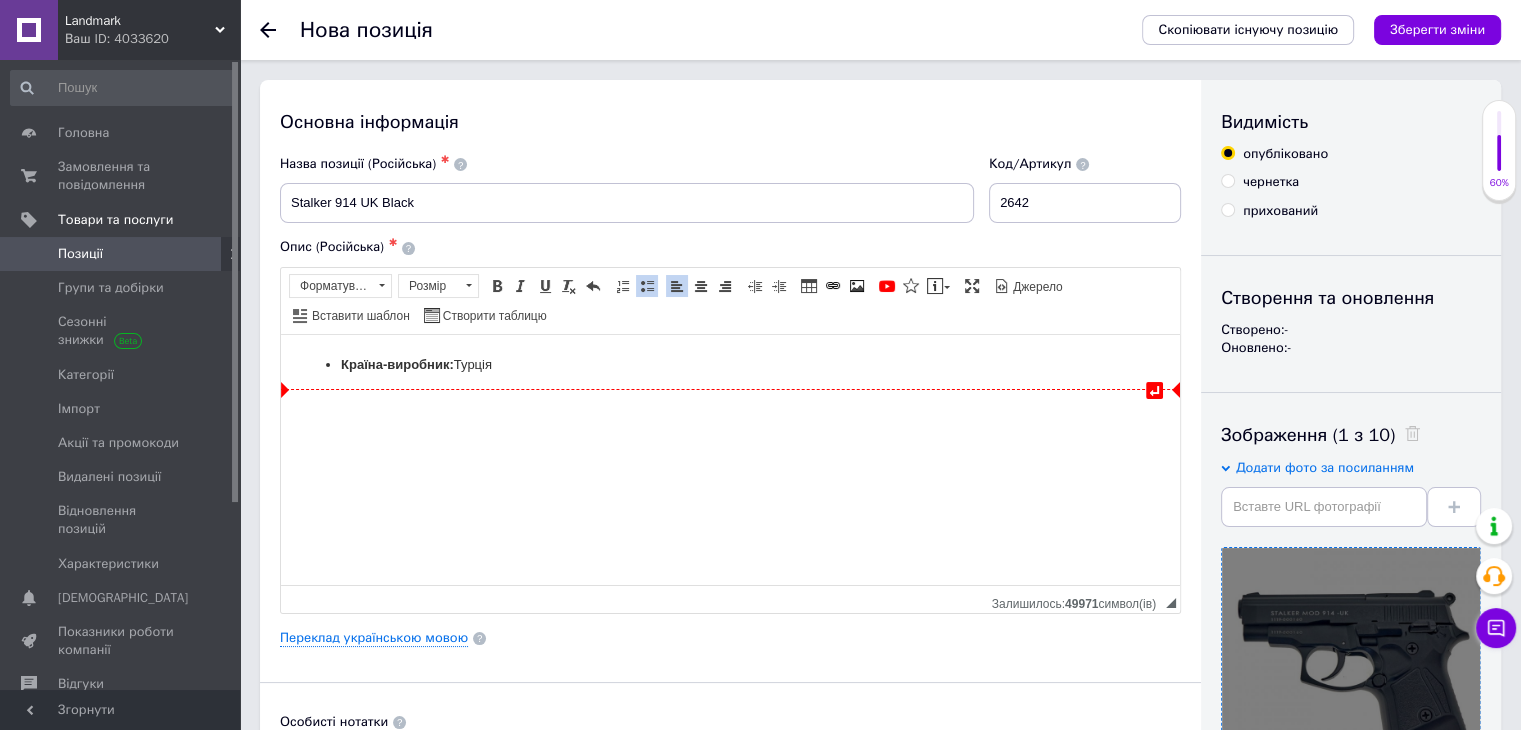 click on "↵ Країна-виробник:  [PERSON_NAME]" at bounding box center (730, 364) 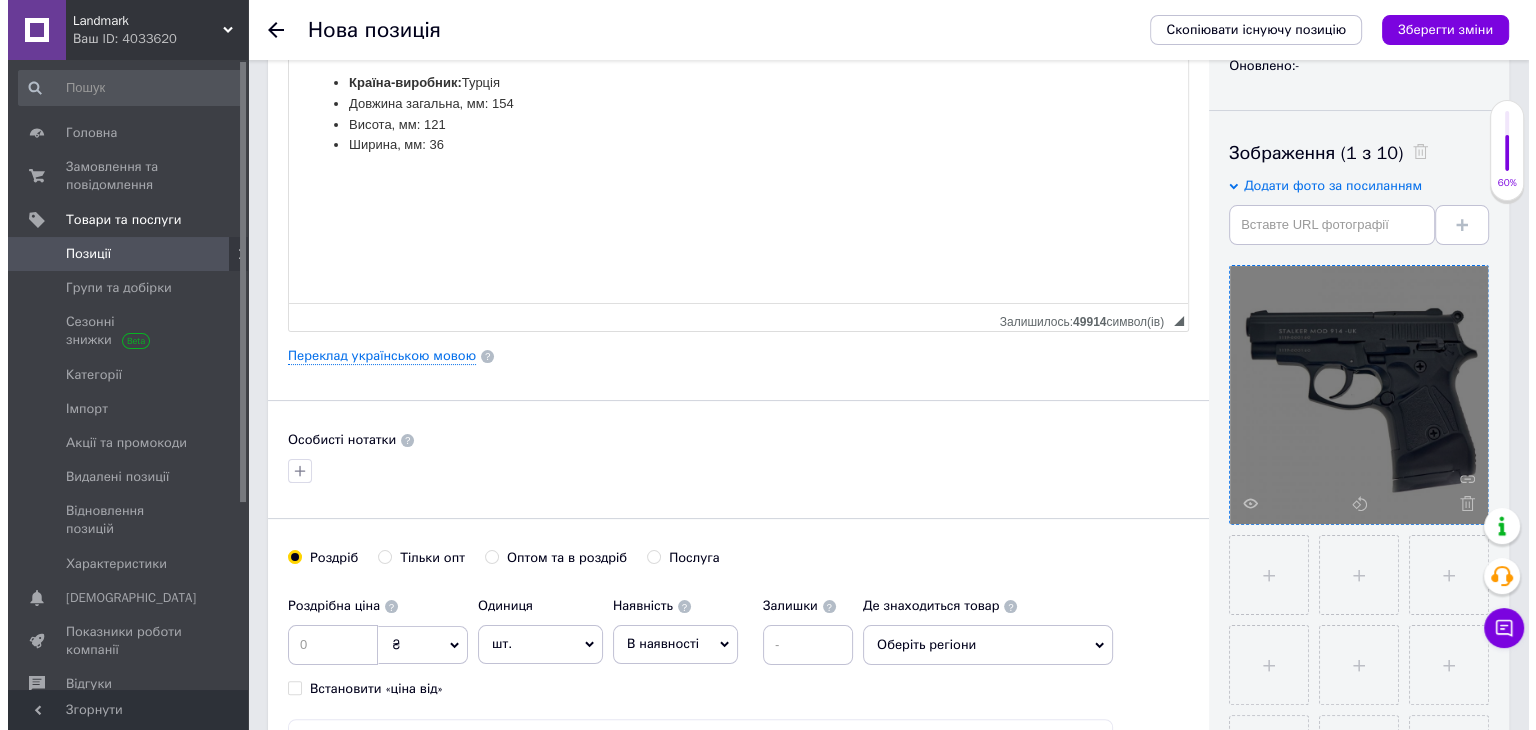 scroll, scrollTop: 300, scrollLeft: 0, axis: vertical 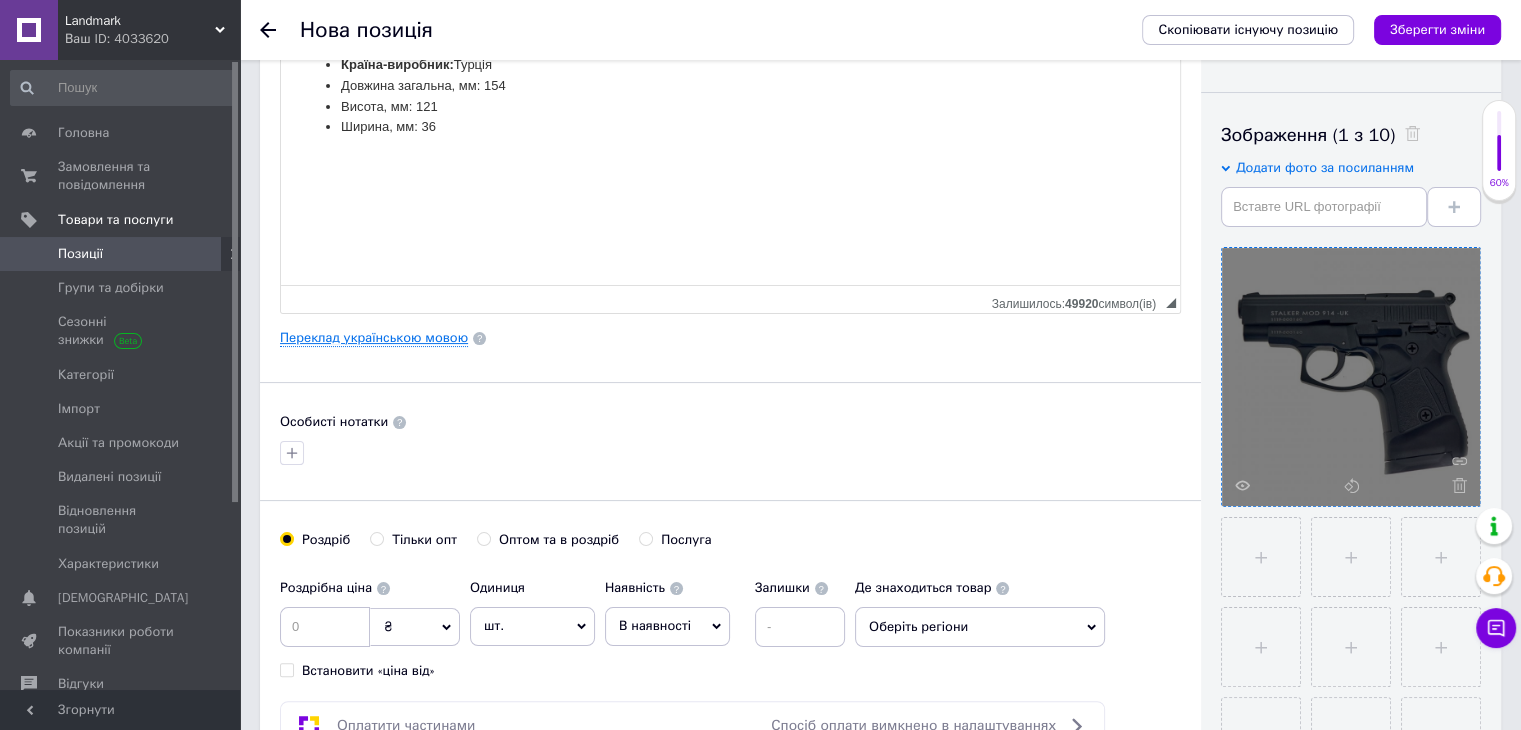 click on "Переклад українською мовою" at bounding box center (374, 338) 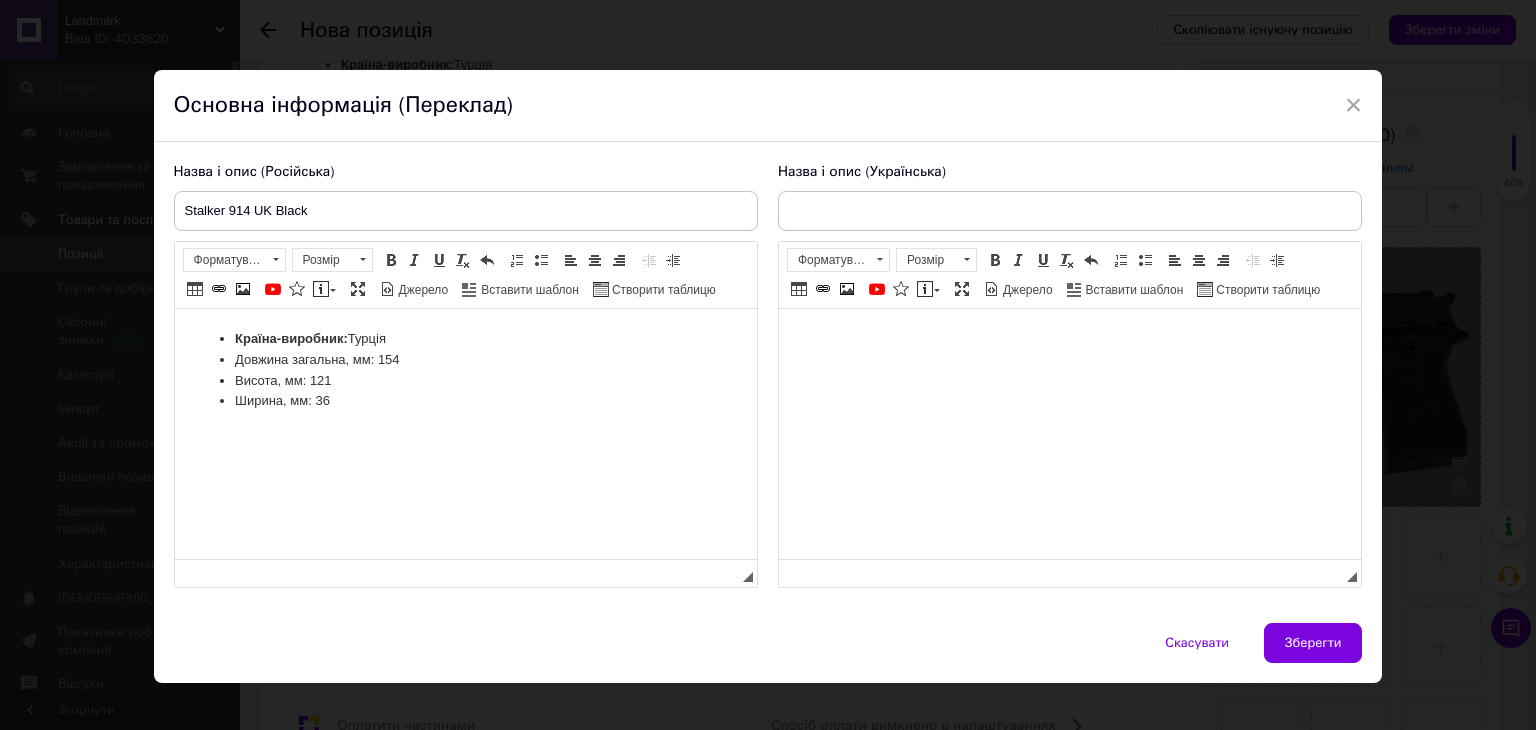 scroll, scrollTop: 0, scrollLeft: 0, axis: both 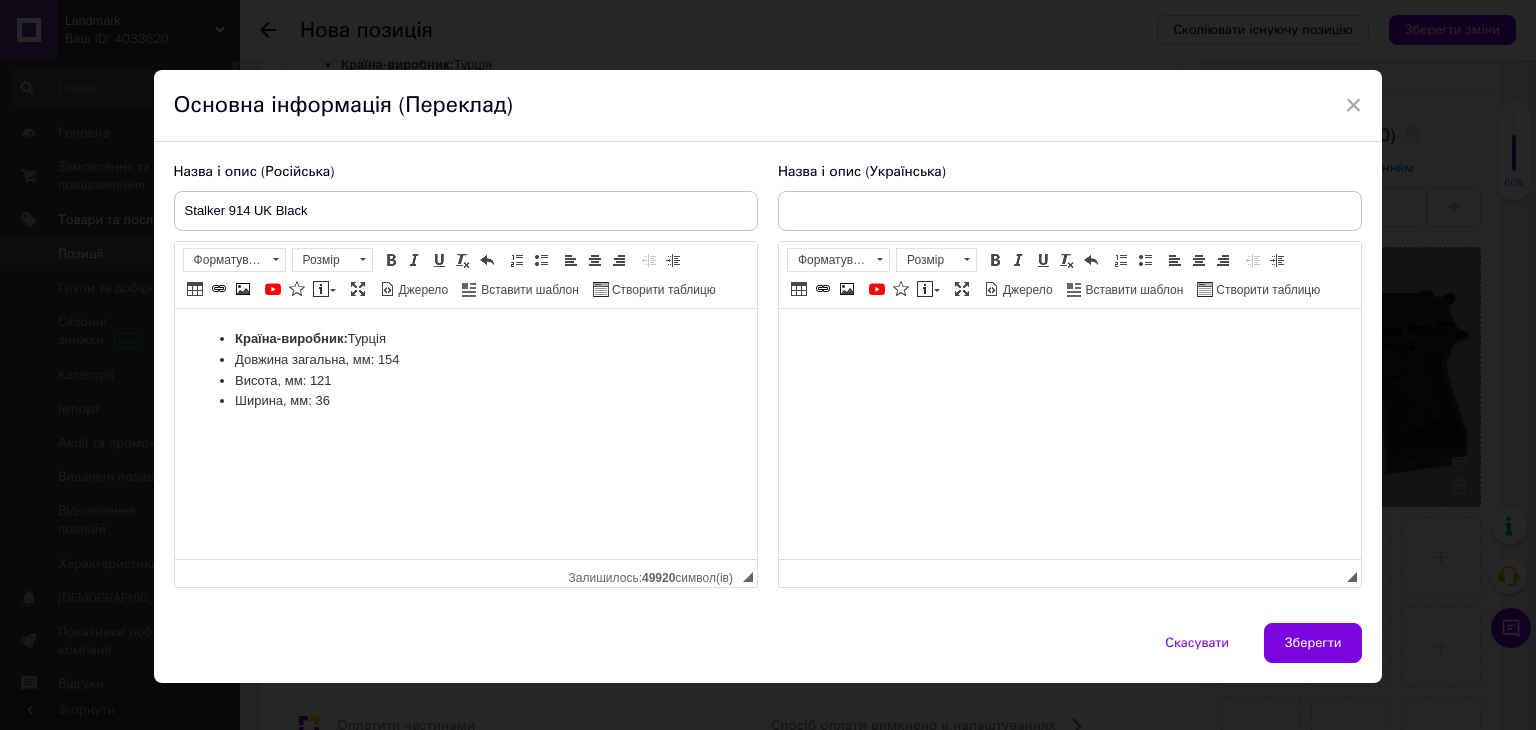 click at bounding box center (1069, 339) 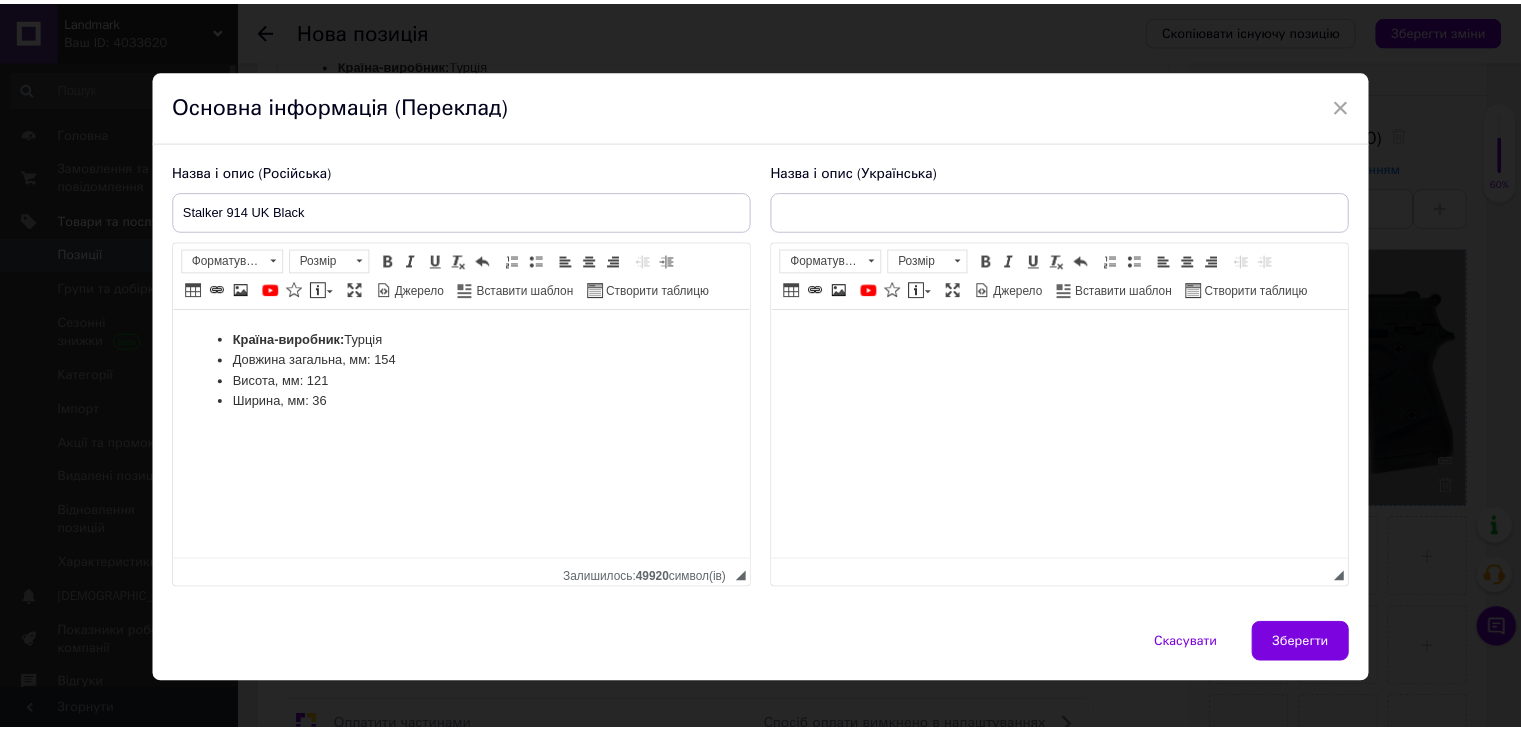 scroll, scrollTop: 153, scrollLeft: 0, axis: vertical 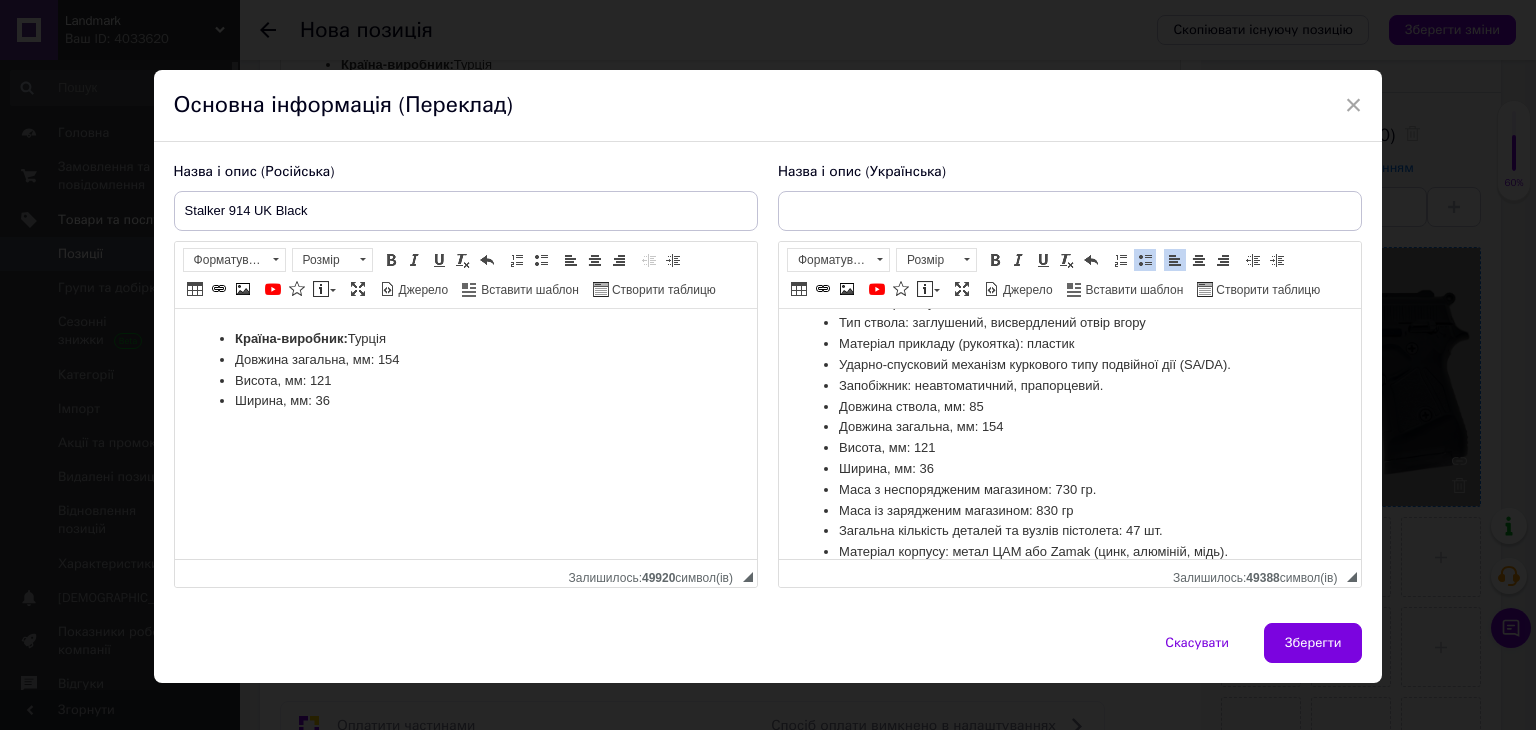 click at bounding box center [1070, 211] 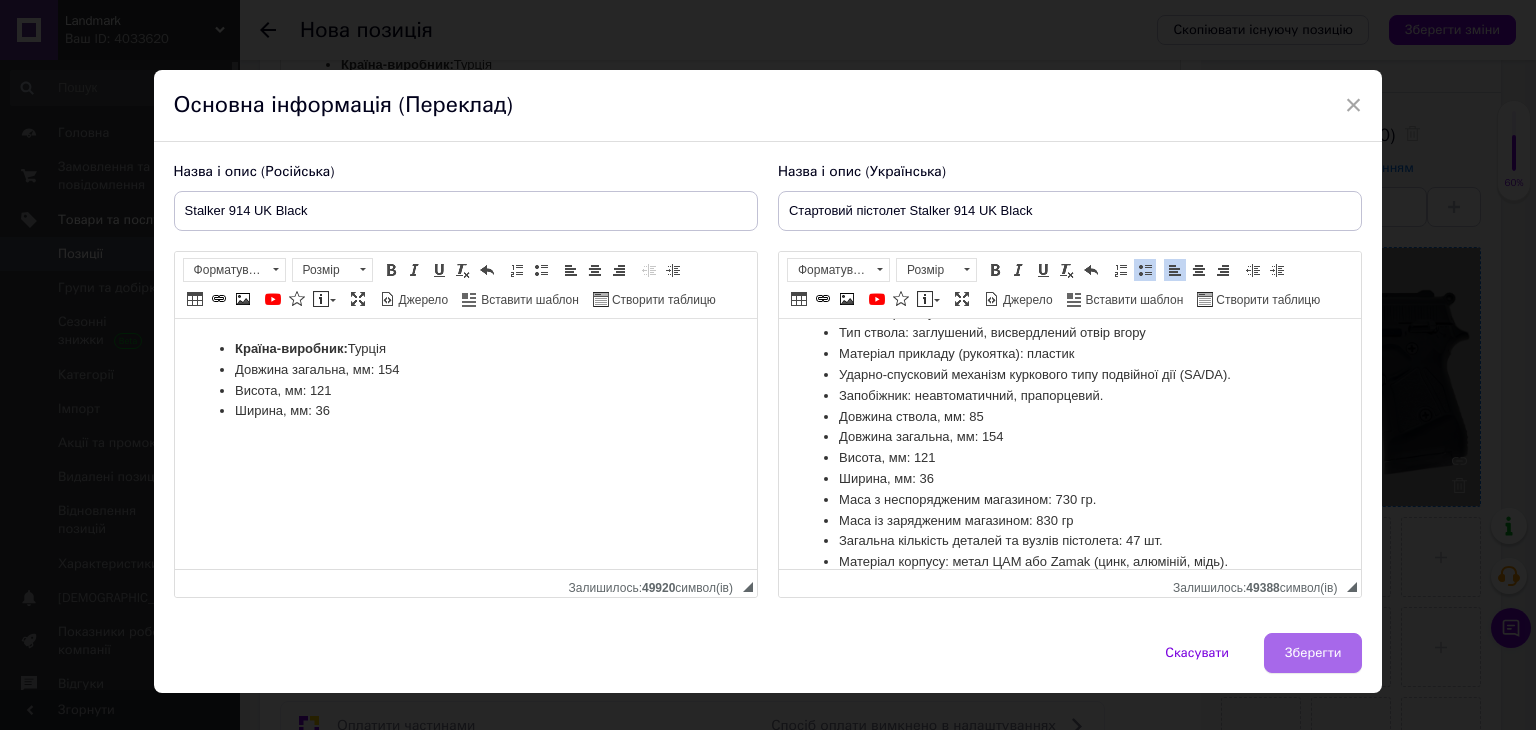 type on "Стартовий пістолет Stalker 914 UK Black" 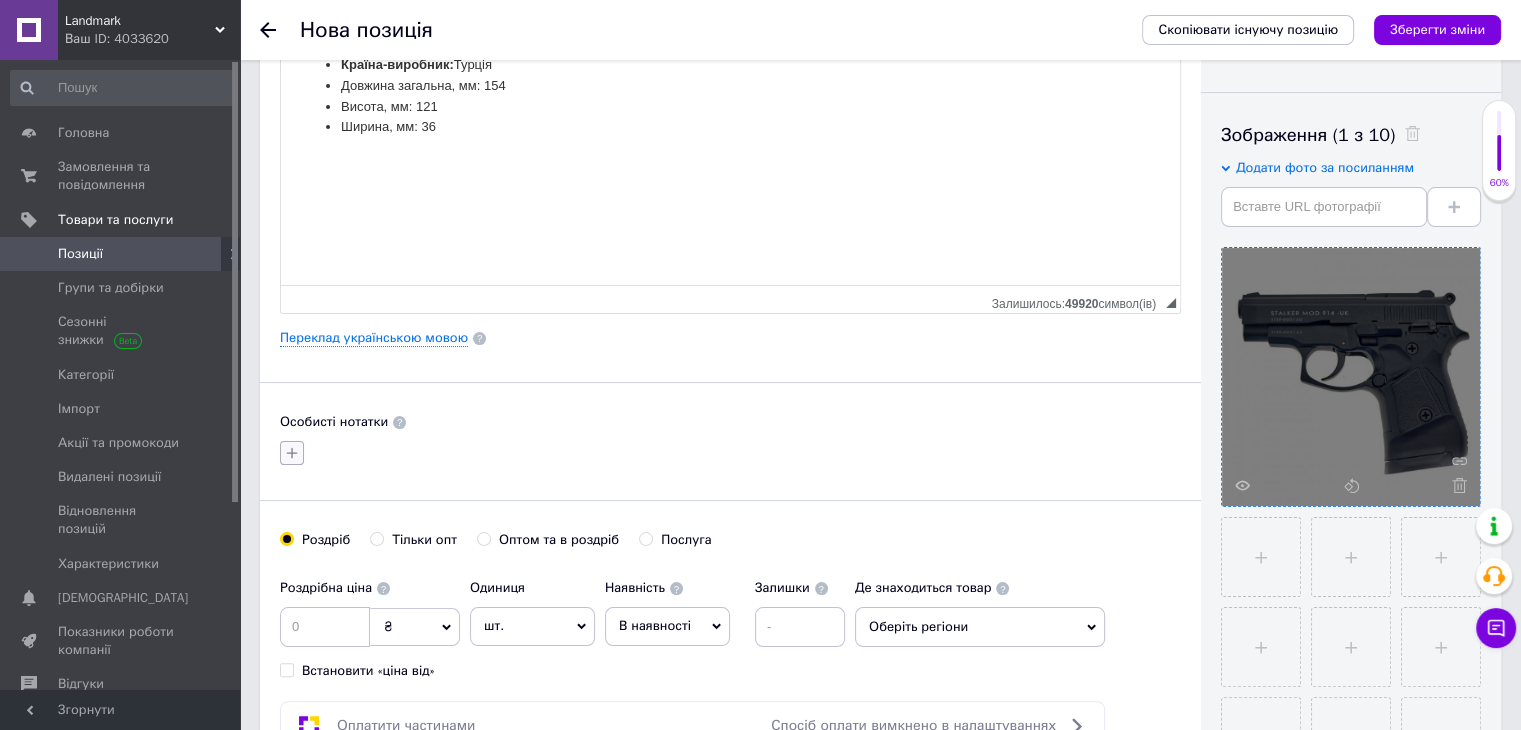 click 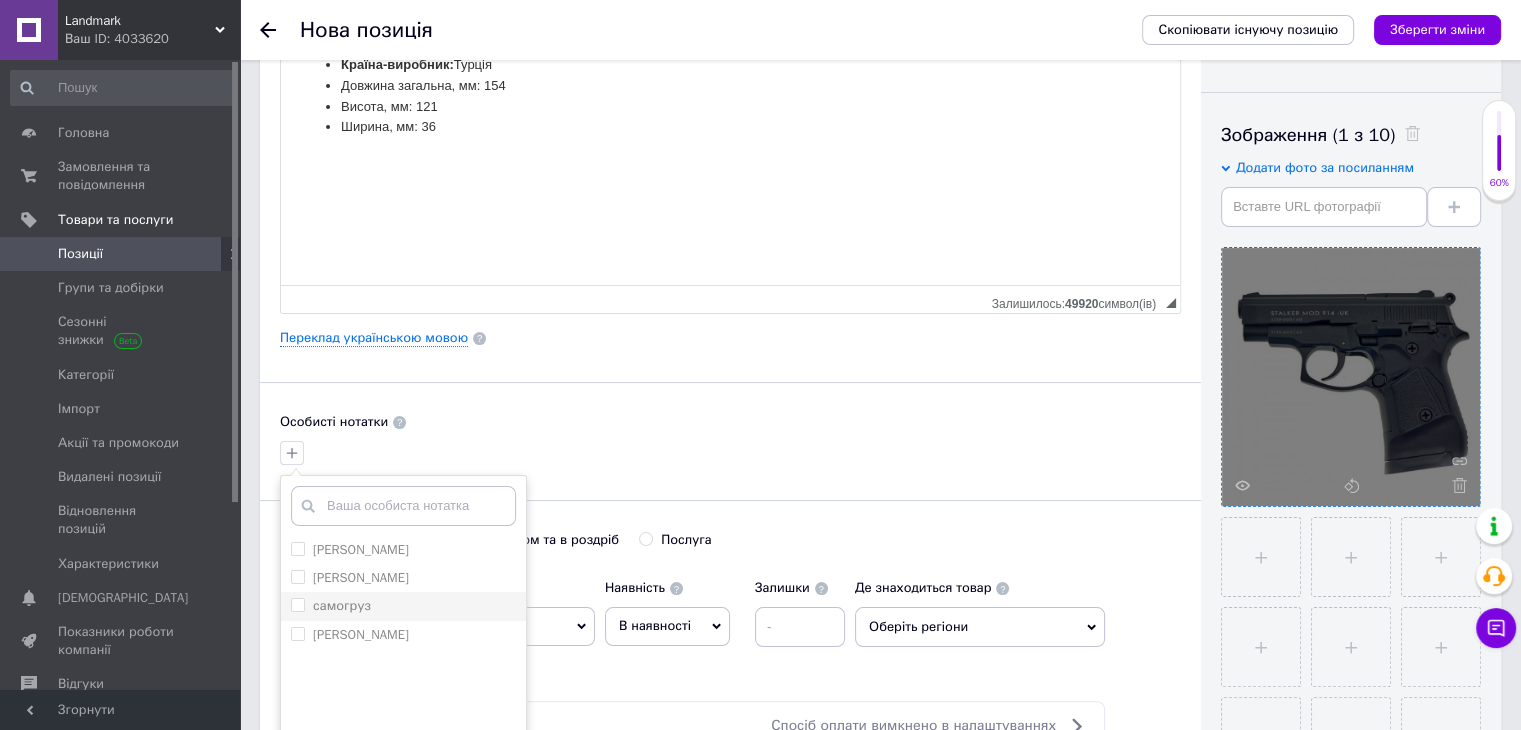 click on "самогруз" at bounding box center [297, 604] 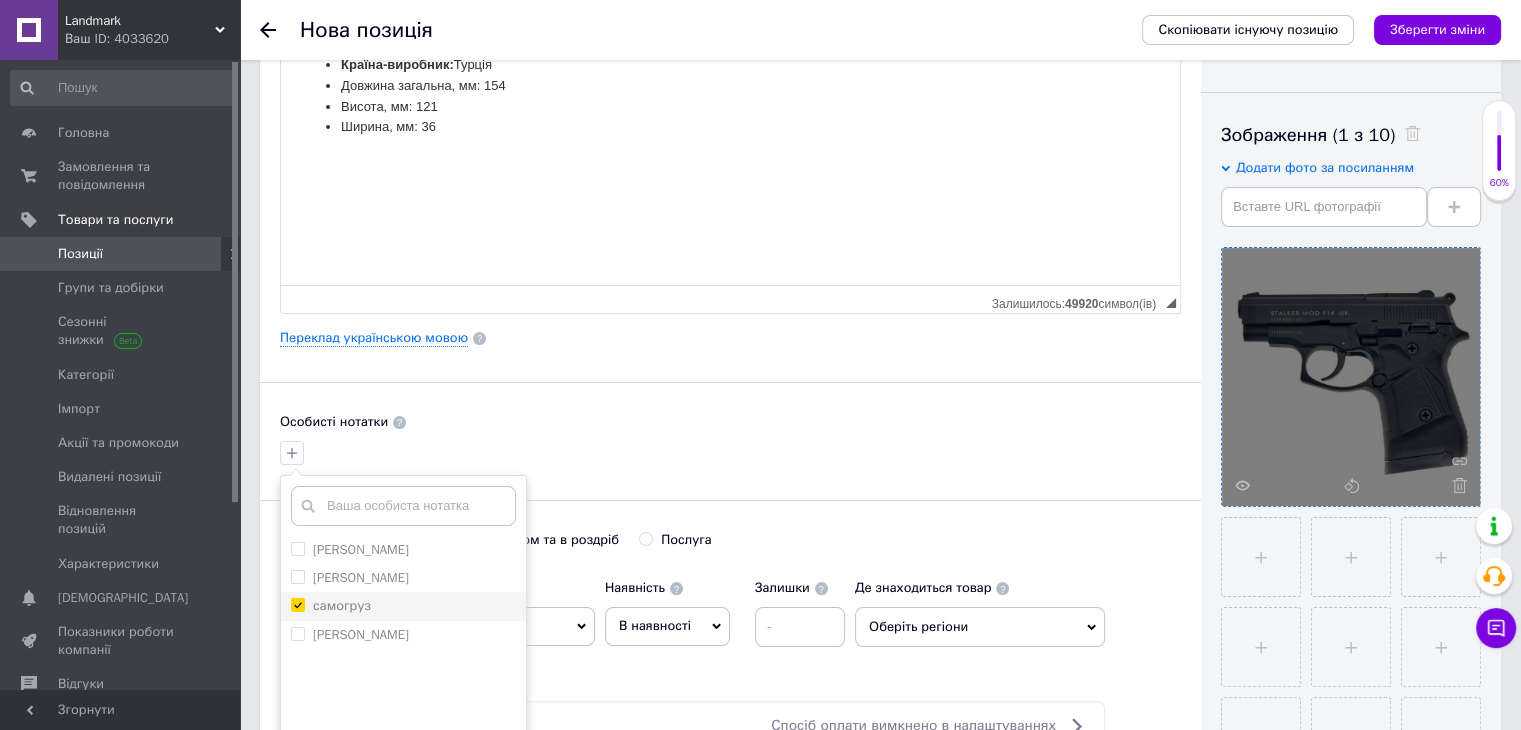 checkbox on "true" 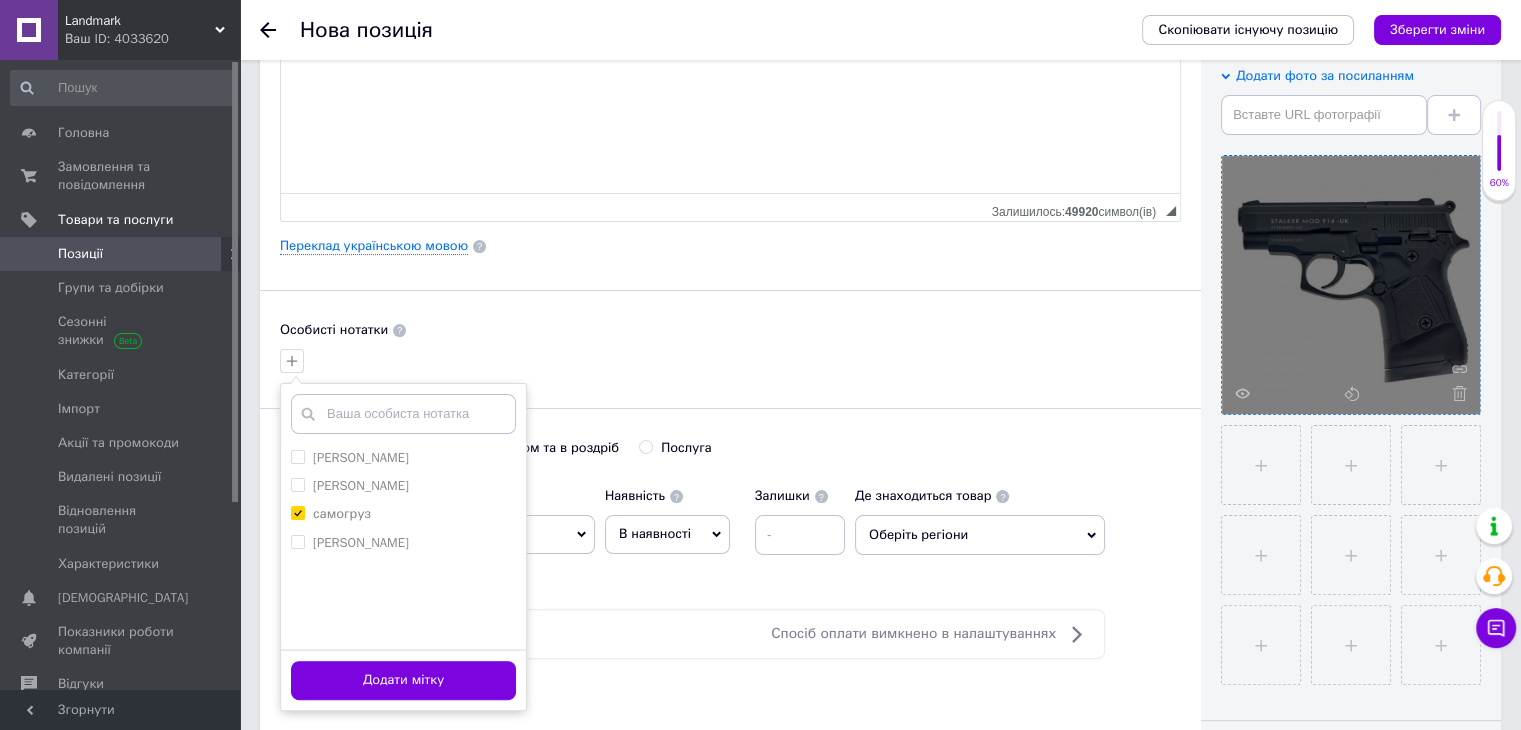scroll, scrollTop: 500, scrollLeft: 0, axis: vertical 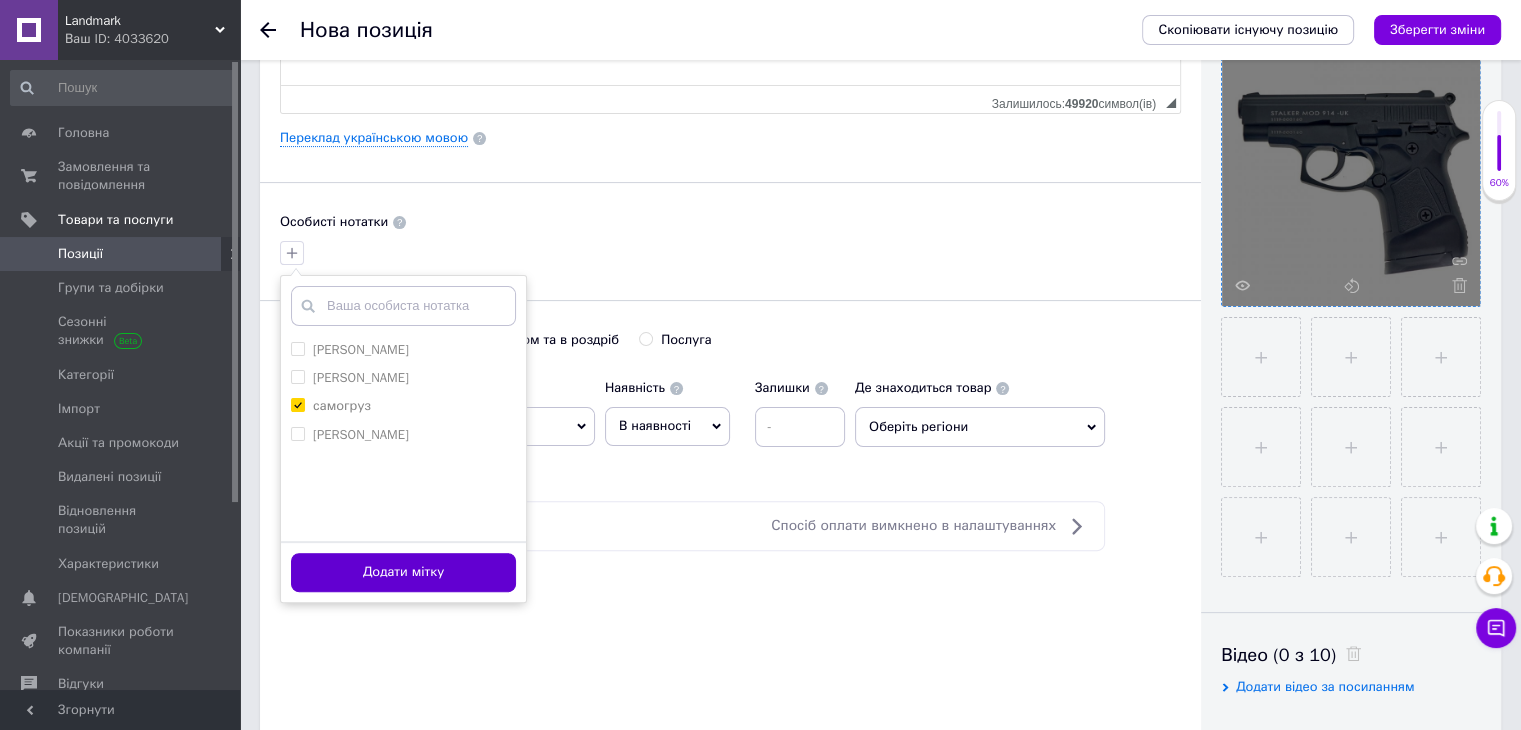 click on "Додати мітку" at bounding box center [403, 572] 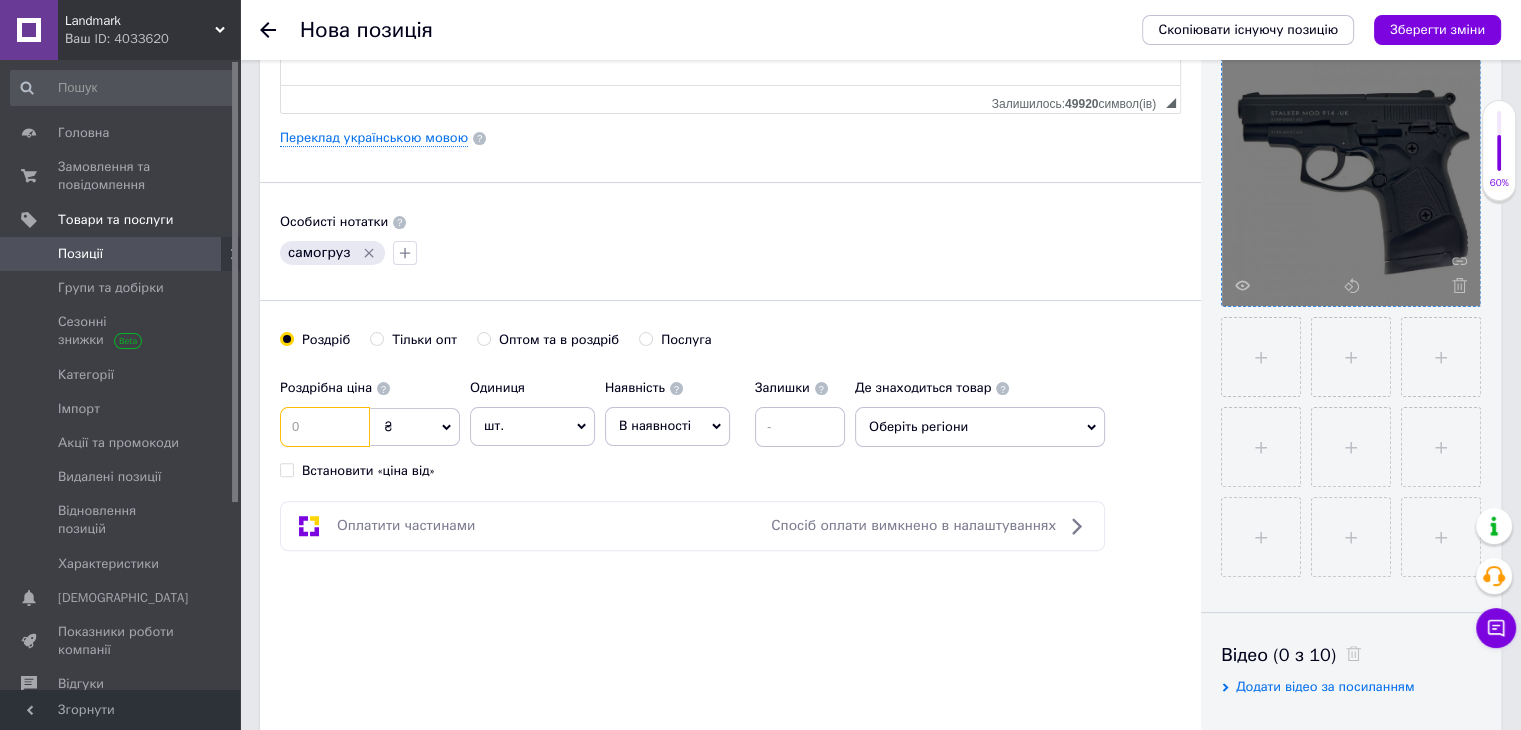 click at bounding box center [325, 427] 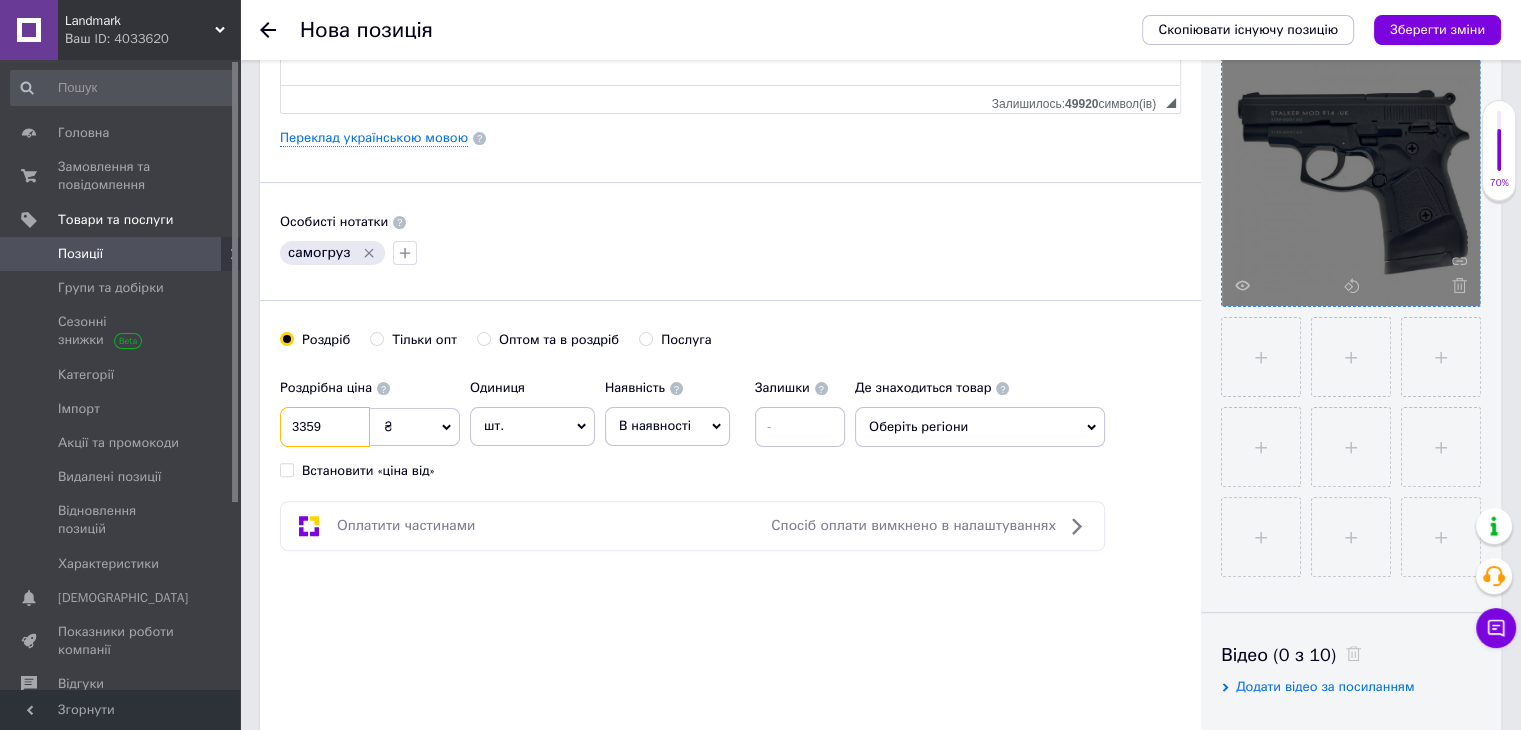 type on "3359" 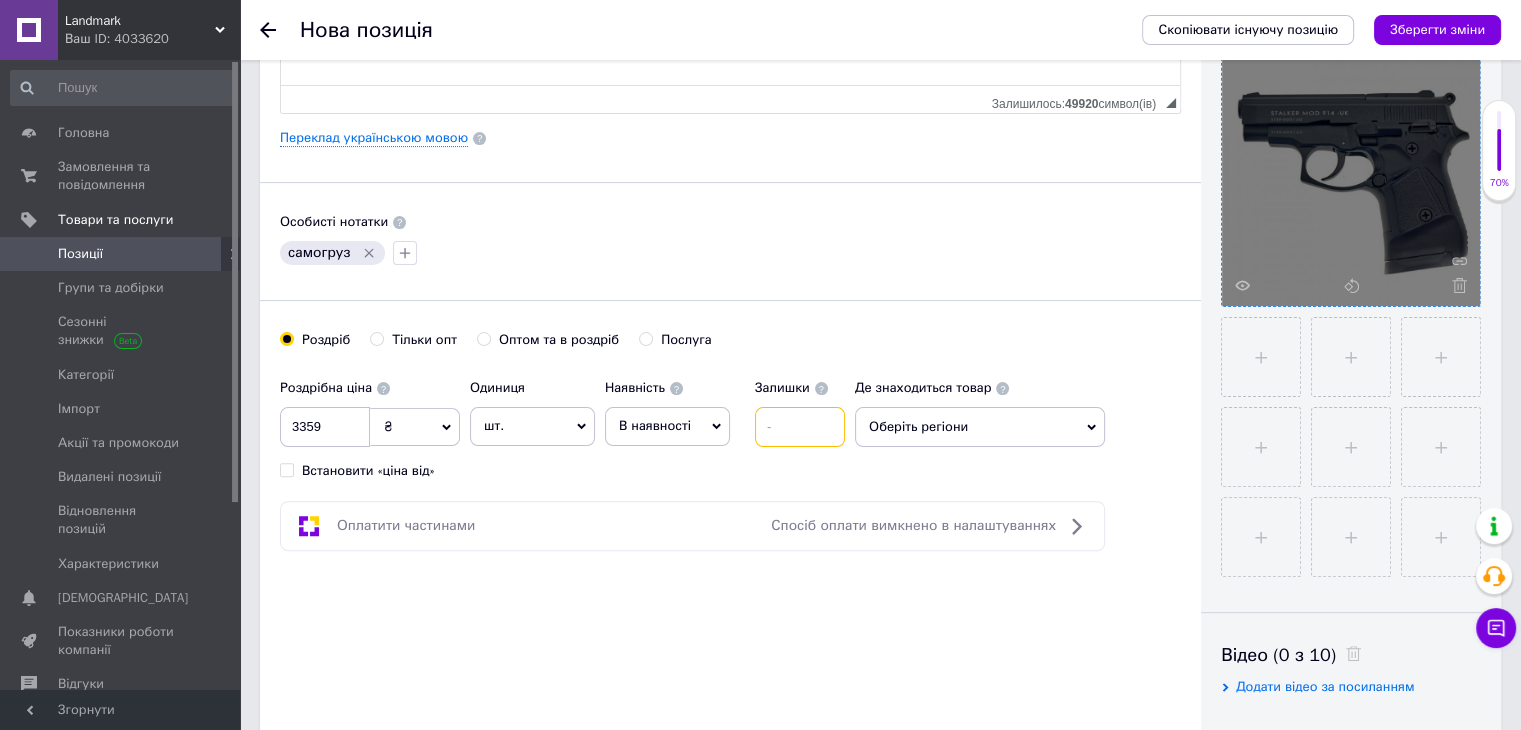 click at bounding box center [800, 427] 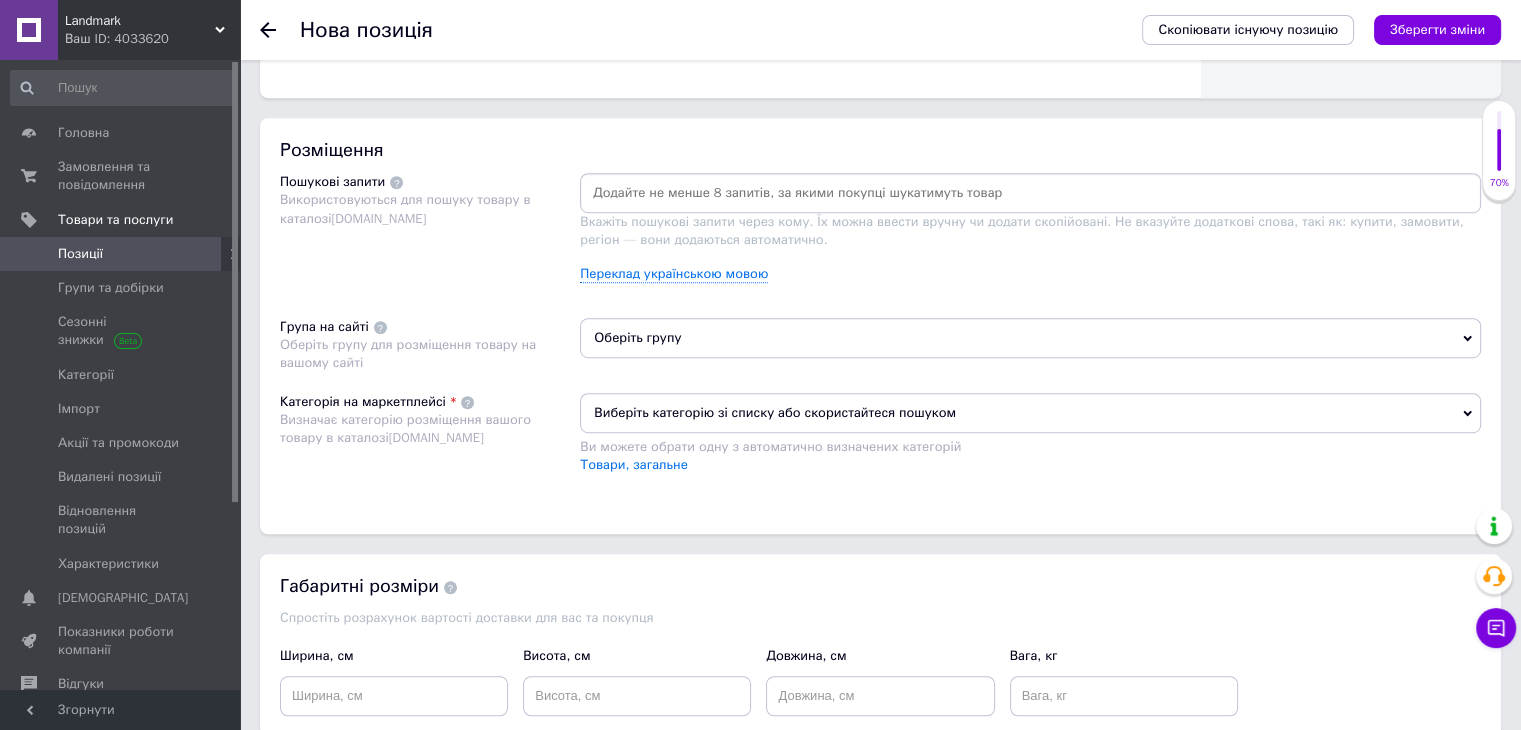 scroll, scrollTop: 1200, scrollLeft: 0, axis: vertical 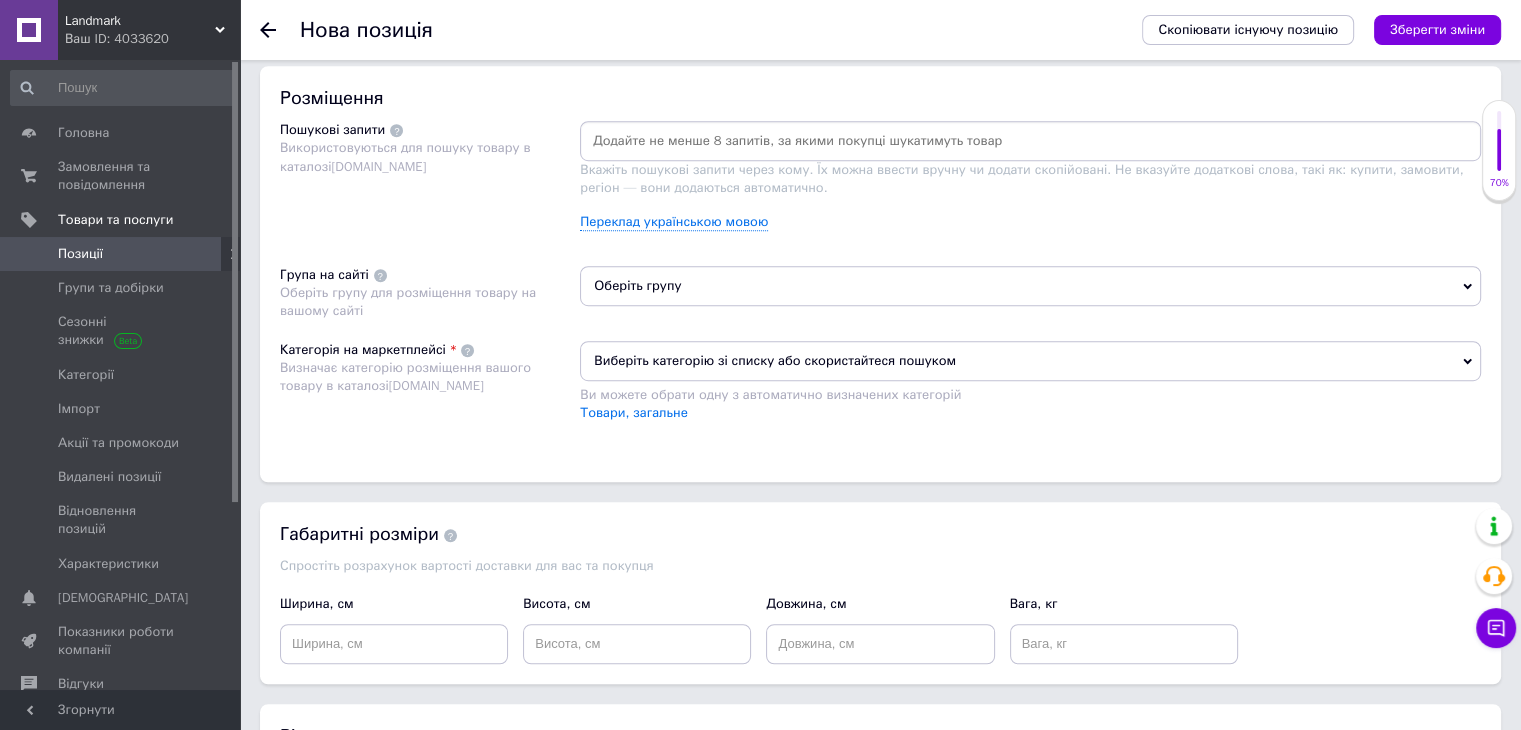 type on "10" 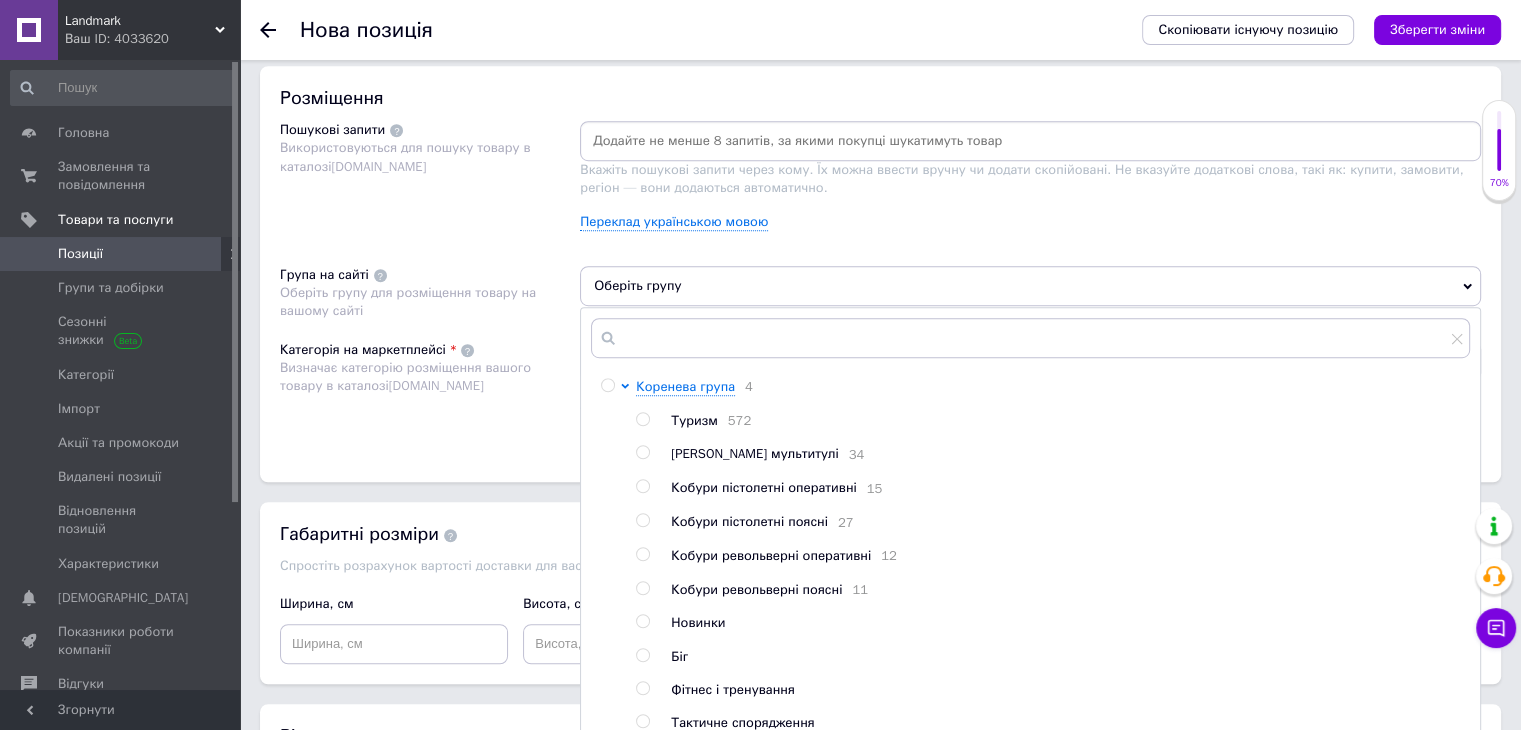 click on "Туризм" at bounding box center [694, 420] 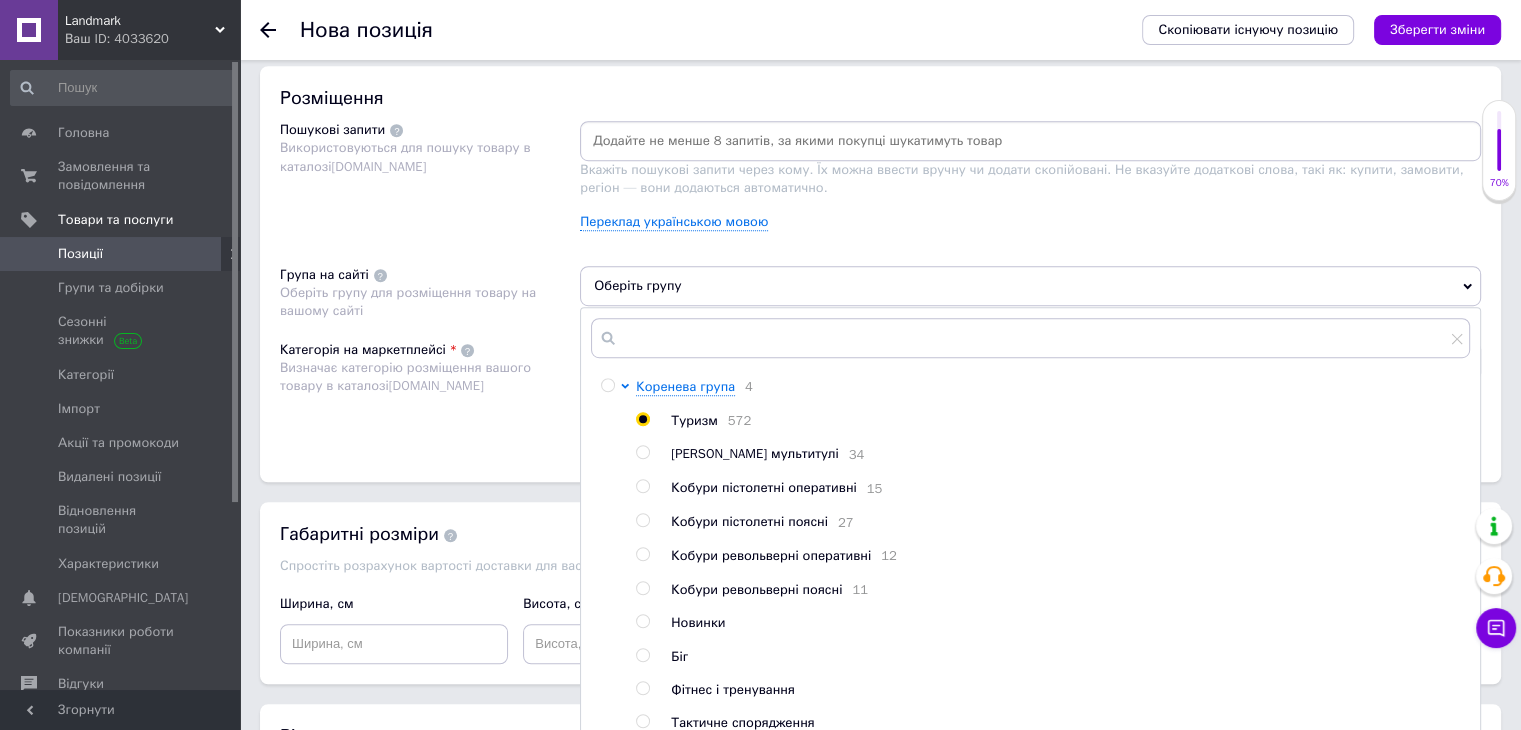 radio on "true" 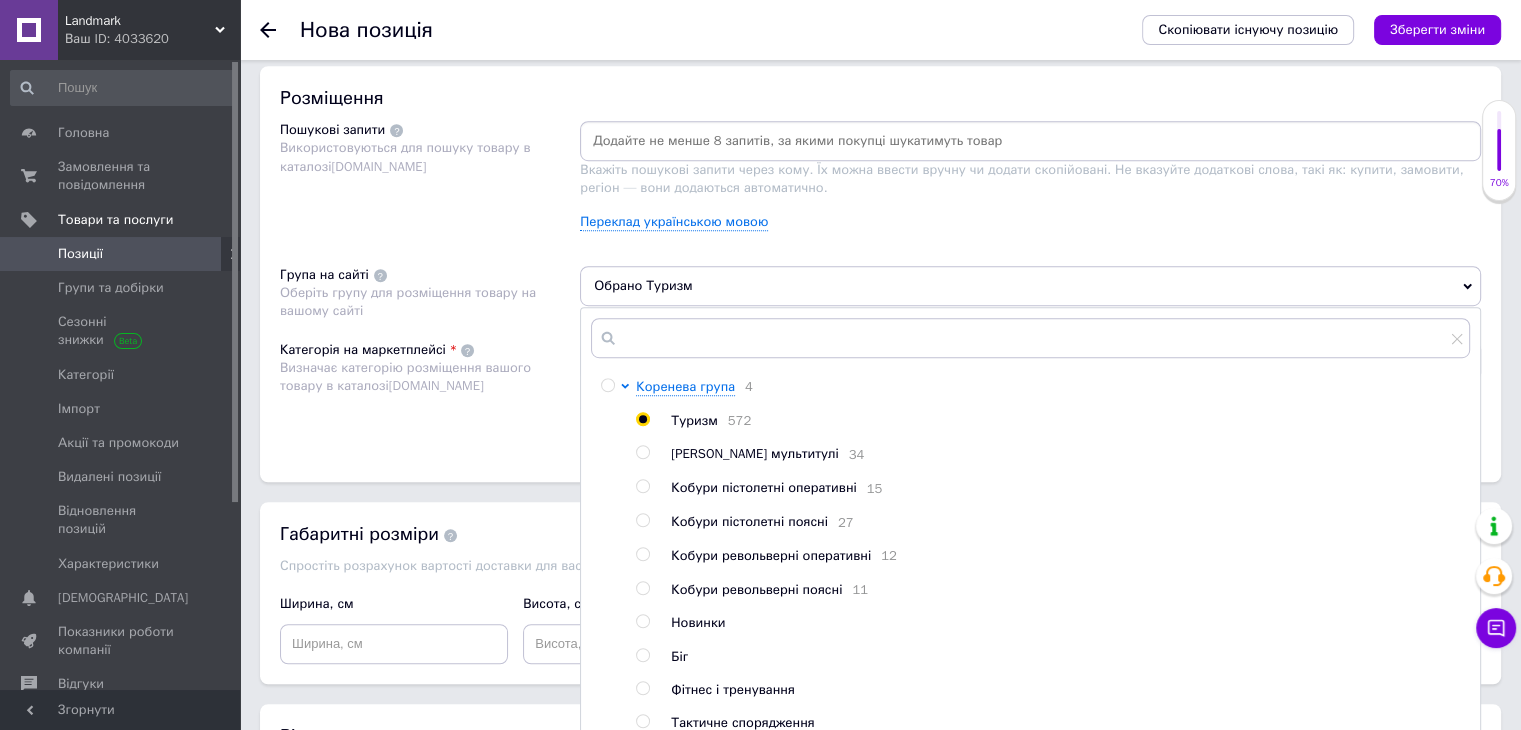 click on "Категорія на маркетплейсі Визначає категорію розміщення вашого товару в каталозі  [DOMAIN_NAME]" at bounding box center (430, 391) 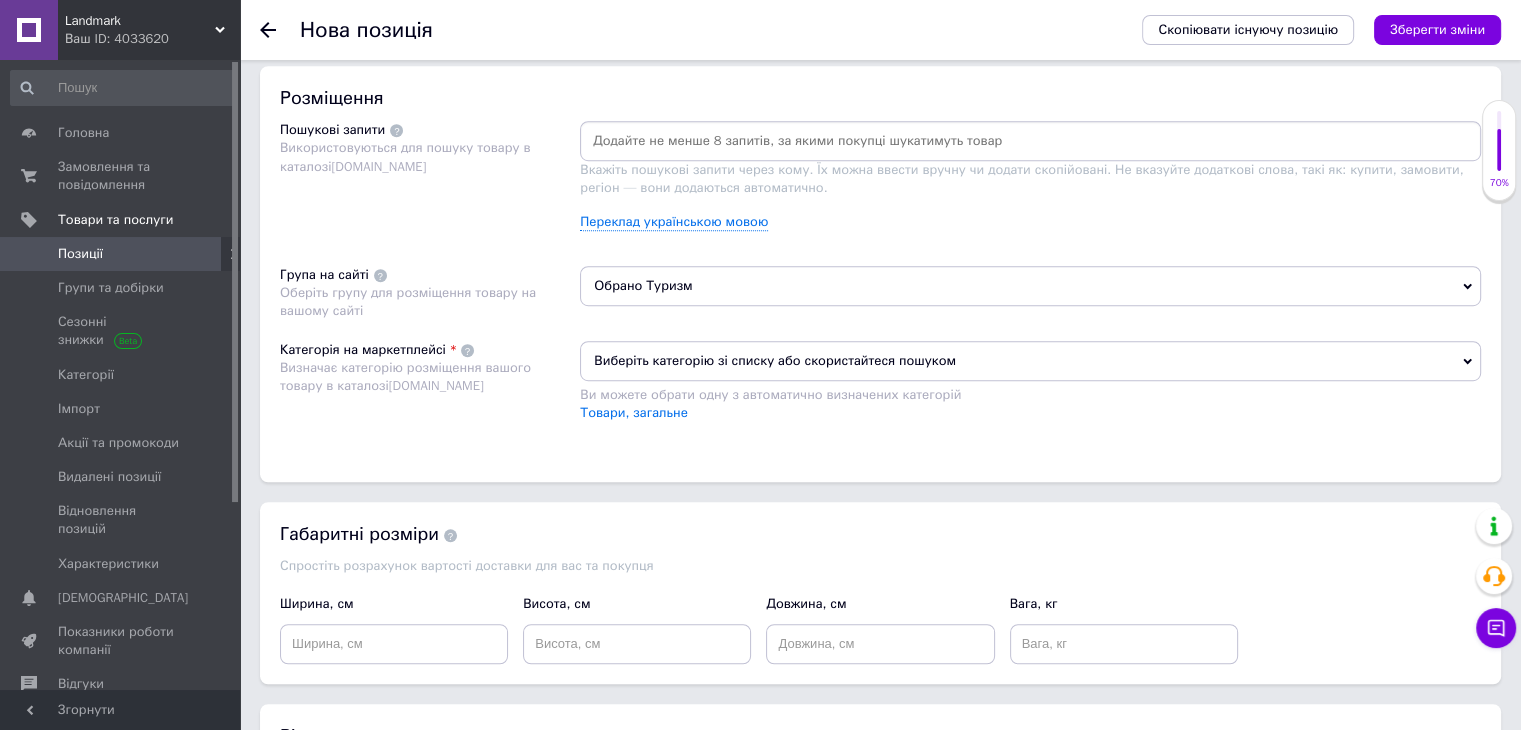 click on "Виберіть категорію зі списку або скористайтеся пошуком" at bounding box center (1030, 361) 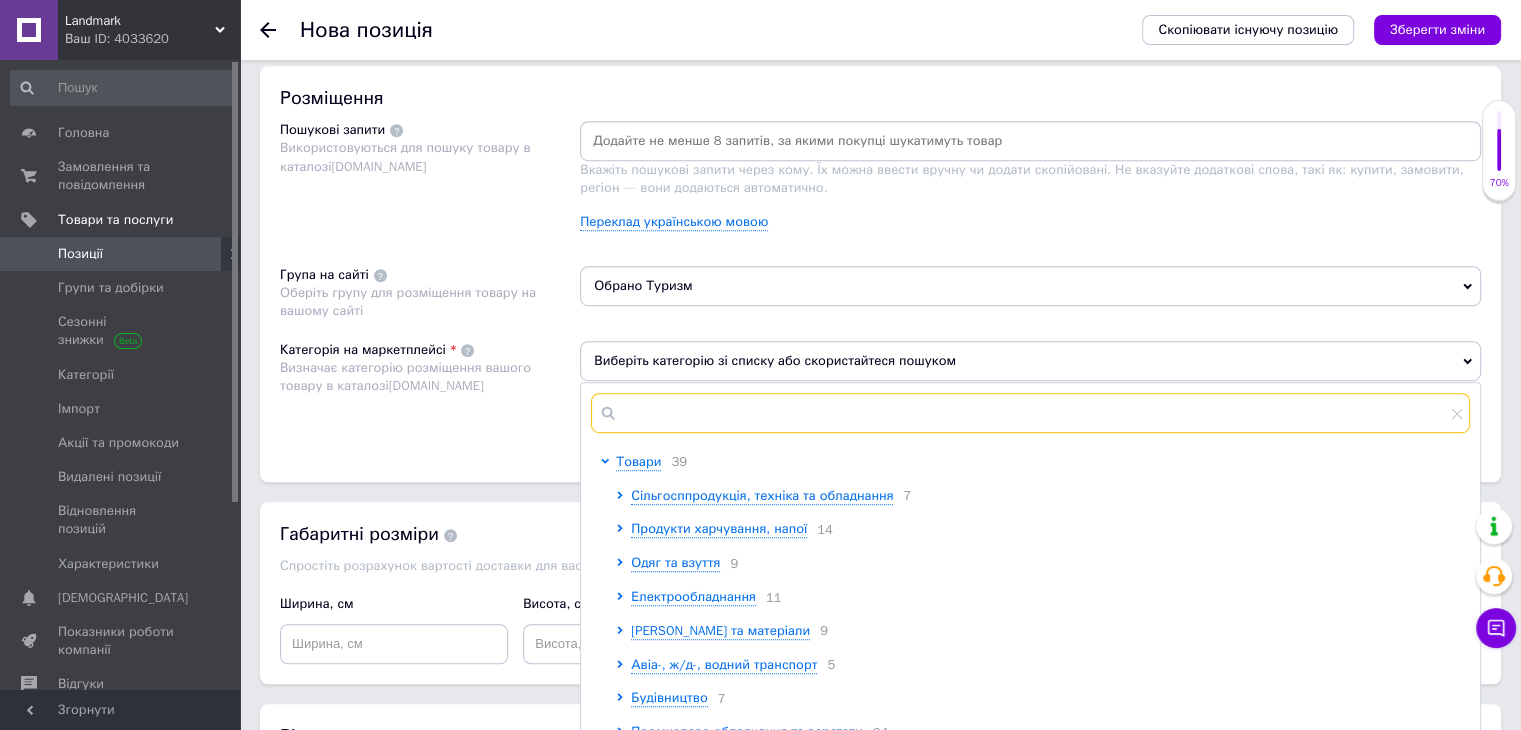 click at bounding box center (1030, 413) 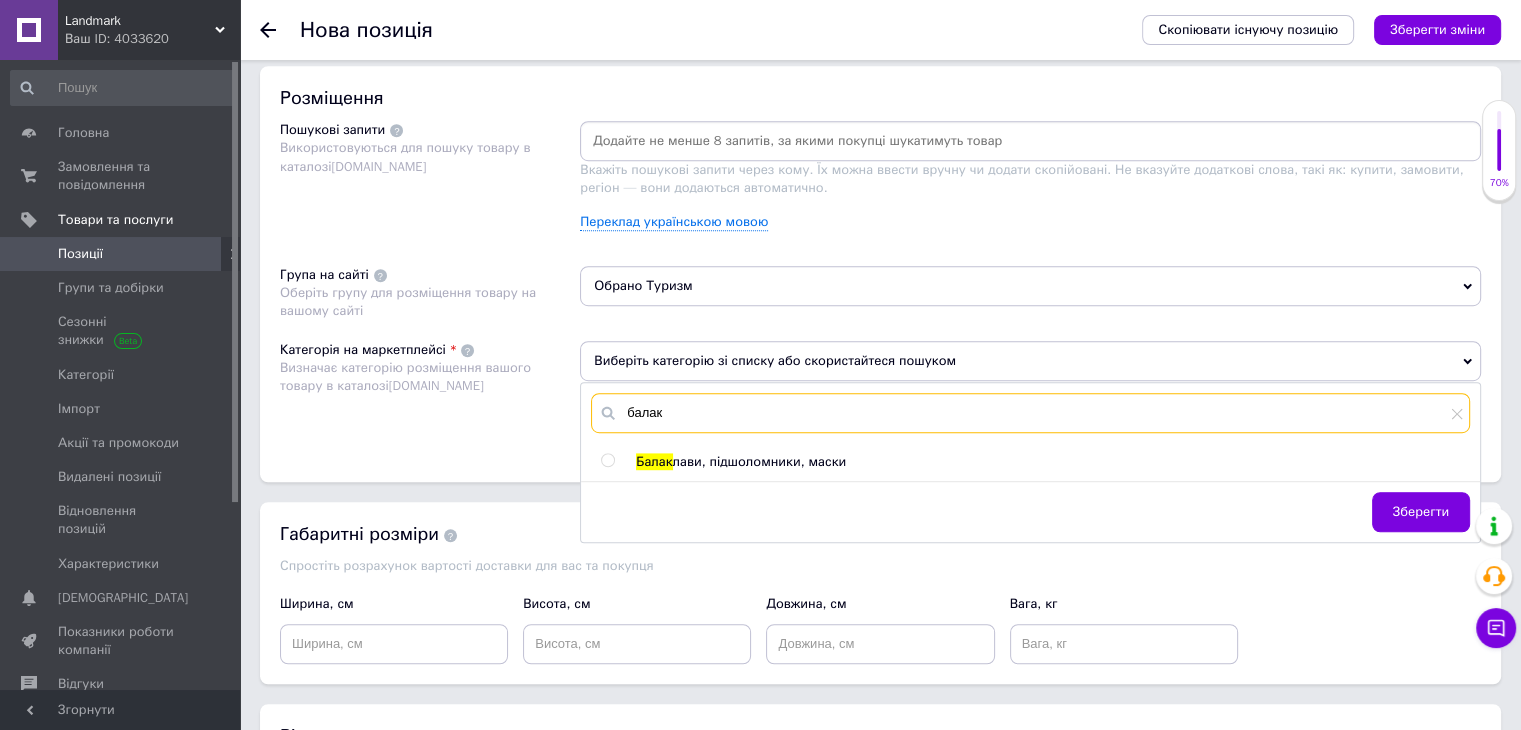 type on "балак" 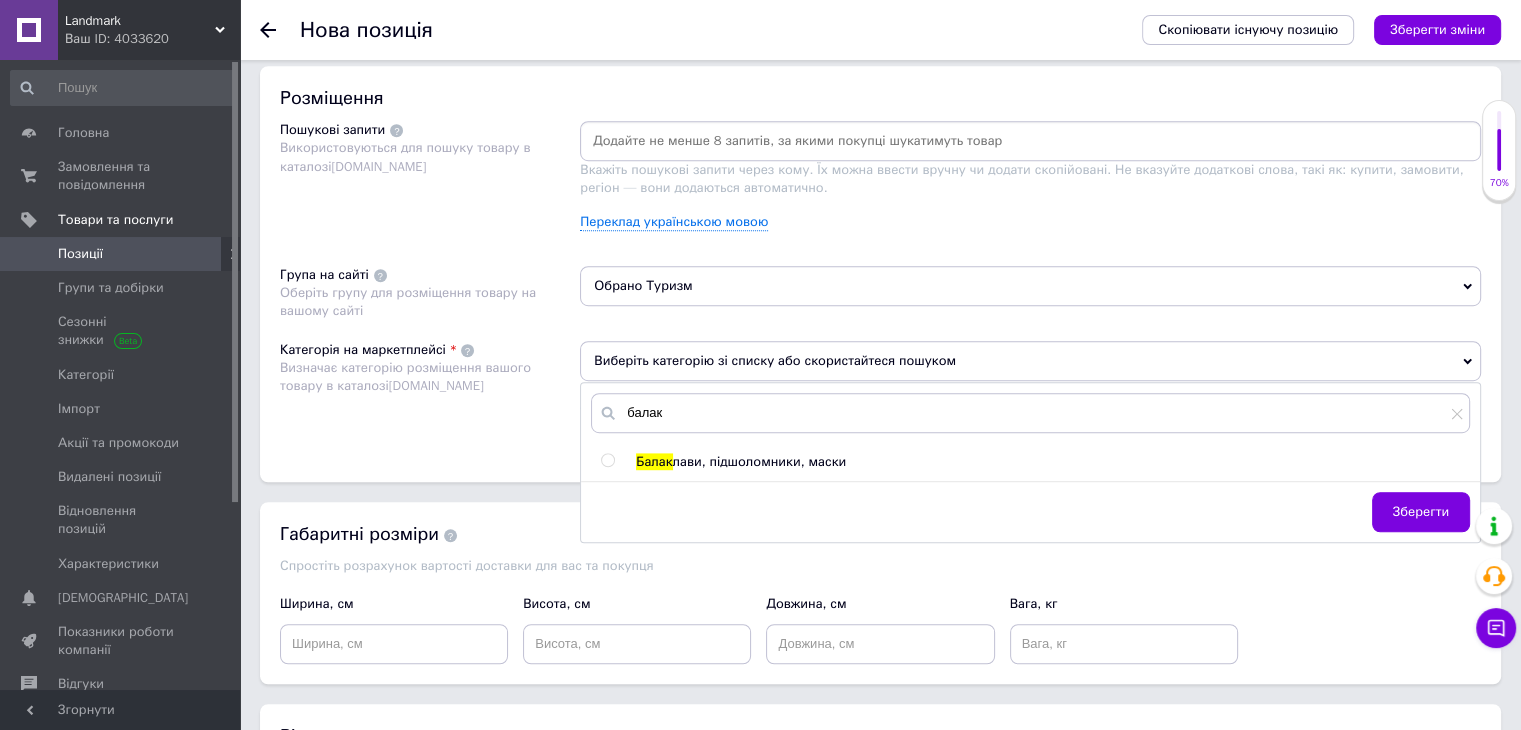 click on "[PERSON_NAME] лави, підшоломники, маски Зберегти" at bounding box center (1030, 462) 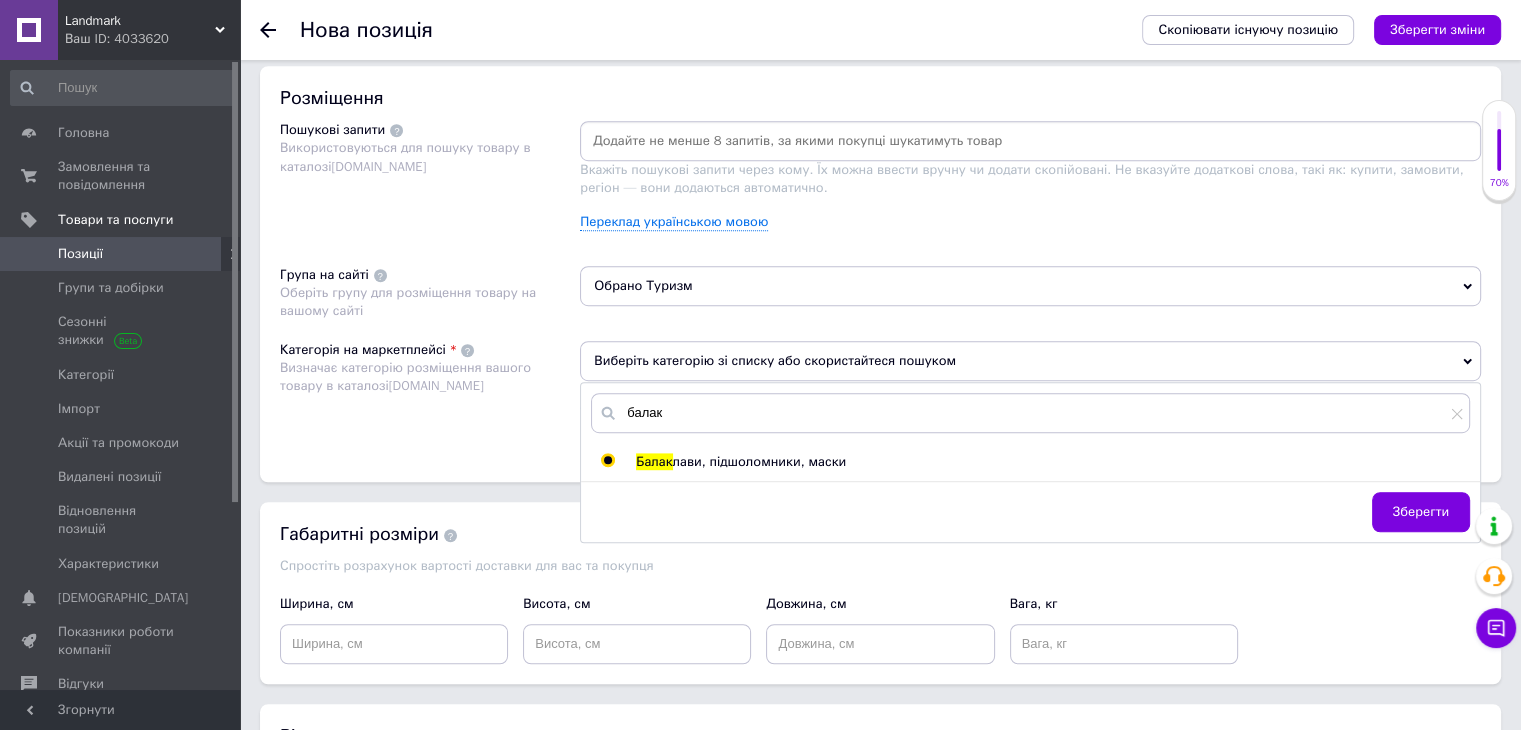 radio on "true" 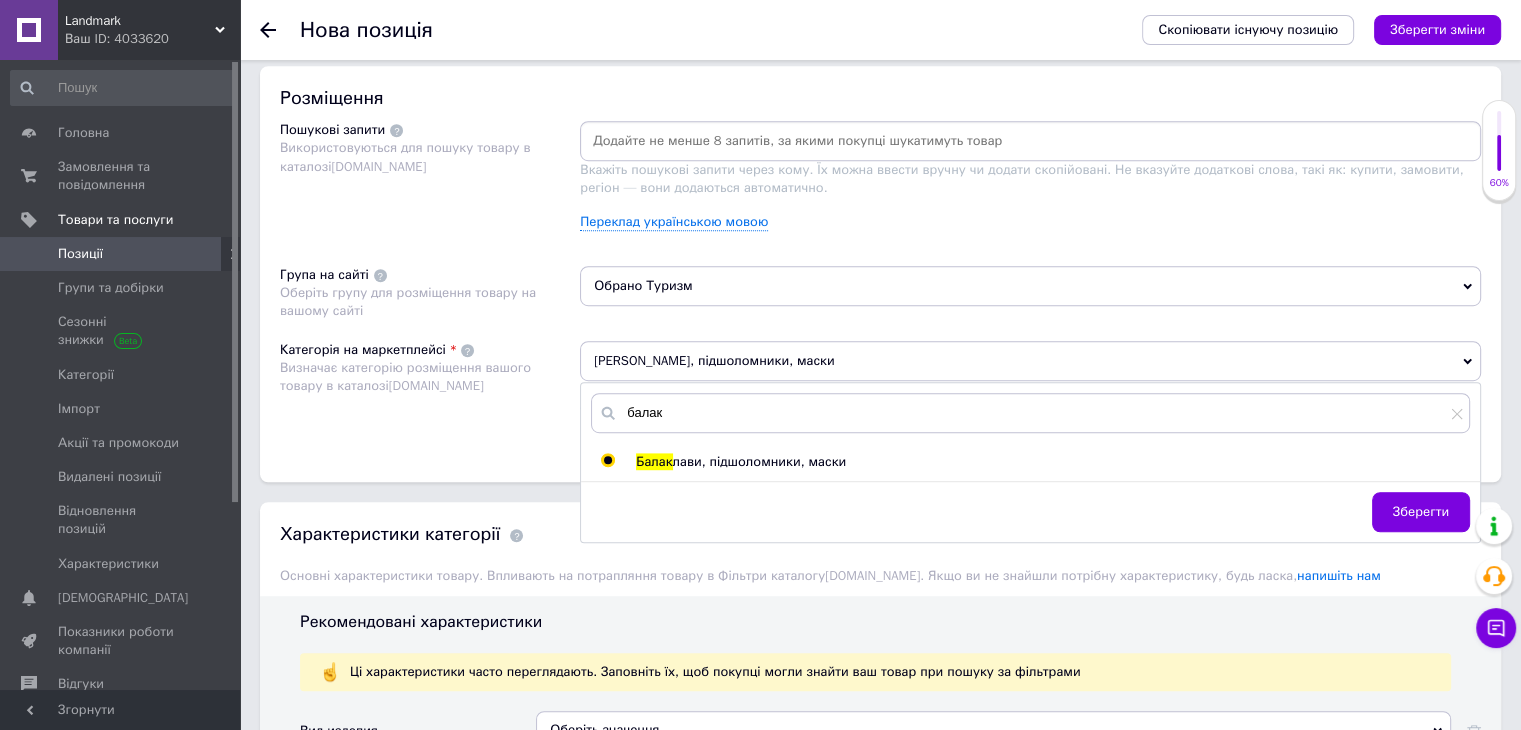 click on "Категорія на маркетплейсі Визначає категорію розміщення вашого товару в каталозі  [DOMAIN_NAME]" at bounding box center (430, 391) 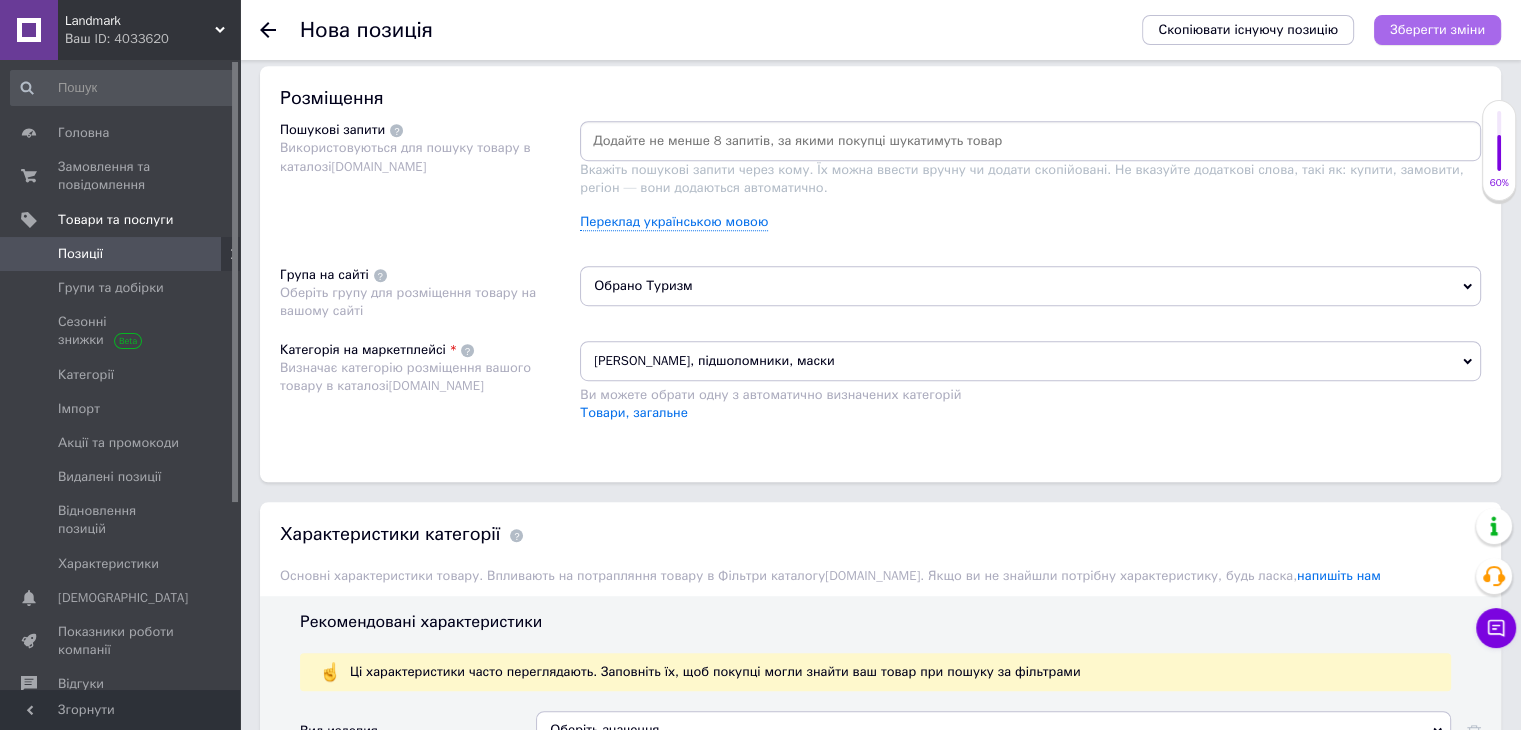click on "Зберегти зміни" at bounding box center [1437, 29] 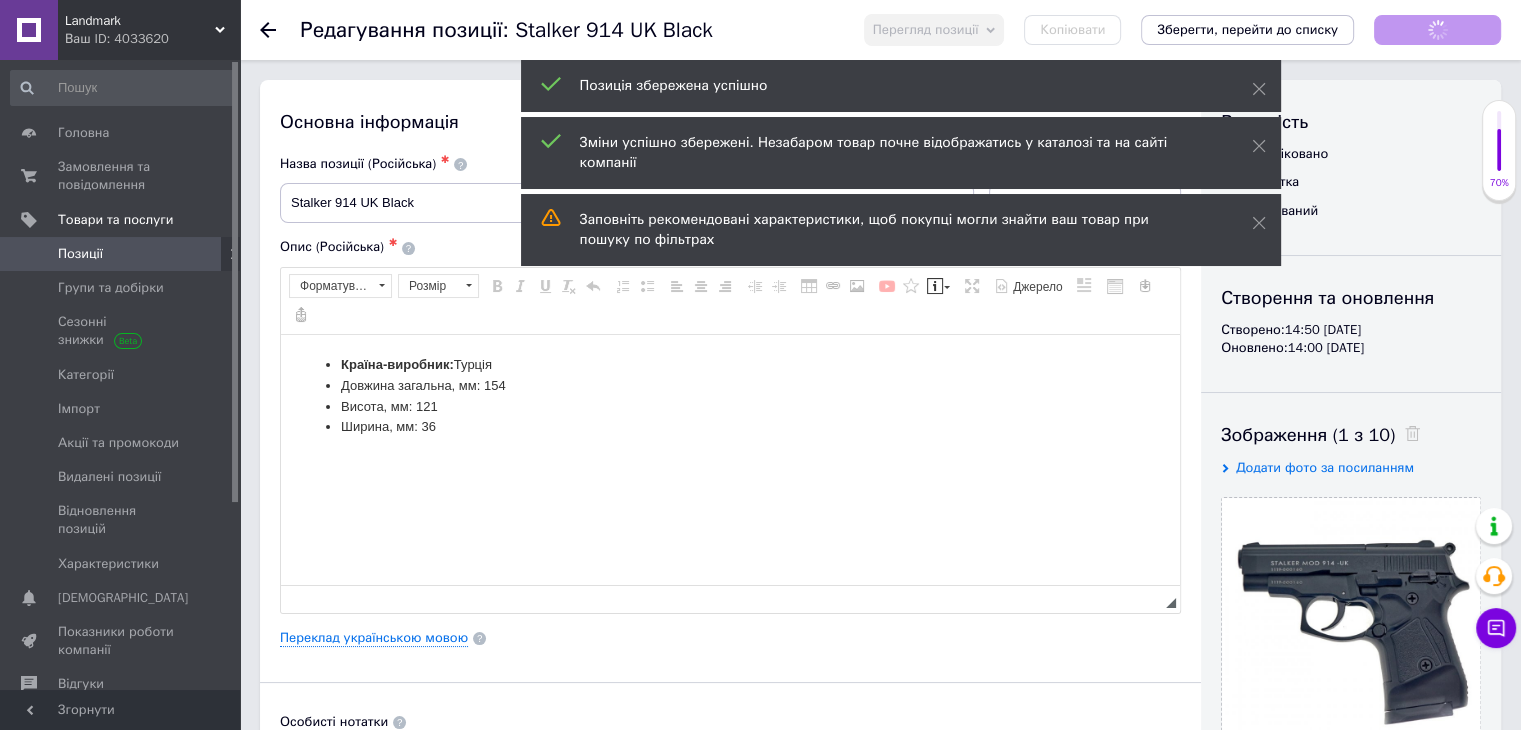 scroll, scrollTop: 0, scrollLeft: 0, axis: both 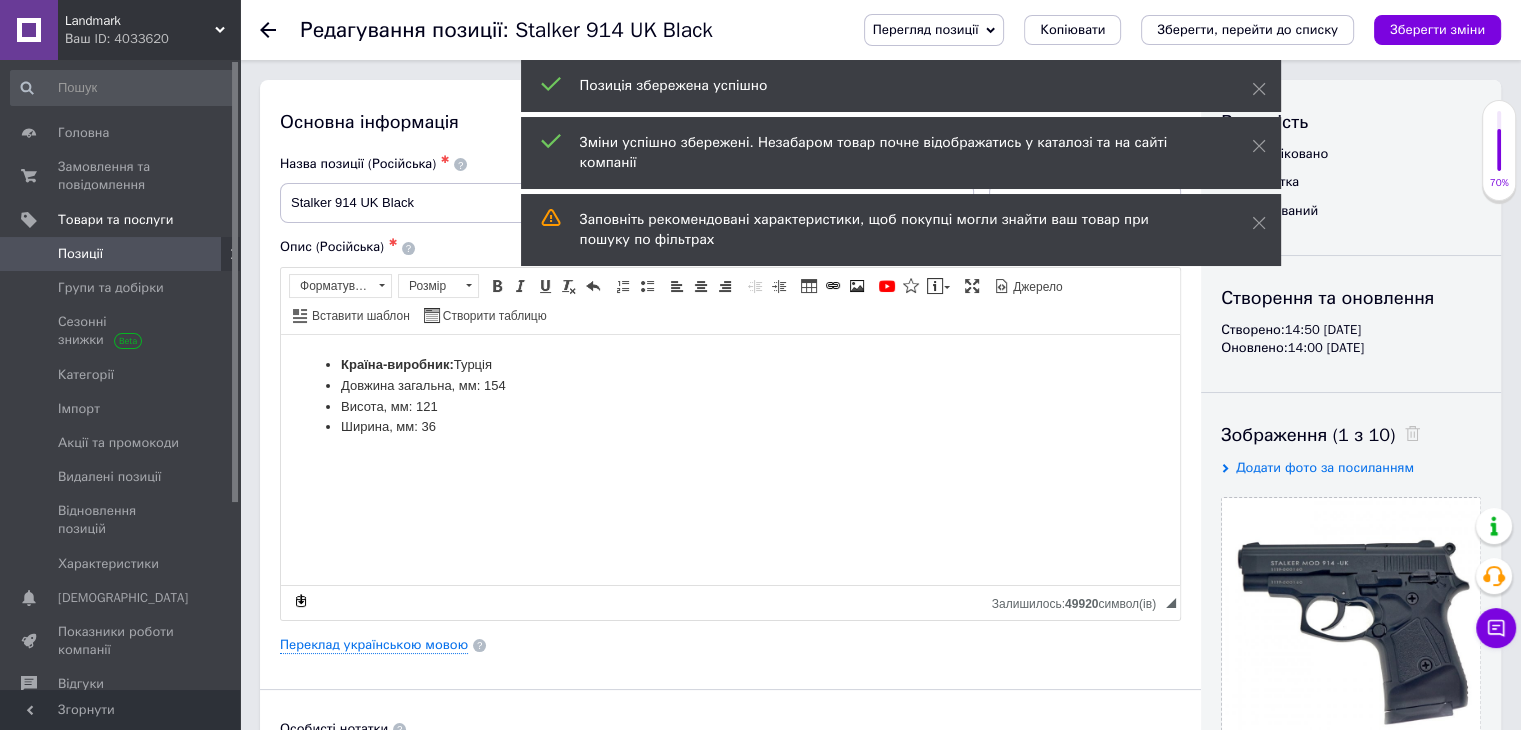 click on "Позиції" at bounding box center (121, 254) 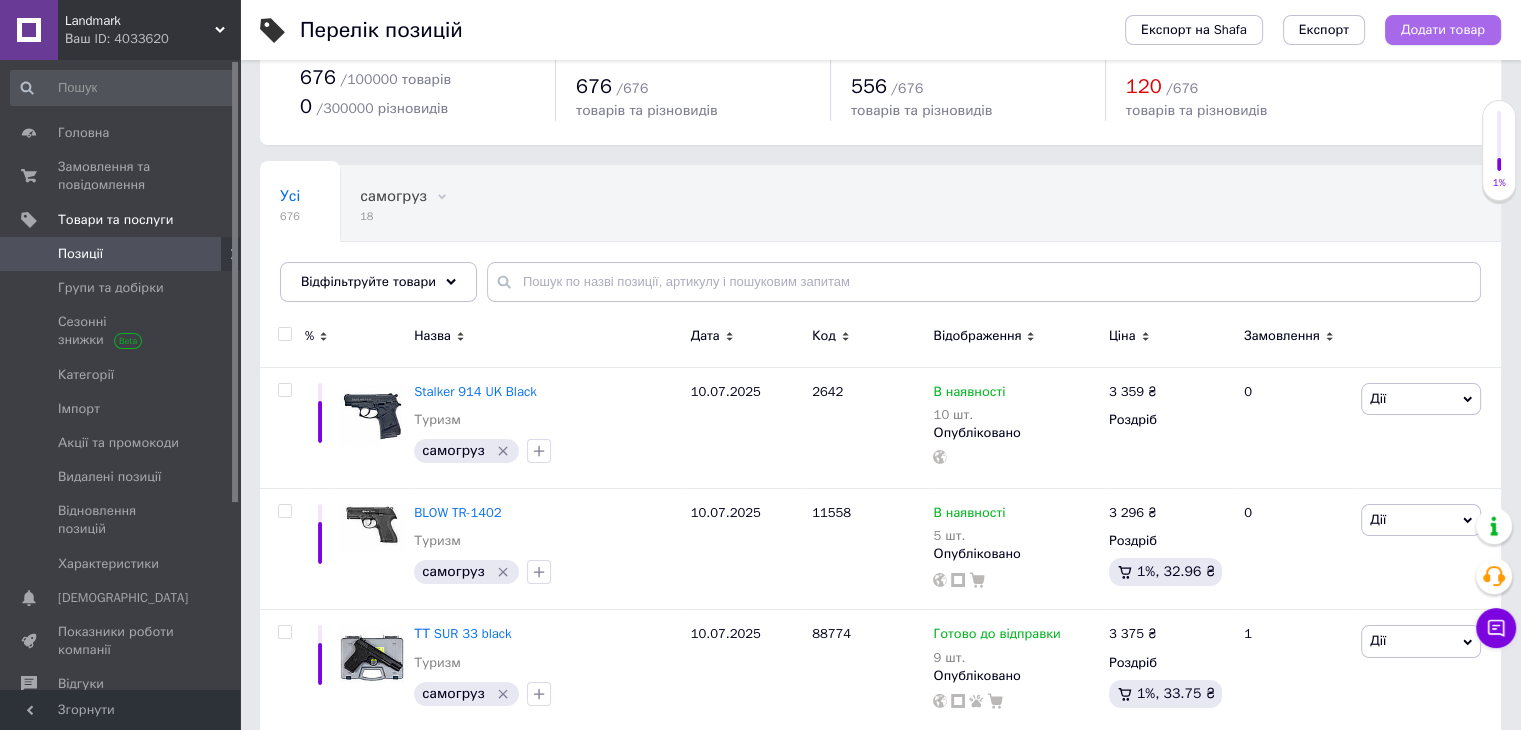 scroll, scrollTop: 100, scrollLeft: 0, axis: vertical 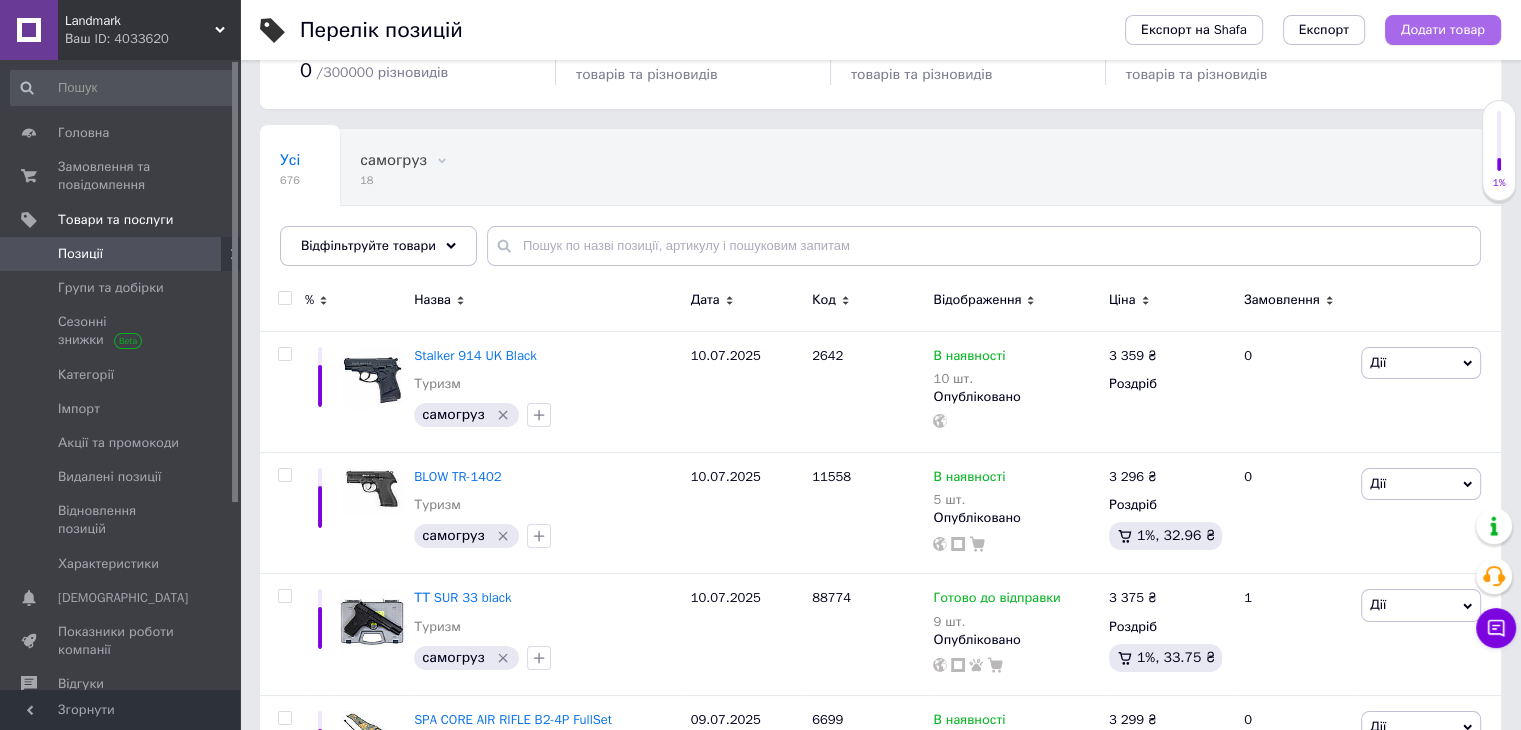 click on "Додати товар" at bounding box center [1443, 30] 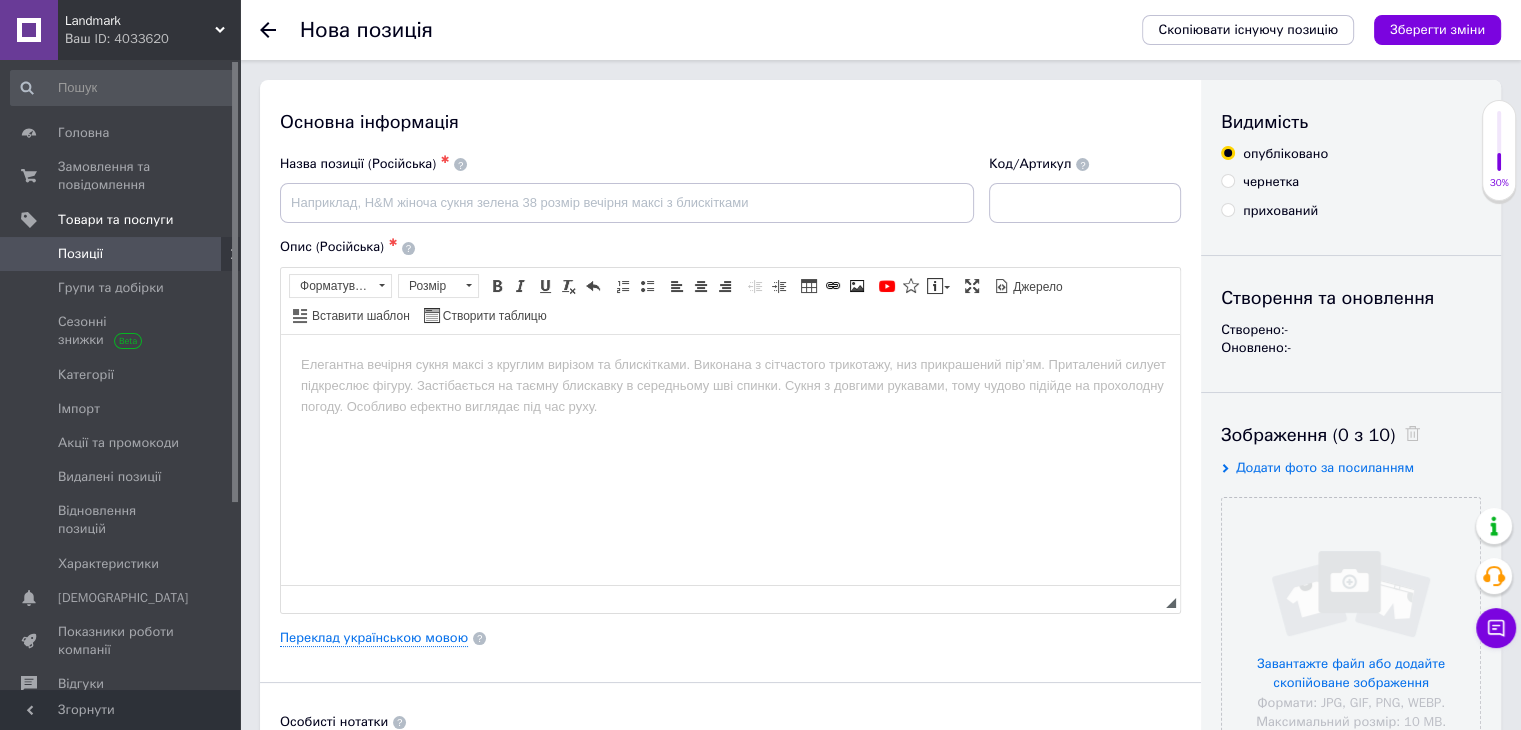 scroll, scrollTop: 0, scrollLeft: 0, axis: both 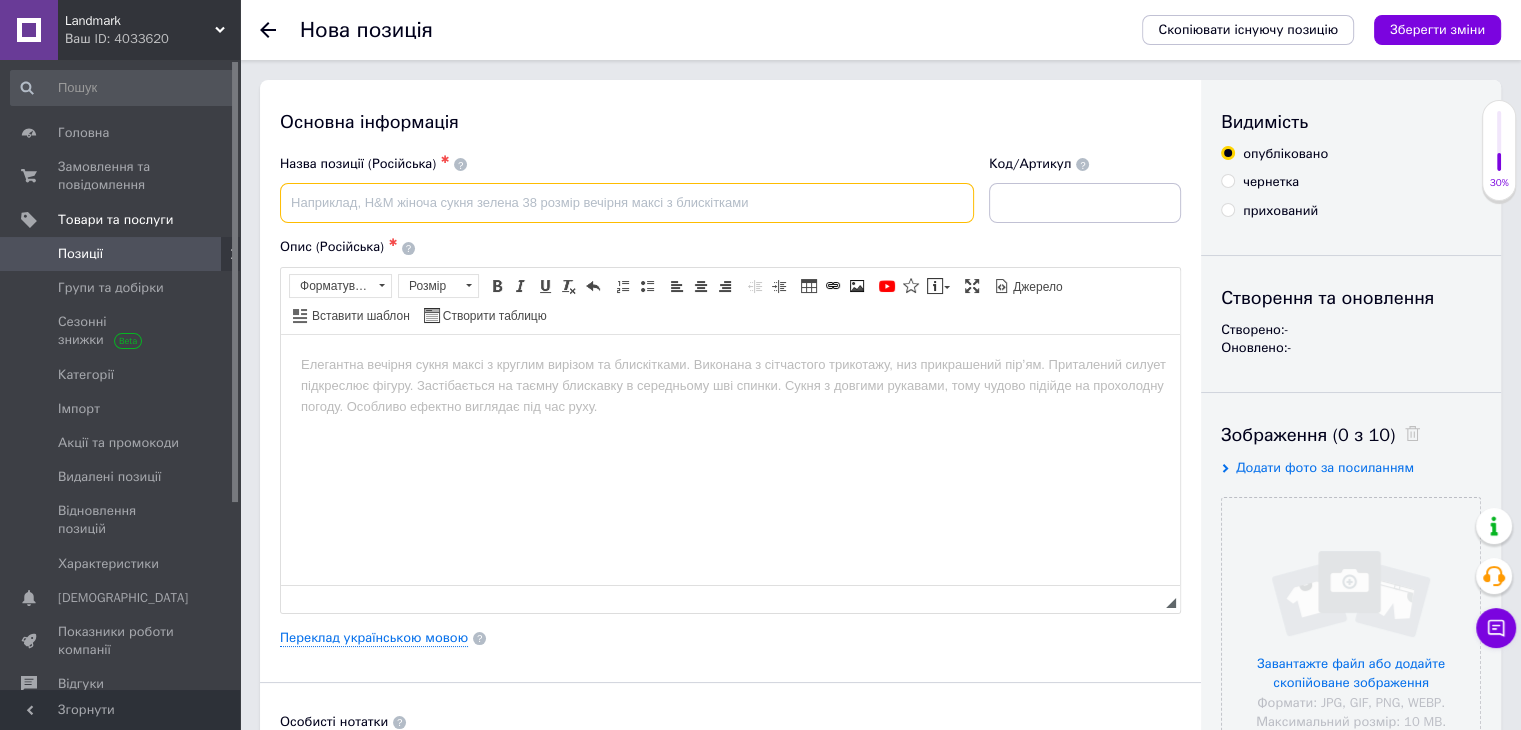 click at bounding box center [627, 203] 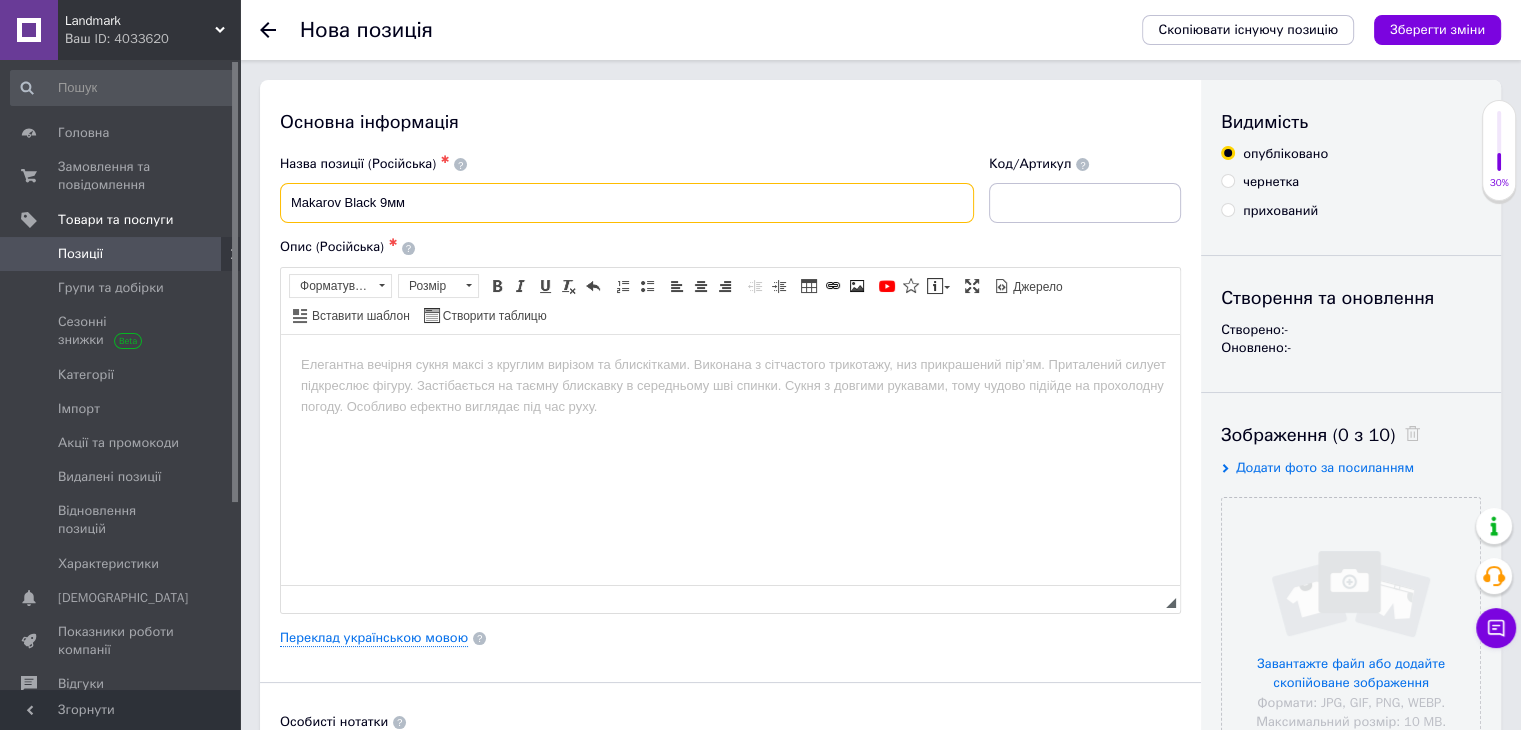 type on "Makarov Black 9мм" 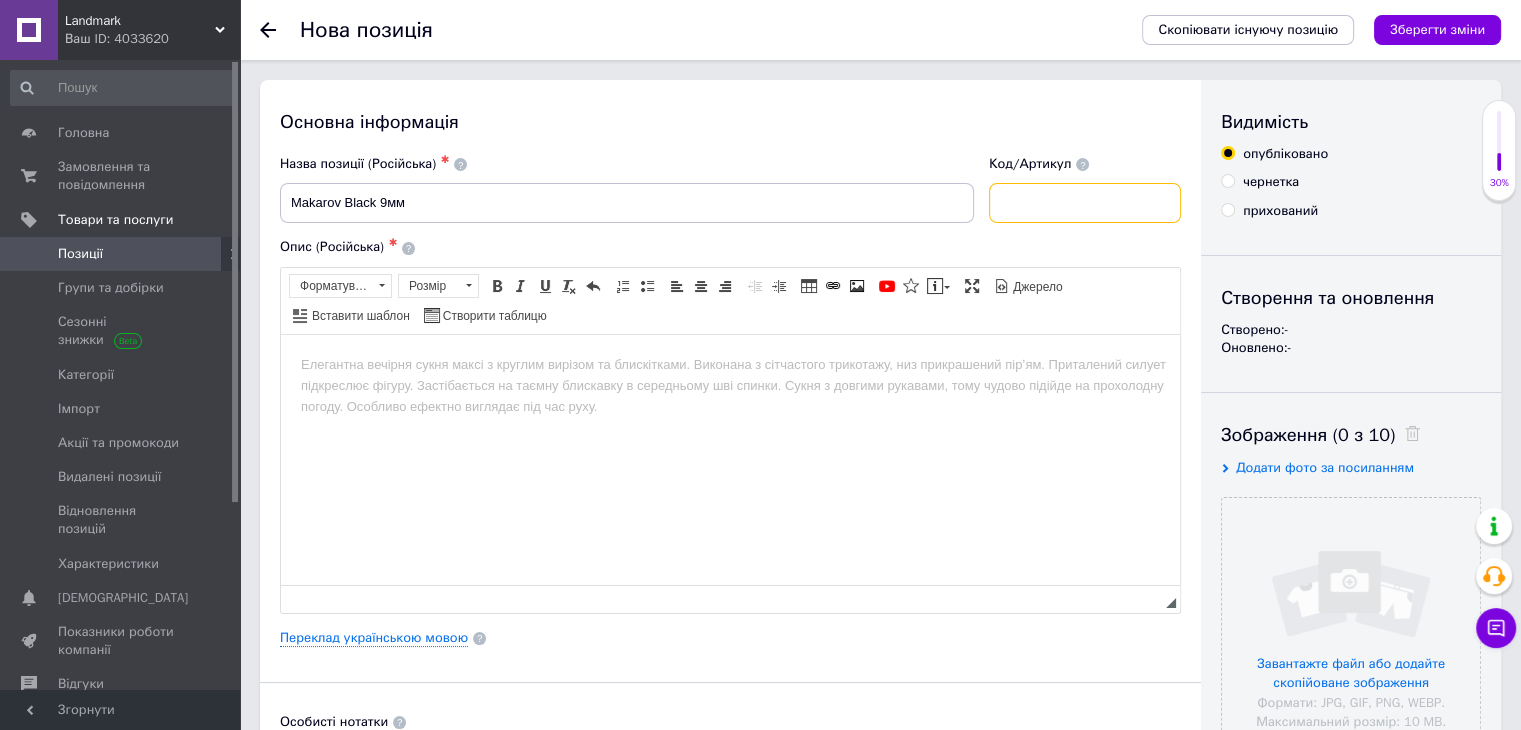 click at bounding box center (1085, 203) 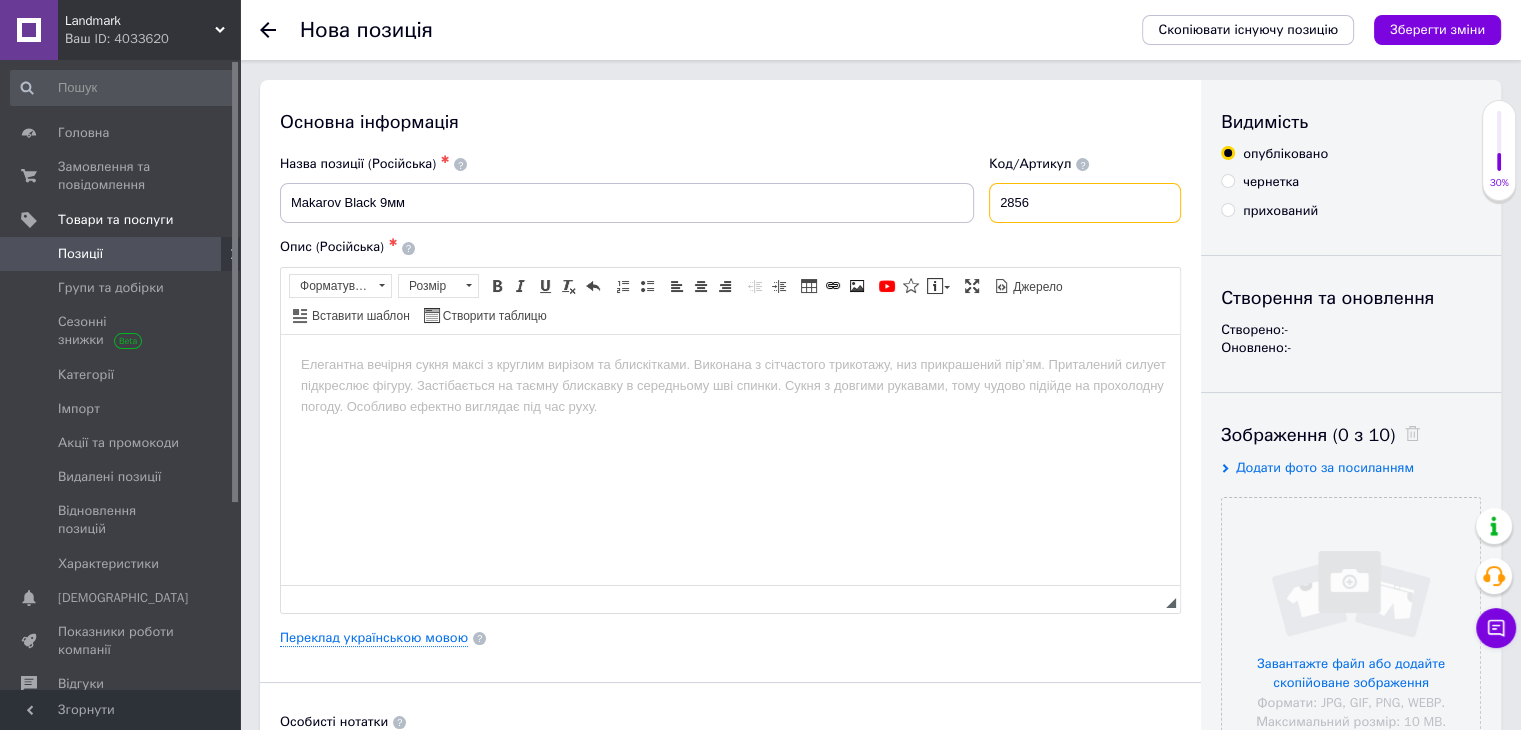 type on "2856" 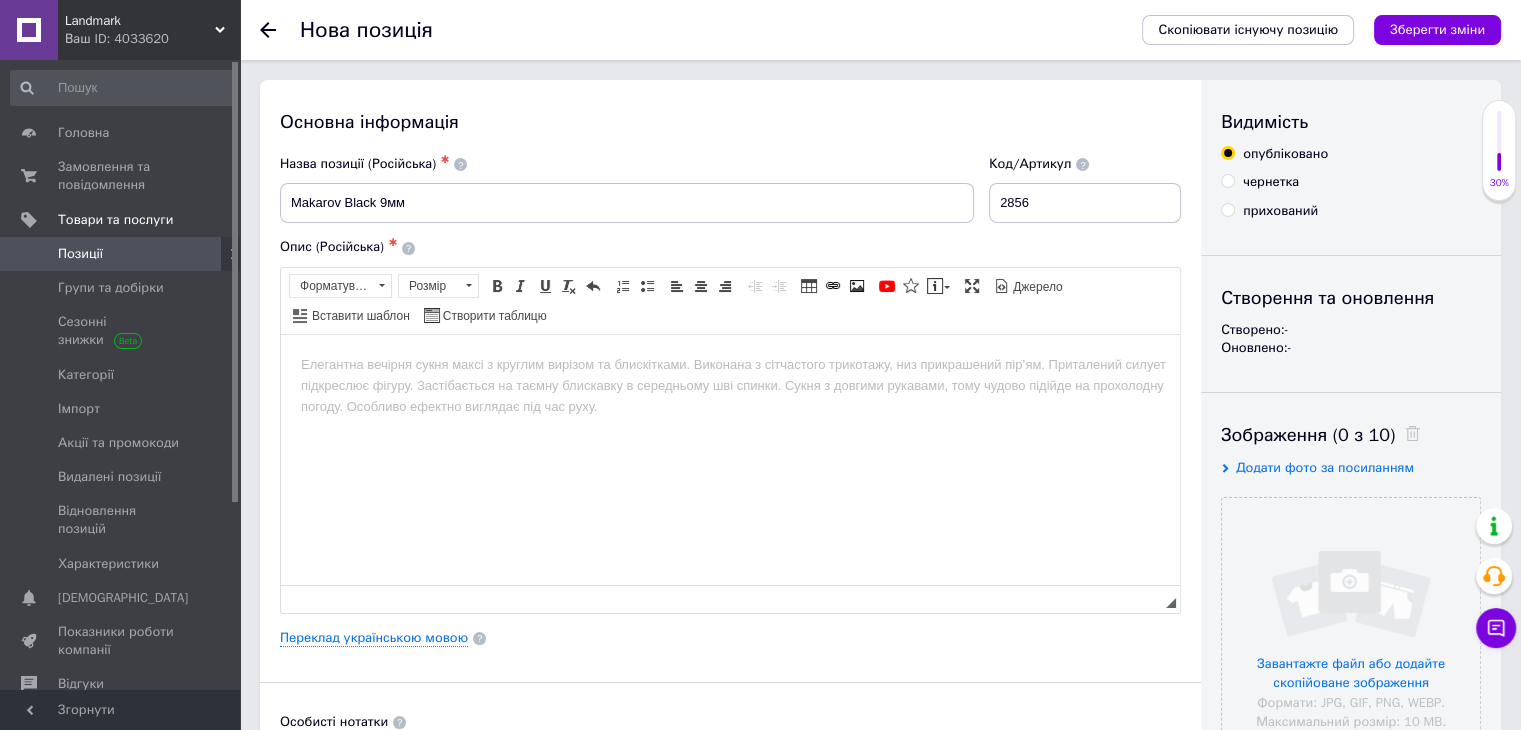 click at bounding box center (730, 364) 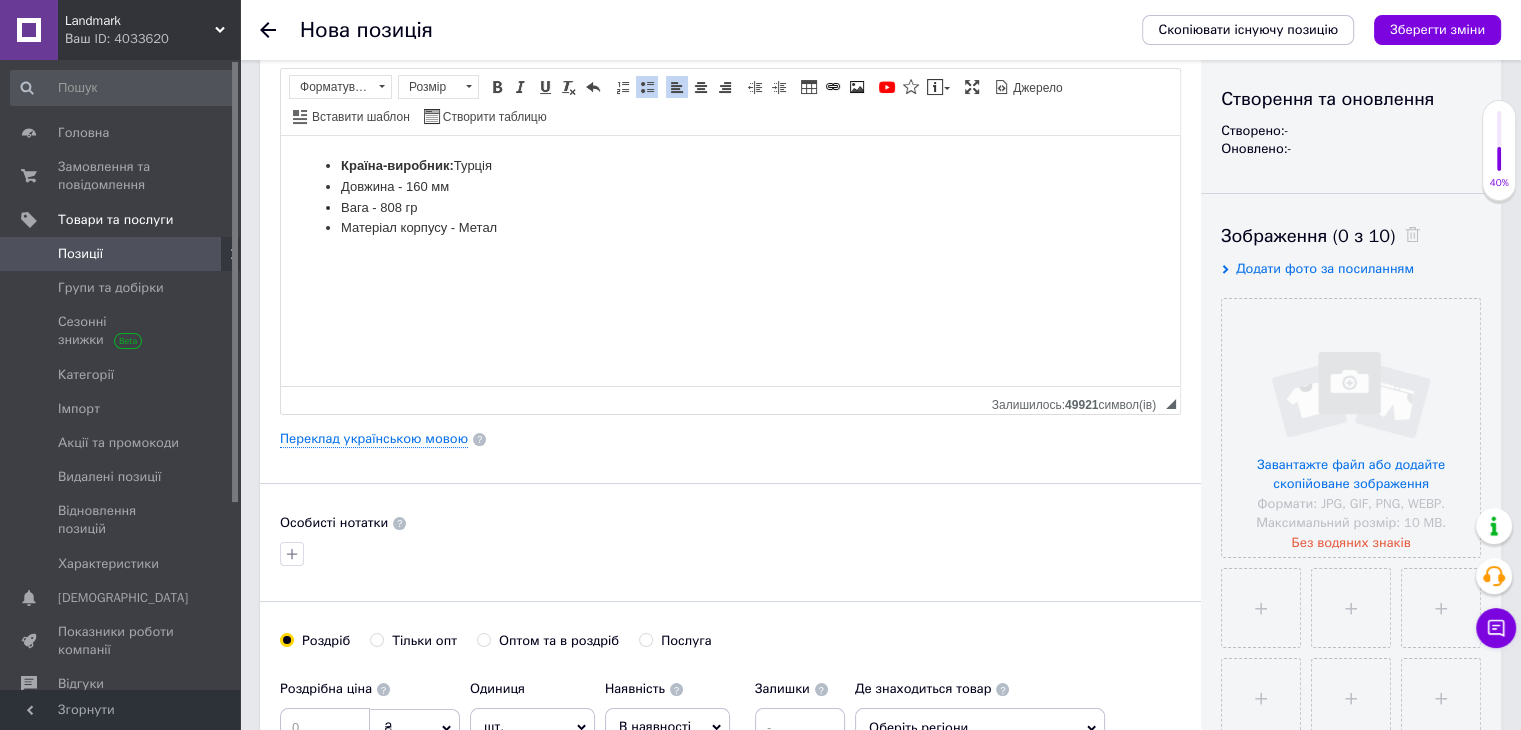 scroll, scrollTop: 200, scrollLeft: 0, axis: vertical 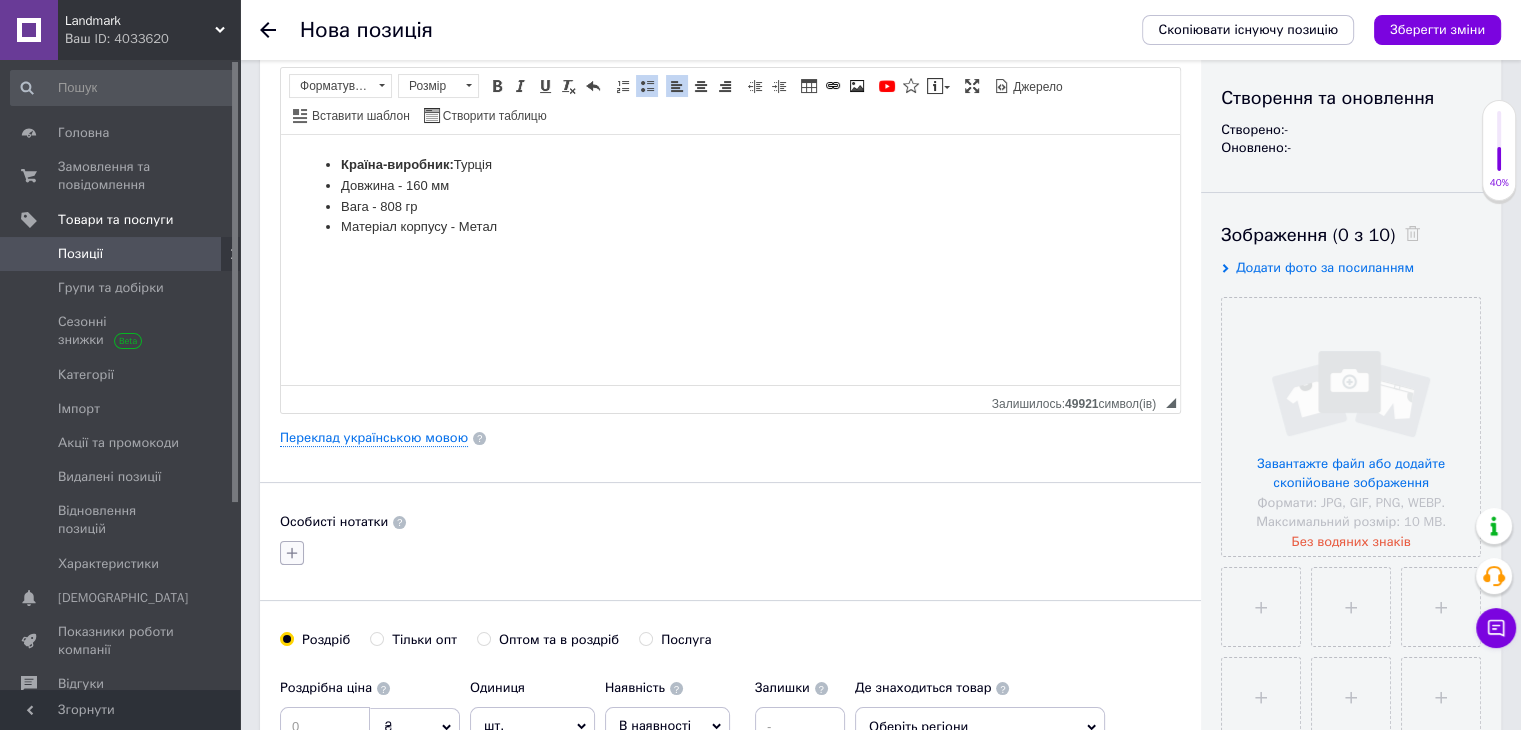 click 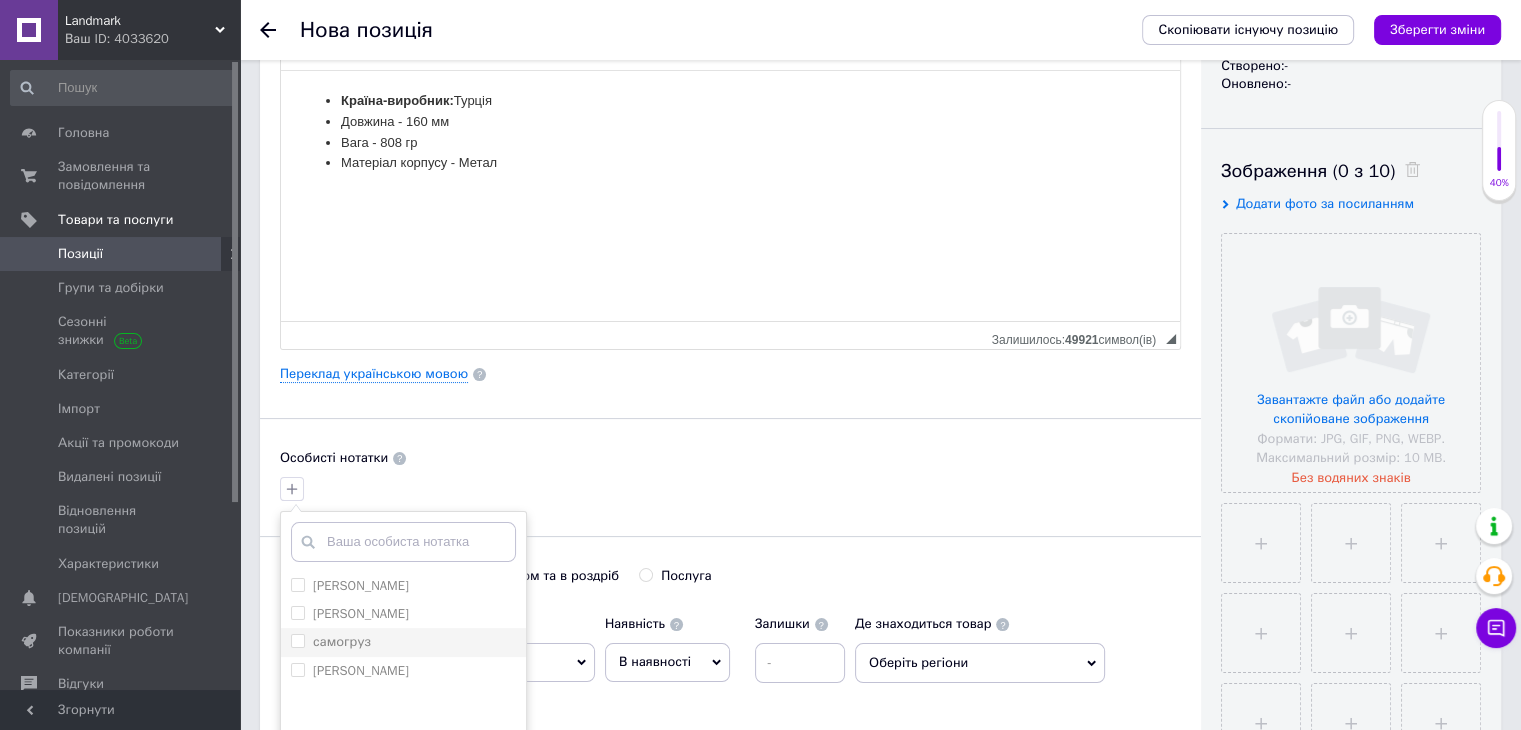 scroll, scrollTop: 300, scrollLeft: 0, axis: vertical 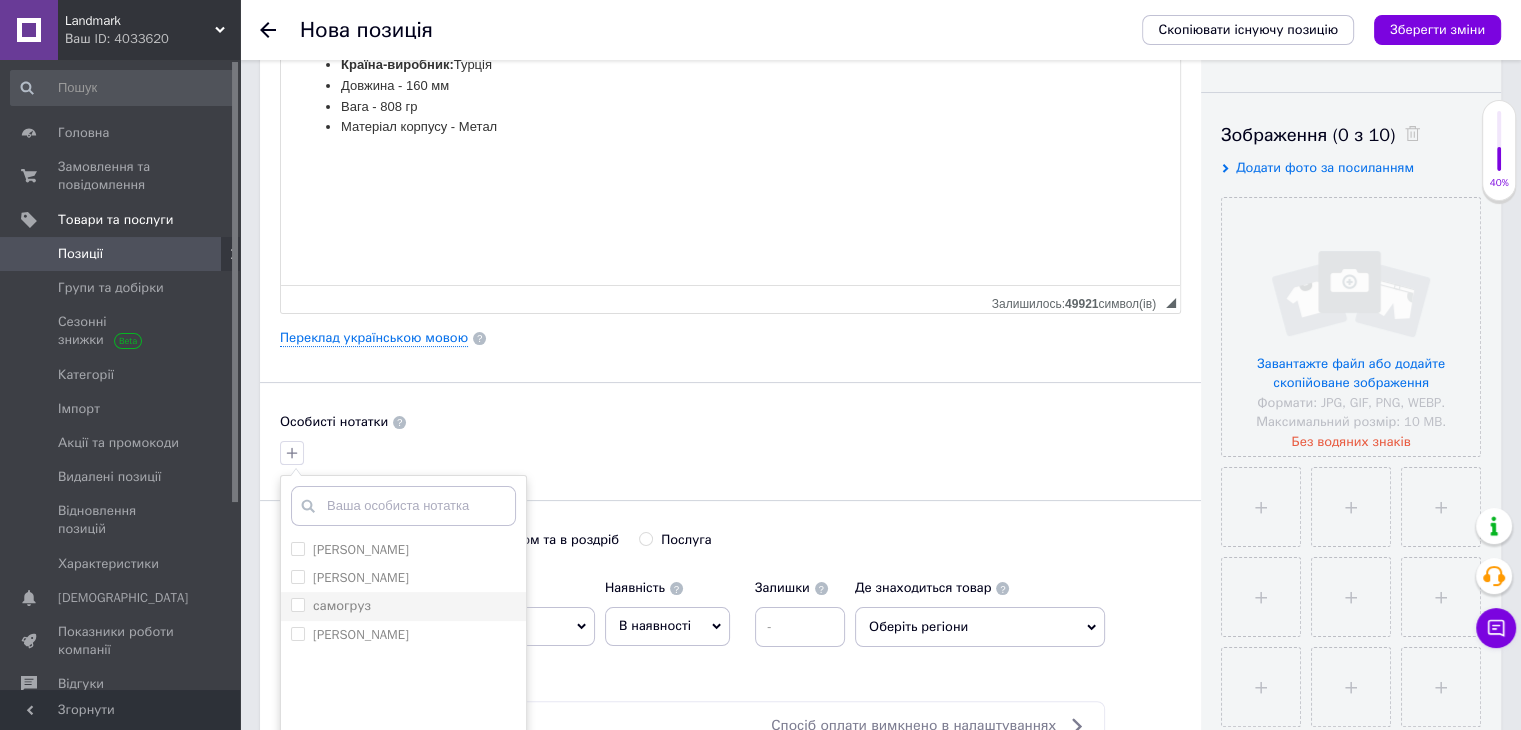 click on "самогруз" at bounding box center [297, 604] 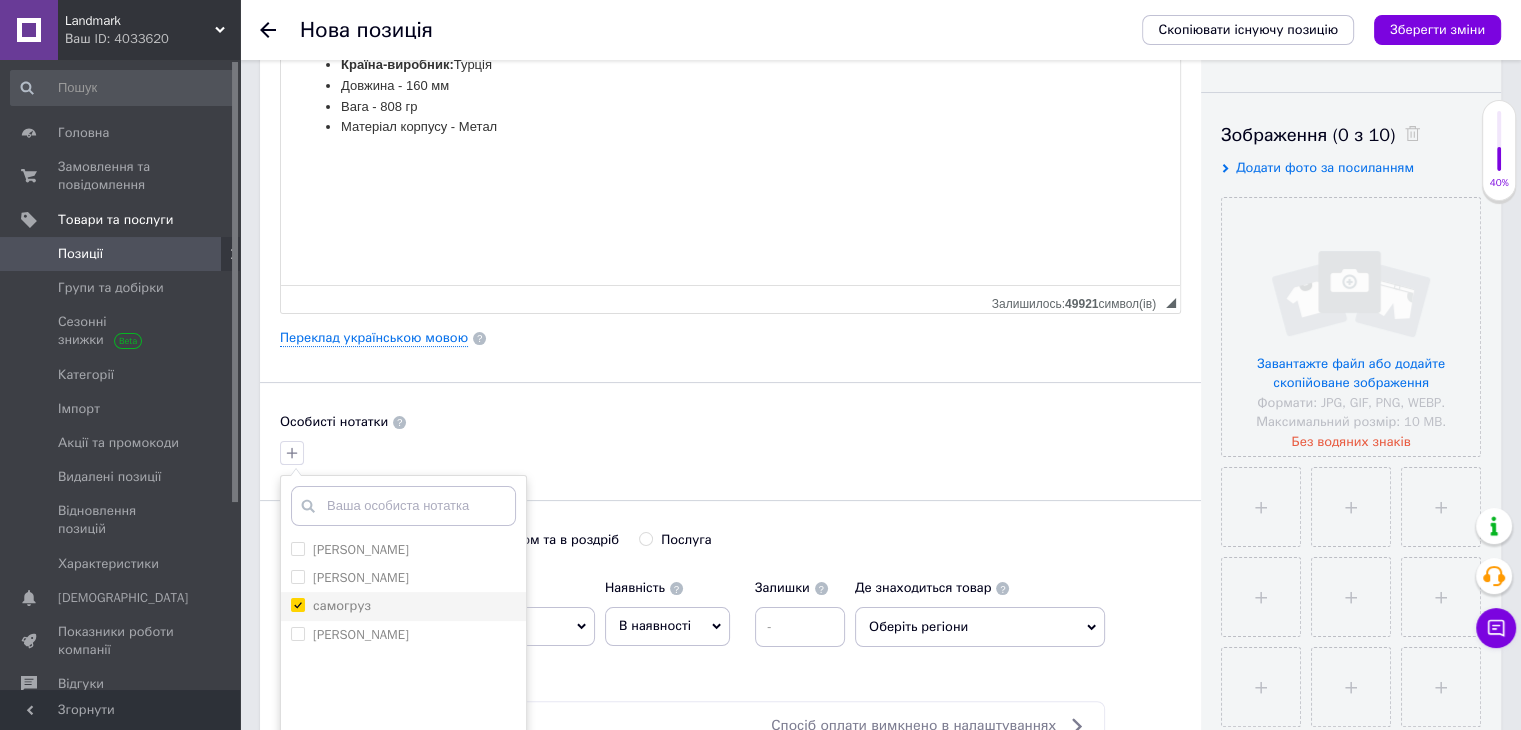 checkbox on "true" 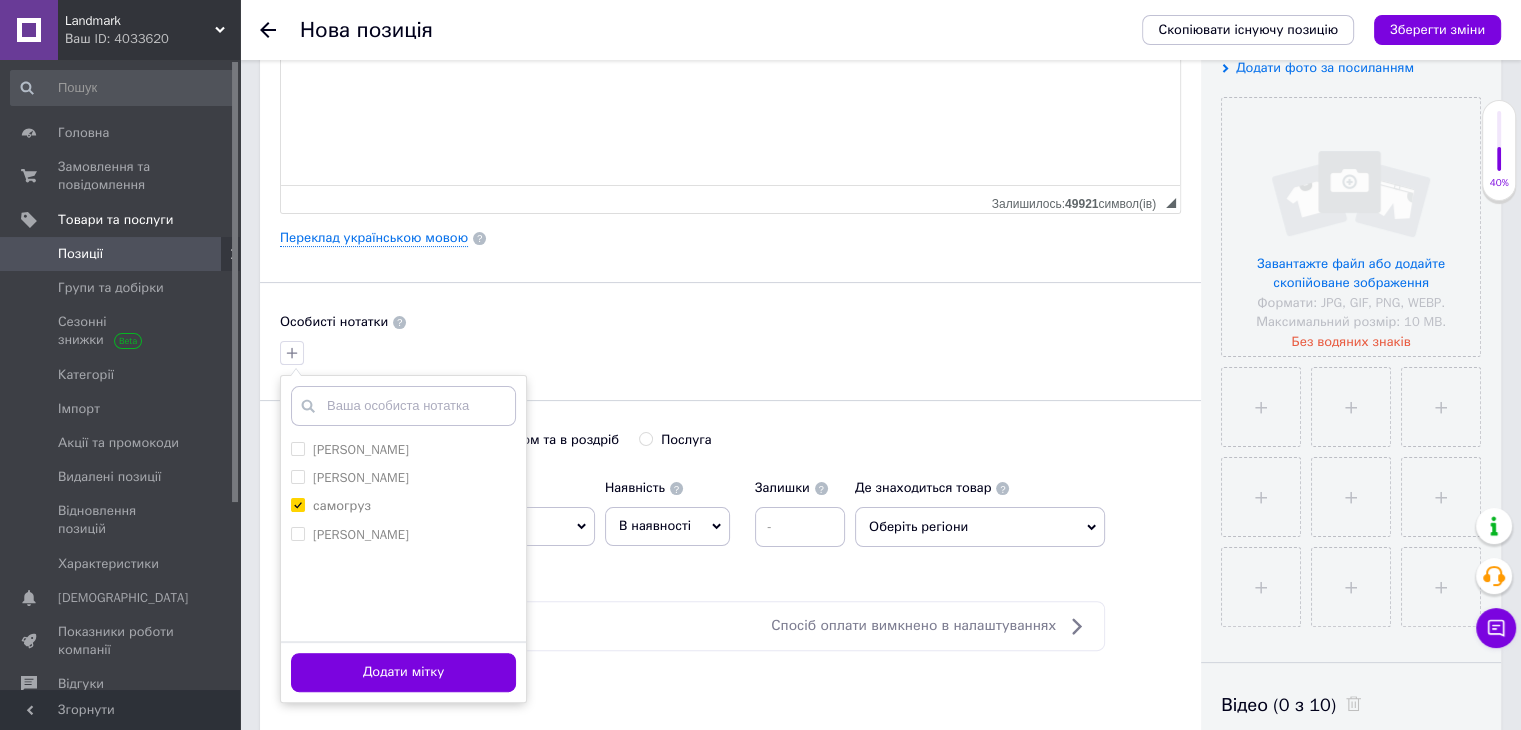 click on "Додати мітку" at bounding box center (403, 672) 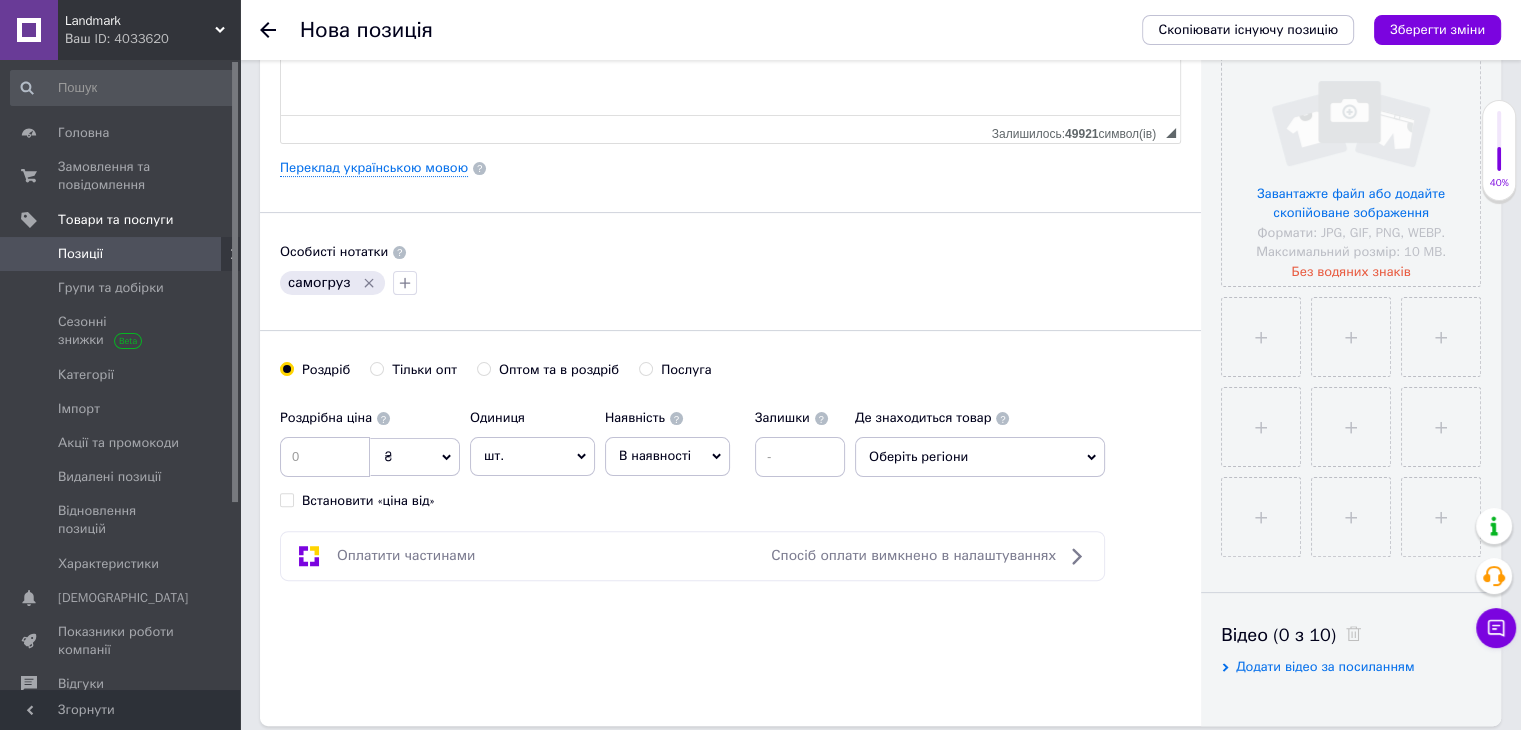 scroll, scrollTop: 500, scrollLeft: 0, axis: vertical 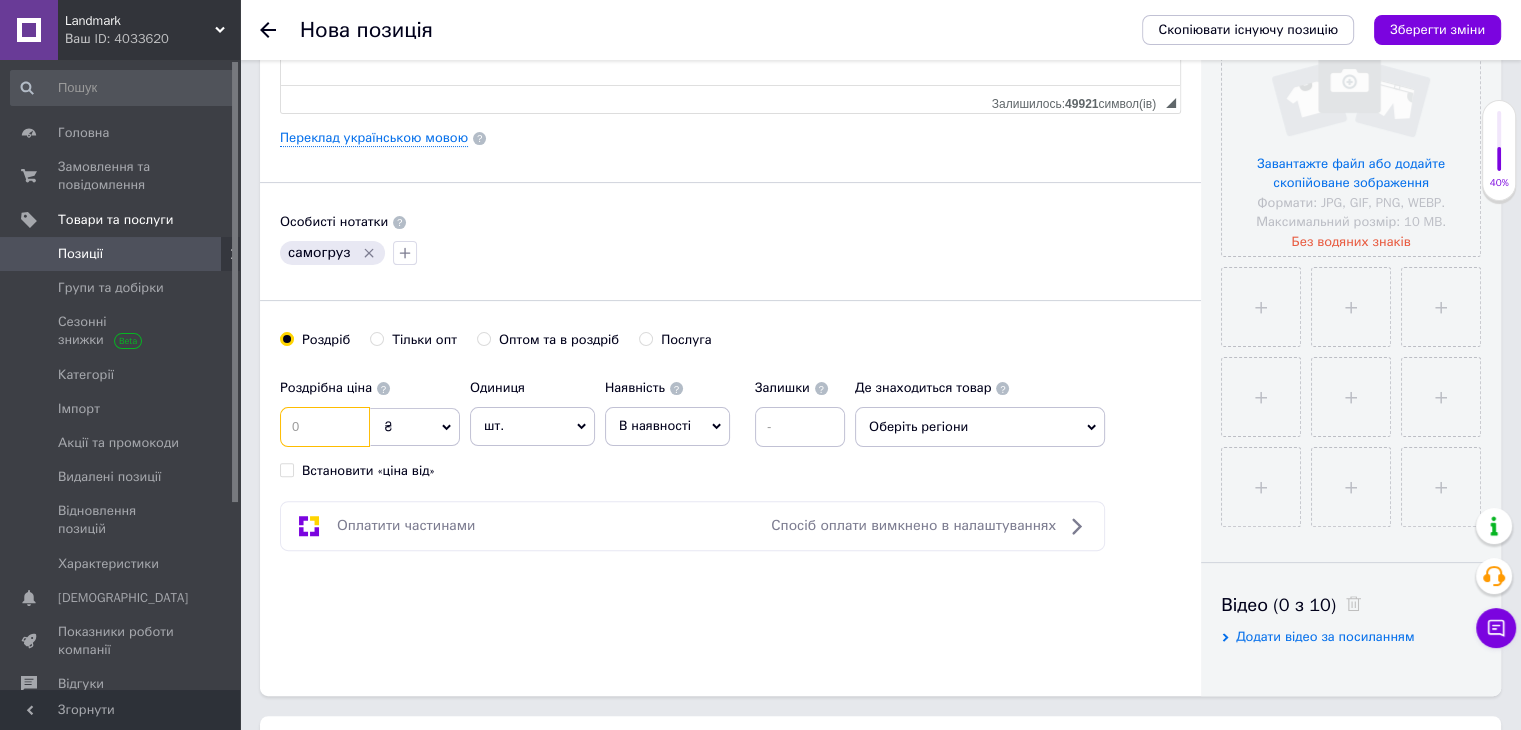 click at bounding box center [325, 427] 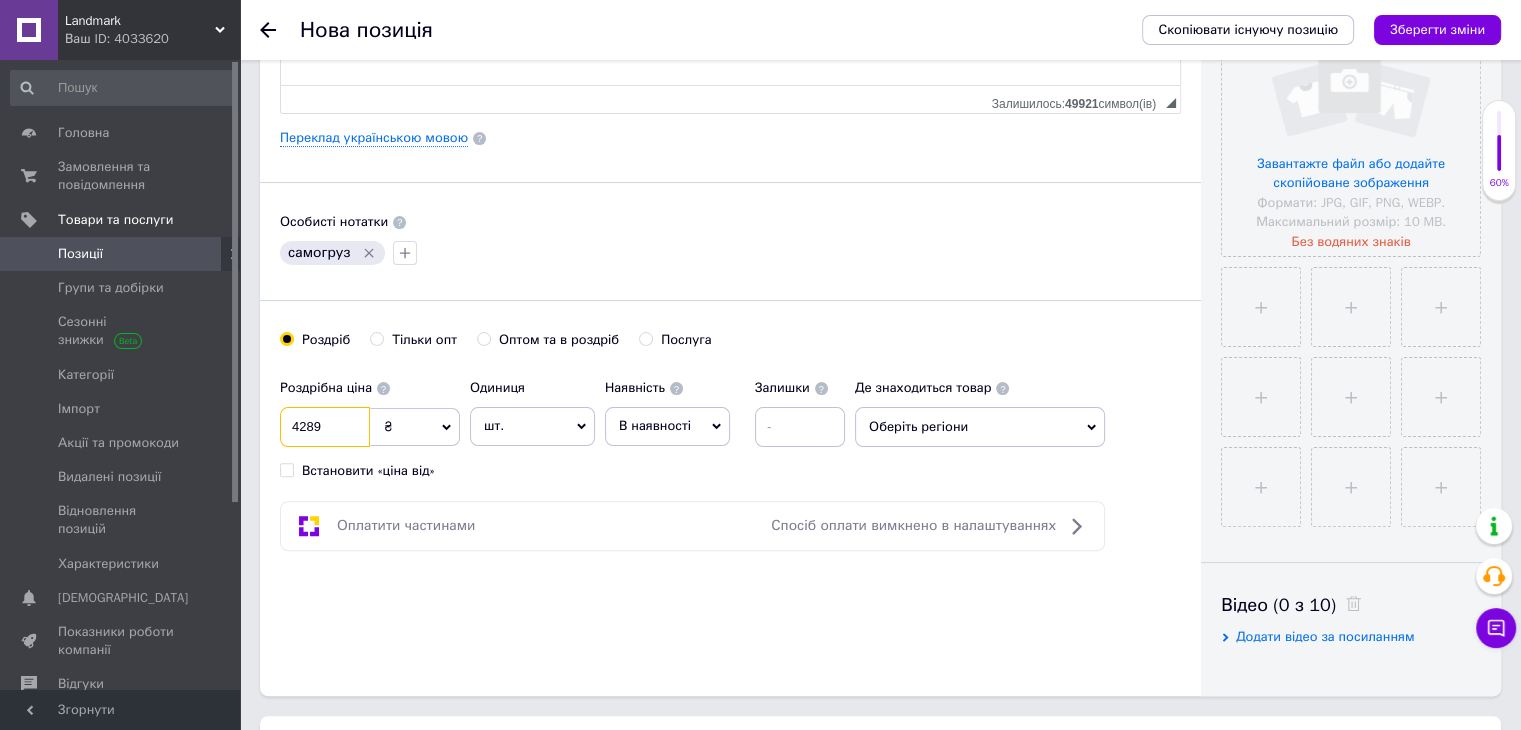 type on "4289" 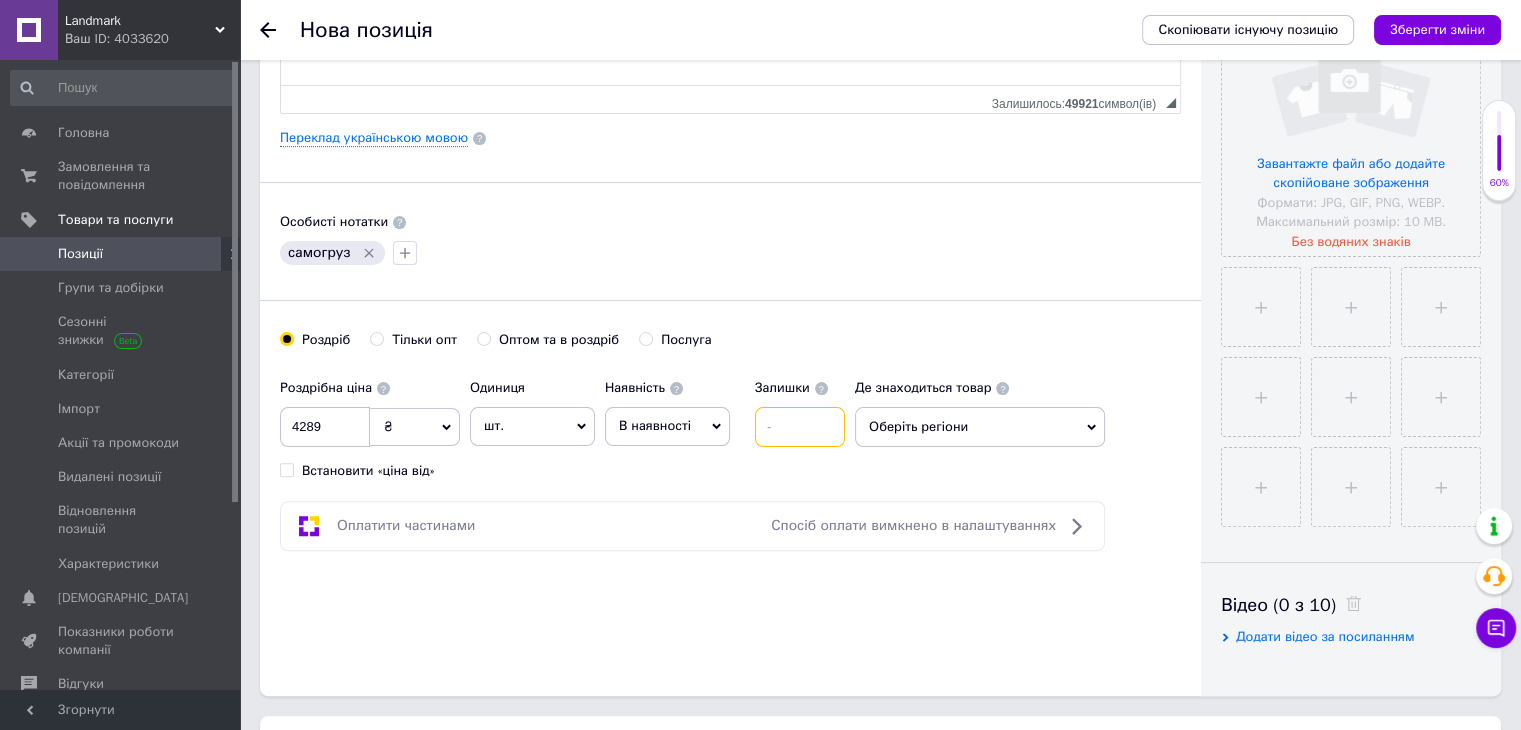 click at bounding box center (800, 427) 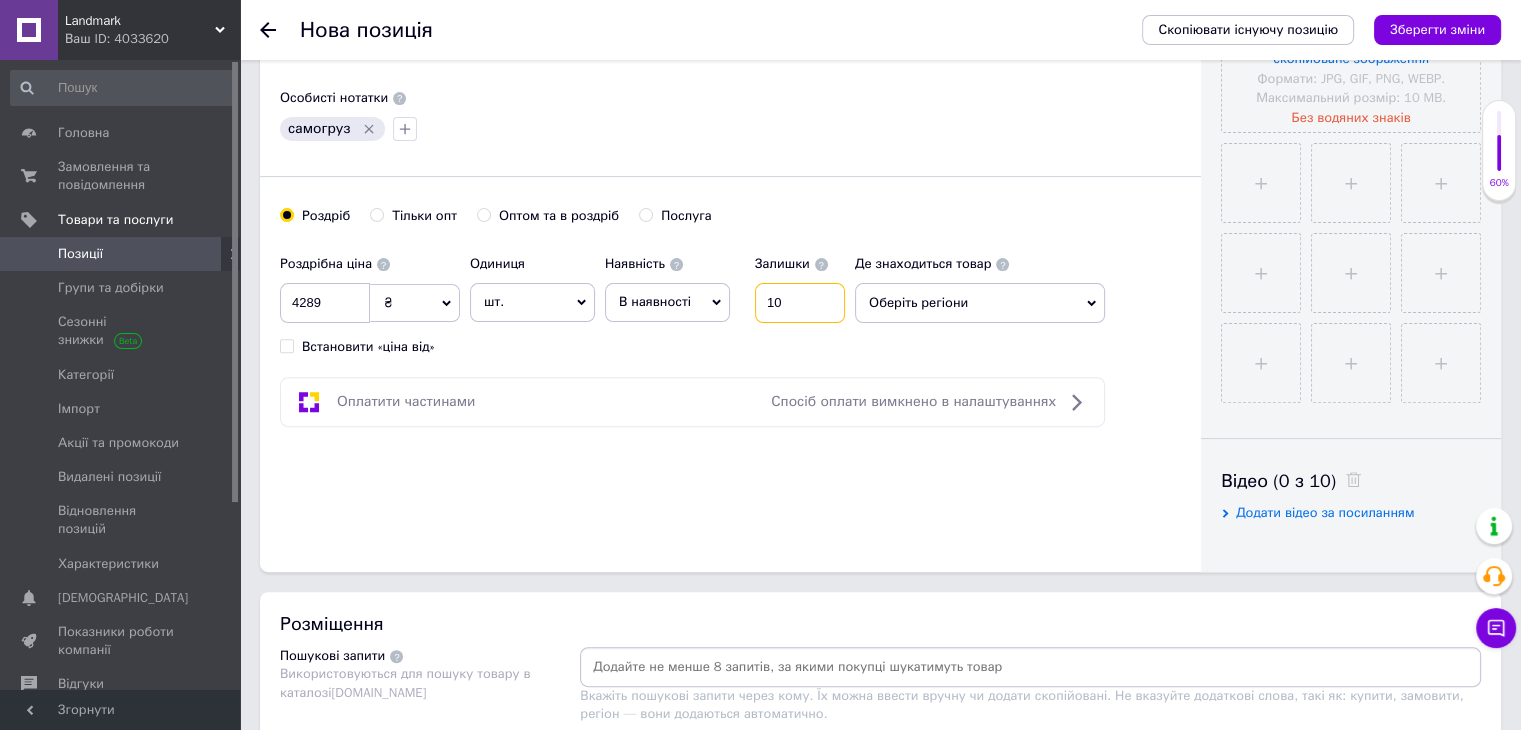 scroll, scrollTop: 1000, scrollLeft: 0, axis: vertical 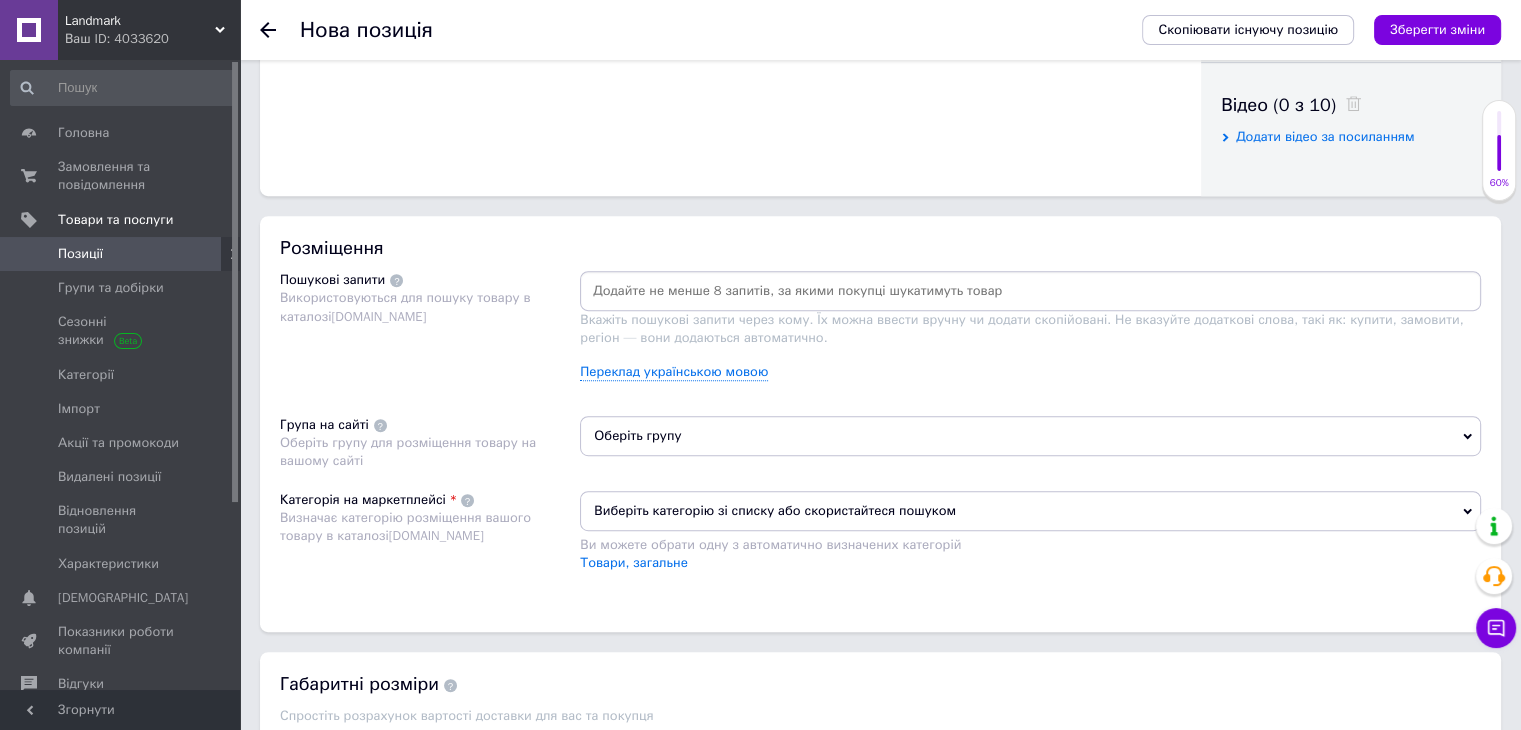 type on "10" 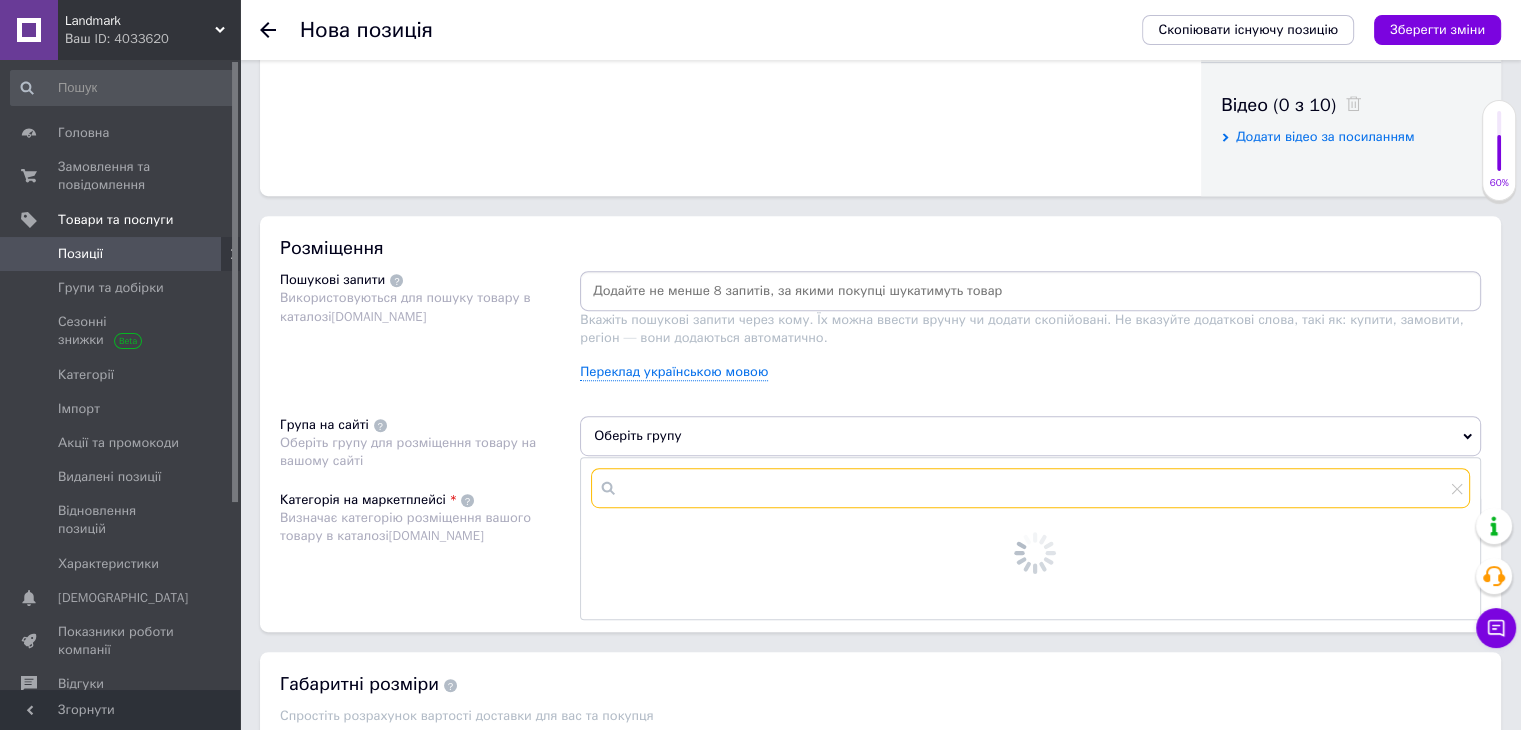click at bounding box center [1030, 488] 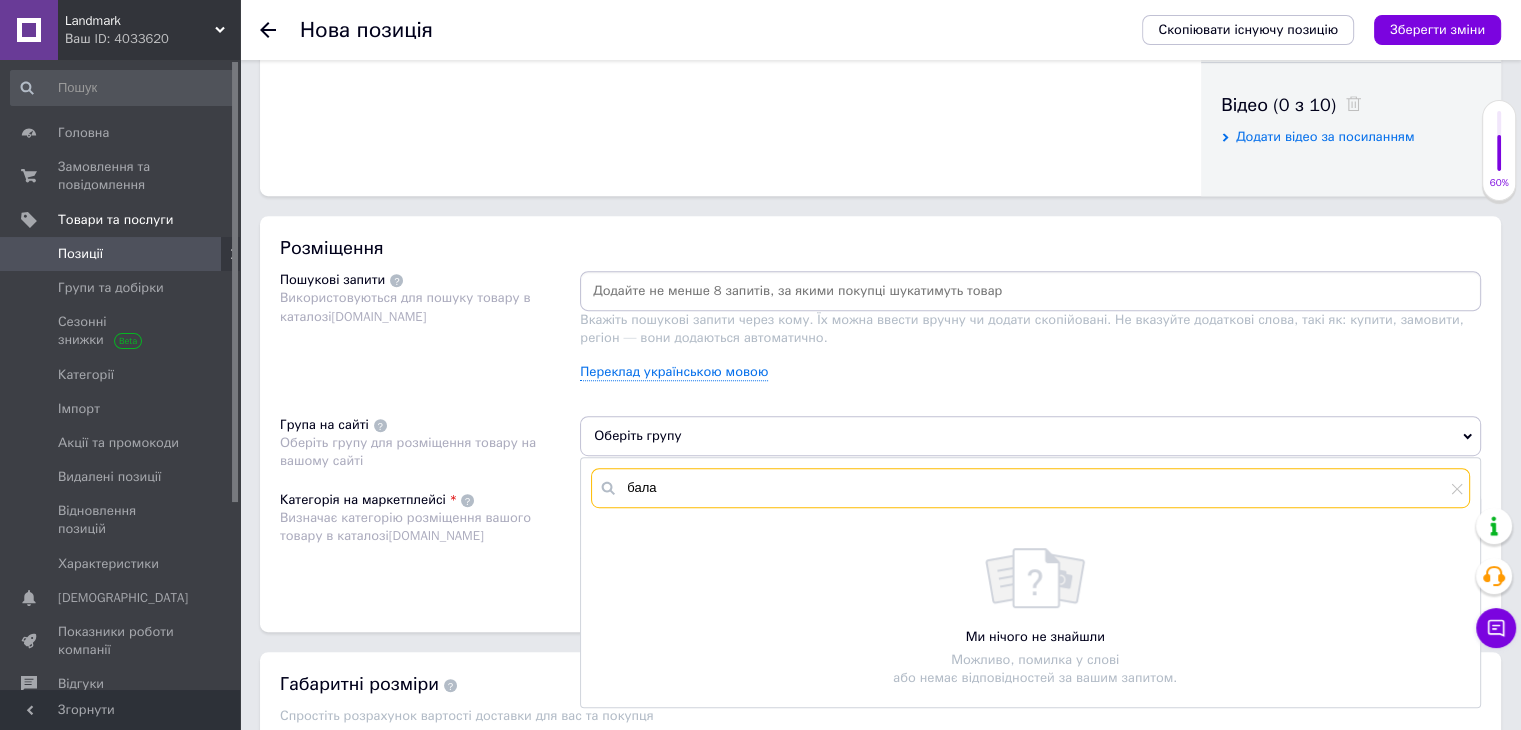 type on "балак" 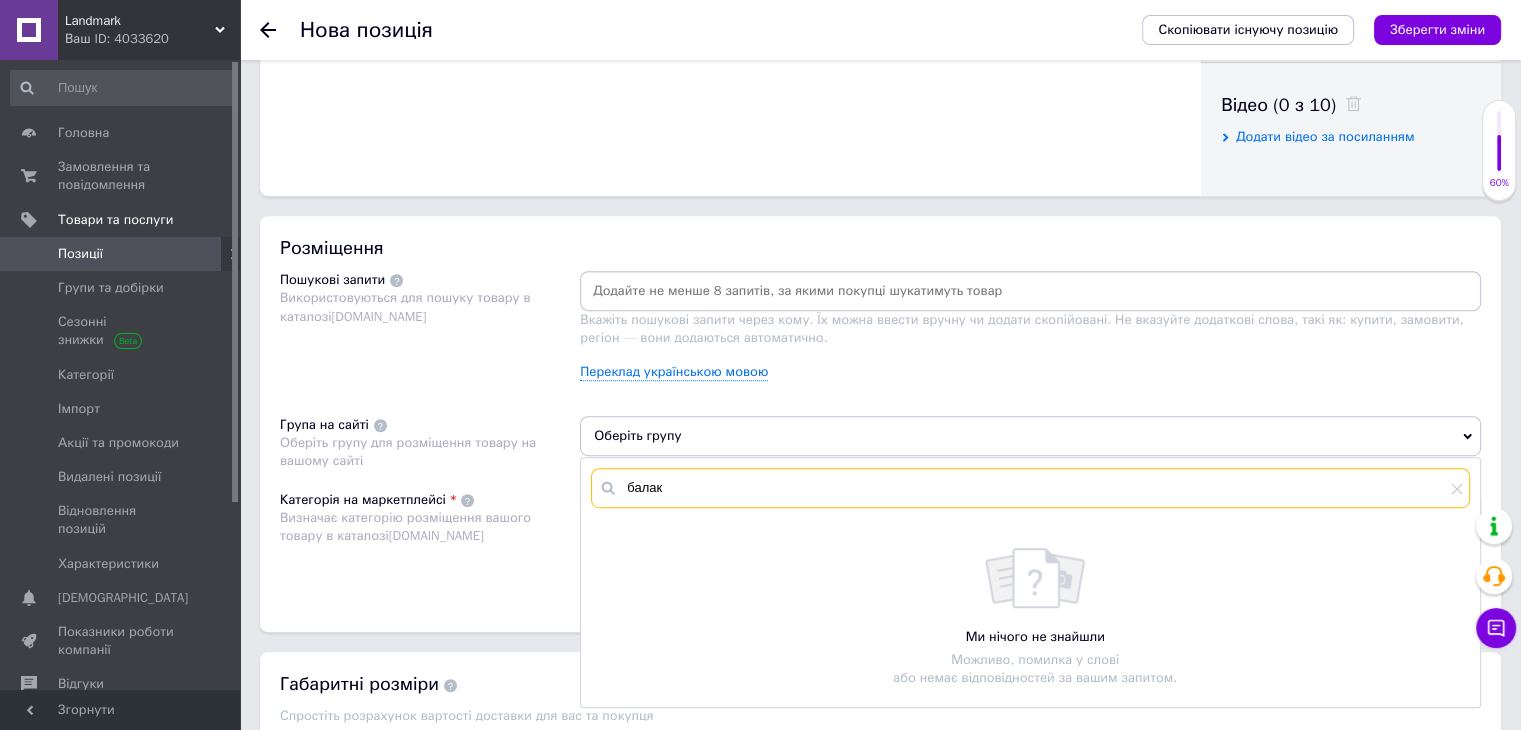 drag, startPoint x: 704, startPoint y: 496, endPoint x: 428, endPoint y: 471, distance: 277.12994 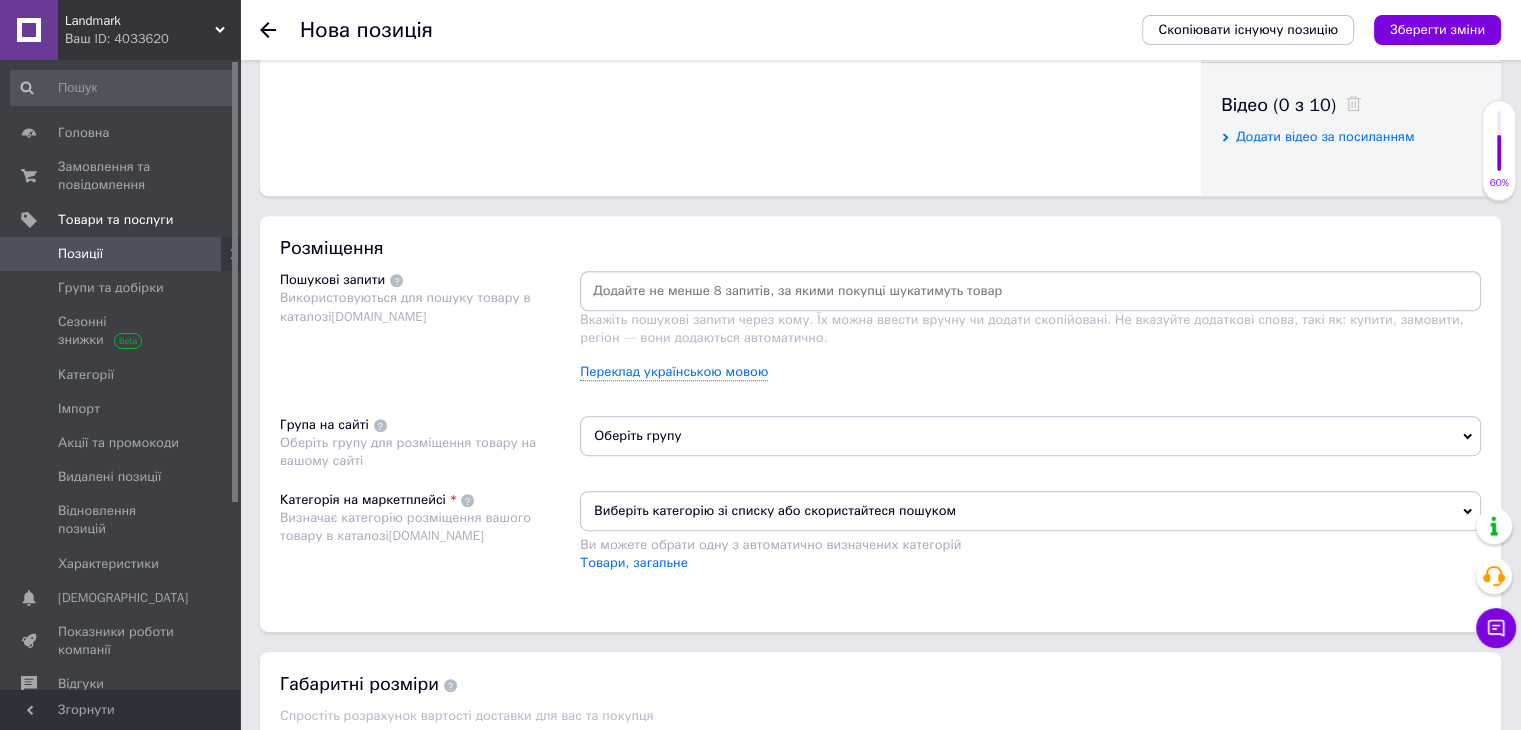 click on "Оберіть групу" at bounding box center [1030, 436] 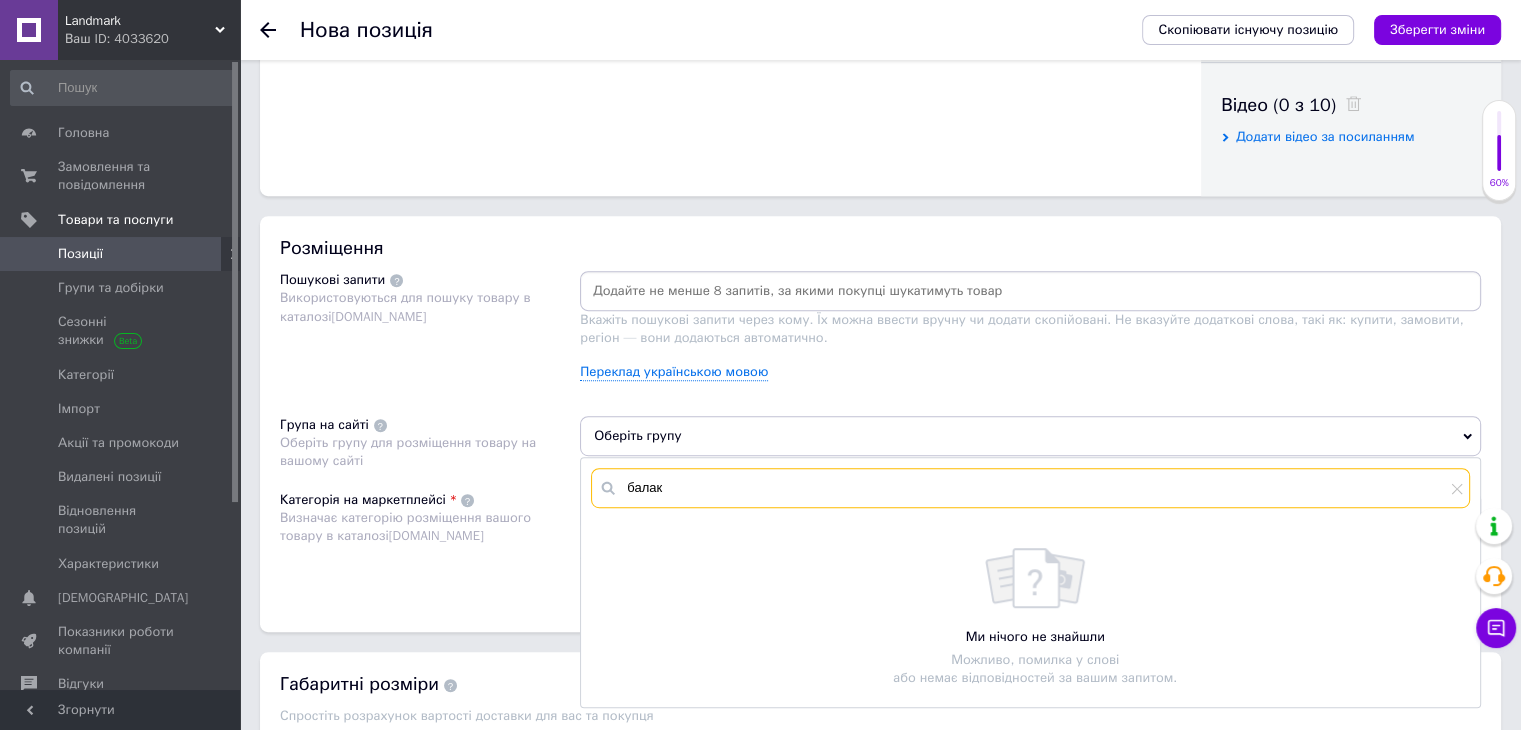 drag, startPoint x: 684, startPoint y: 481, endPoint x: 440, endPoint y: 470, distance: 244.24782 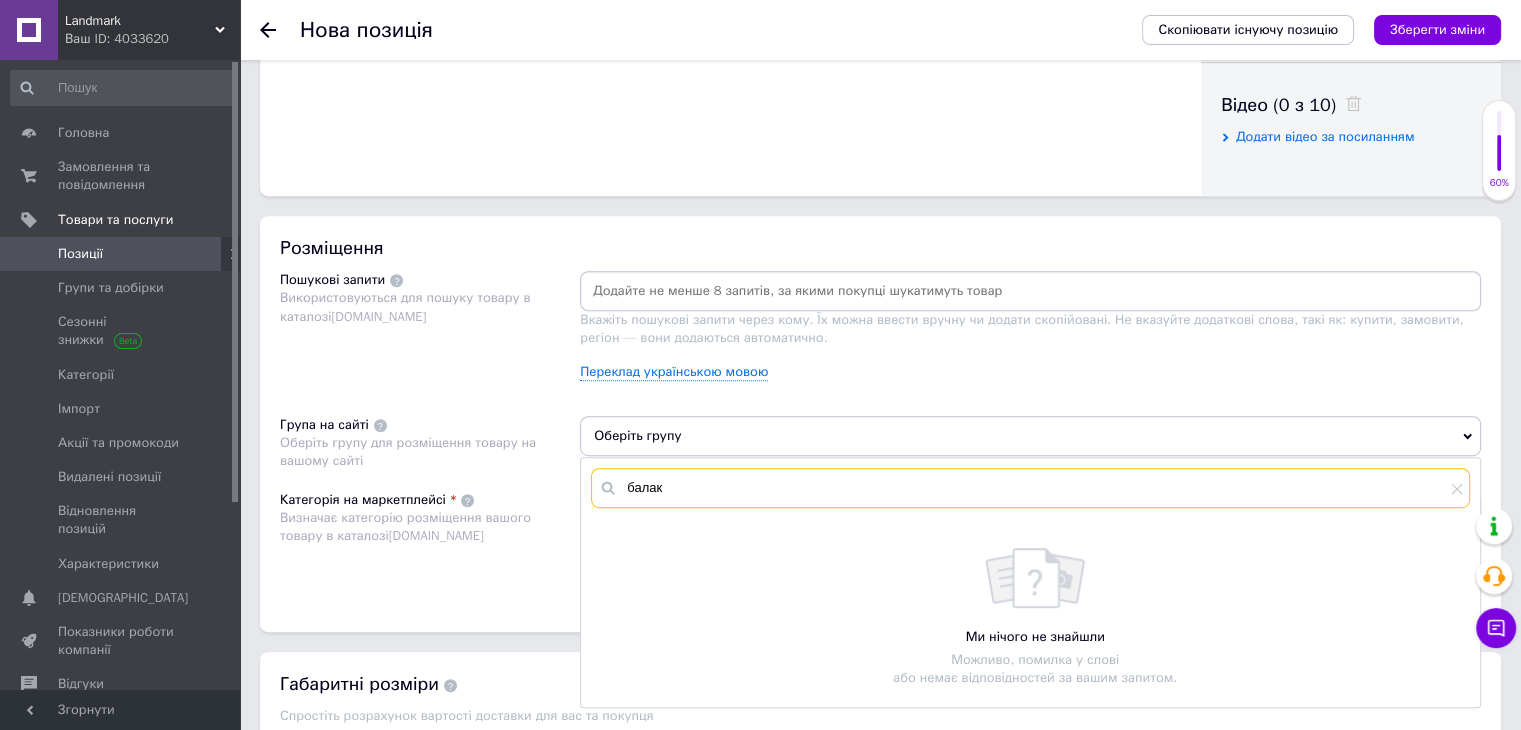 click on "Розміщення Пошукові запити Використовуються для пошуку товару в каталозі  [DOMAIN_NAME] Вкажіть пошукові запити через кому. Їх можна ввести вручну чи додати скопійовані. Не вказуйте додаткові слова, такі як: купити, замовити, регіон — вони додаються автоматично. Переклад українською мовою Група на сайті Оберіть групу для розміщення товару на вашому сайті Оберіть групу балак Ми нічого не знайшли Можливо, помилка у слові  або немає відповідностей за вашим запитом. Категорія на маркетплейсі Визначає категорію розміщення вашого товару в каталозі  [DOMAIN_NAME]" at bounding box center (880, 424) 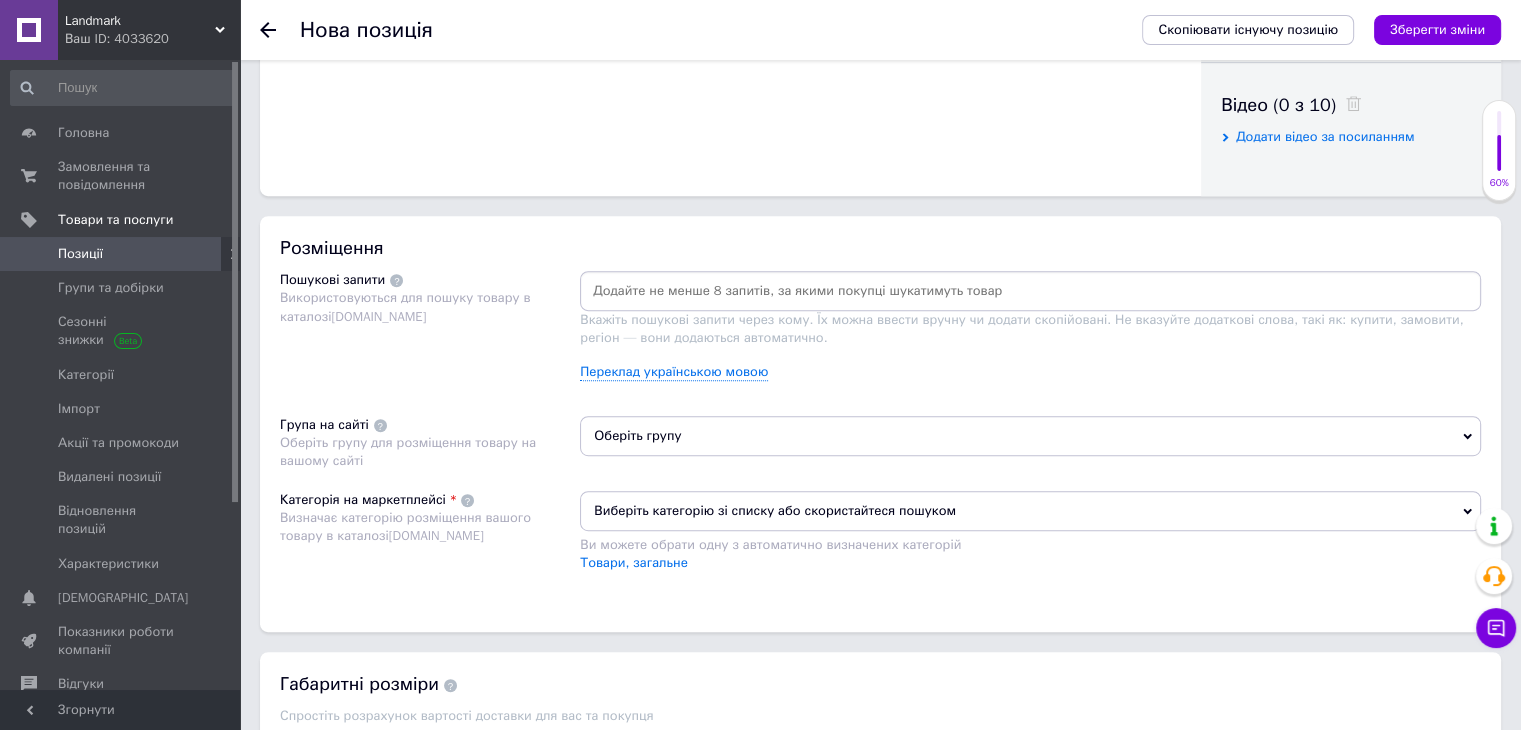 click on "Оберіть групу" at bounding box center [1030, 436] 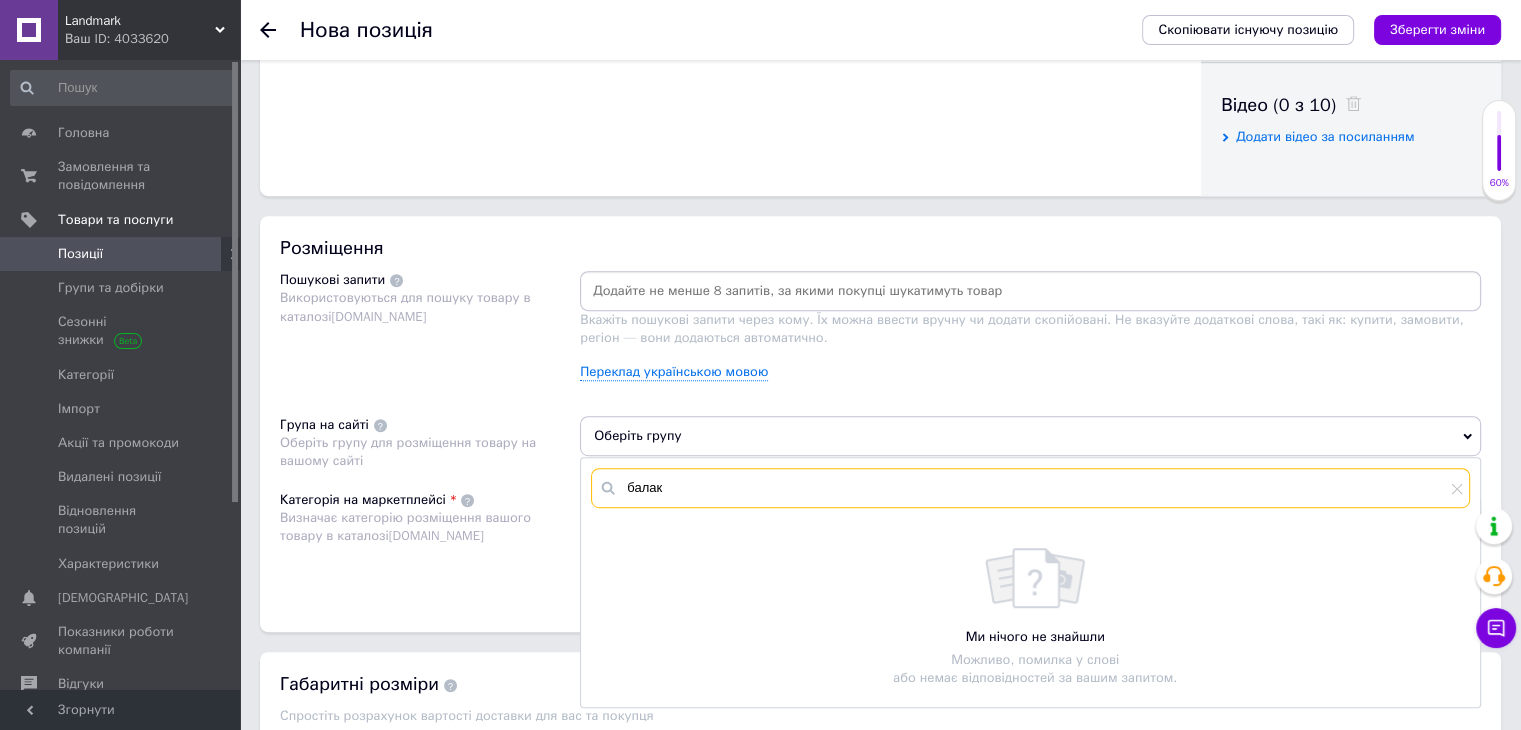 click on "балак" at bounding box center [1030, 488] 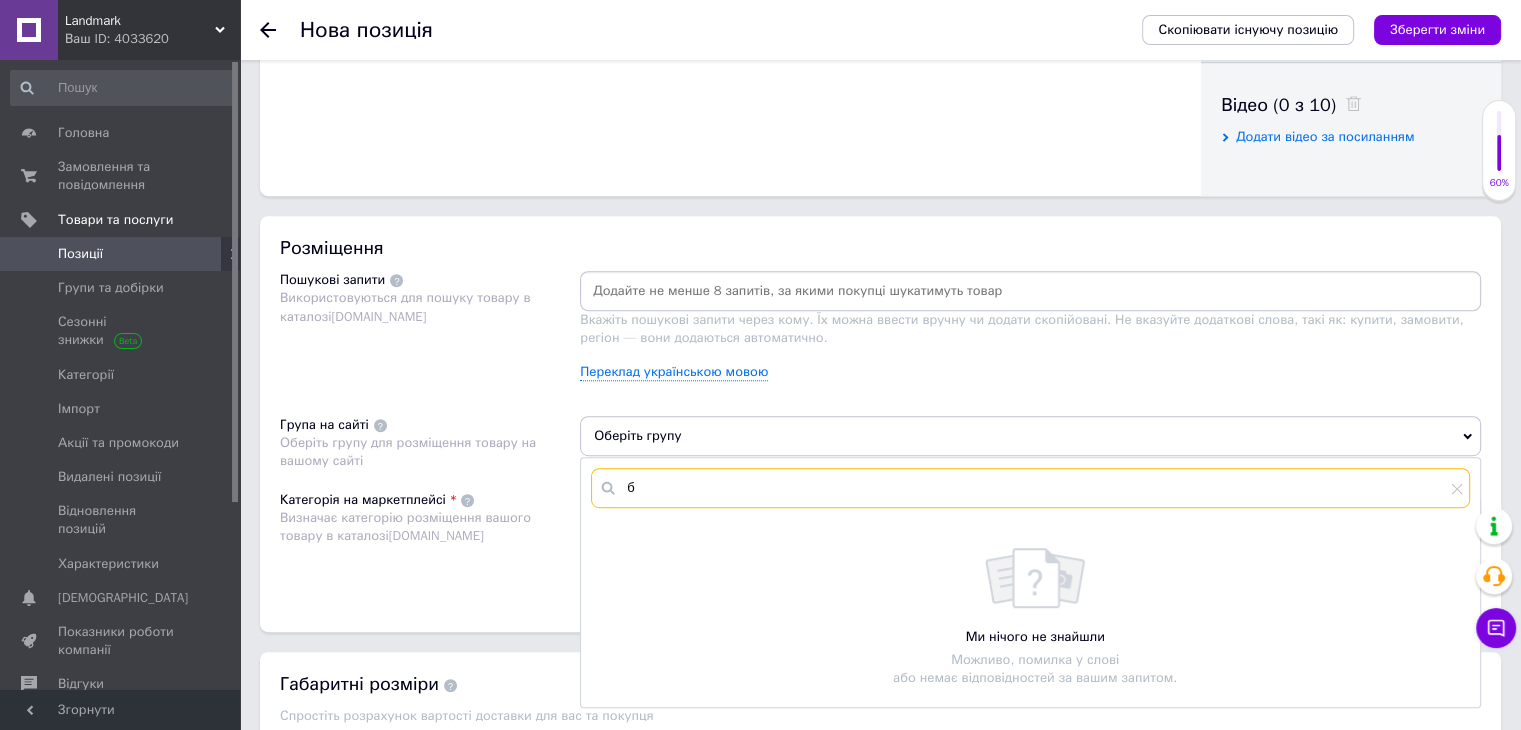type on "б" 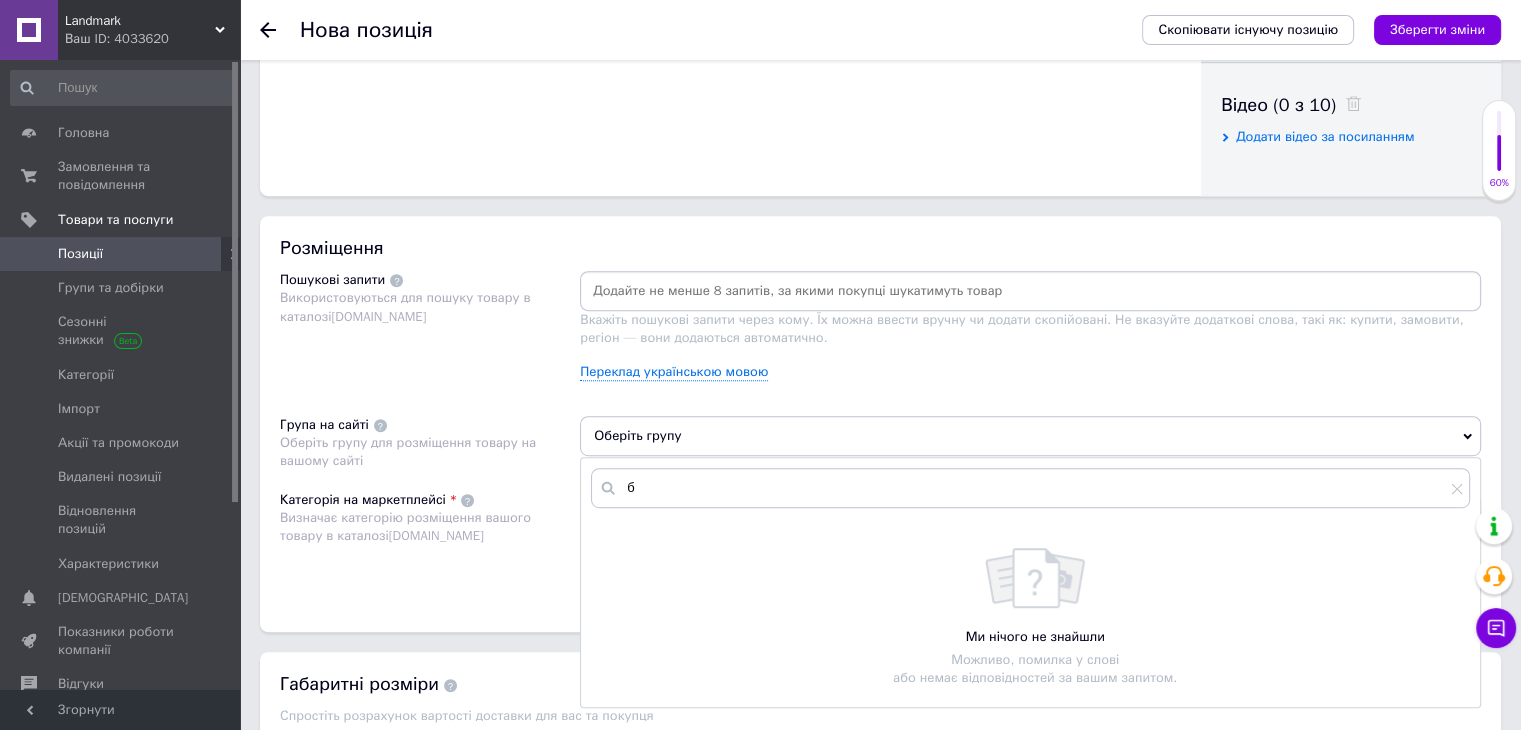 click on "Визначає категорію розміщення вашого товару в каталозі  [DOMAIN_NAME]" at bounding box center (405, 526) 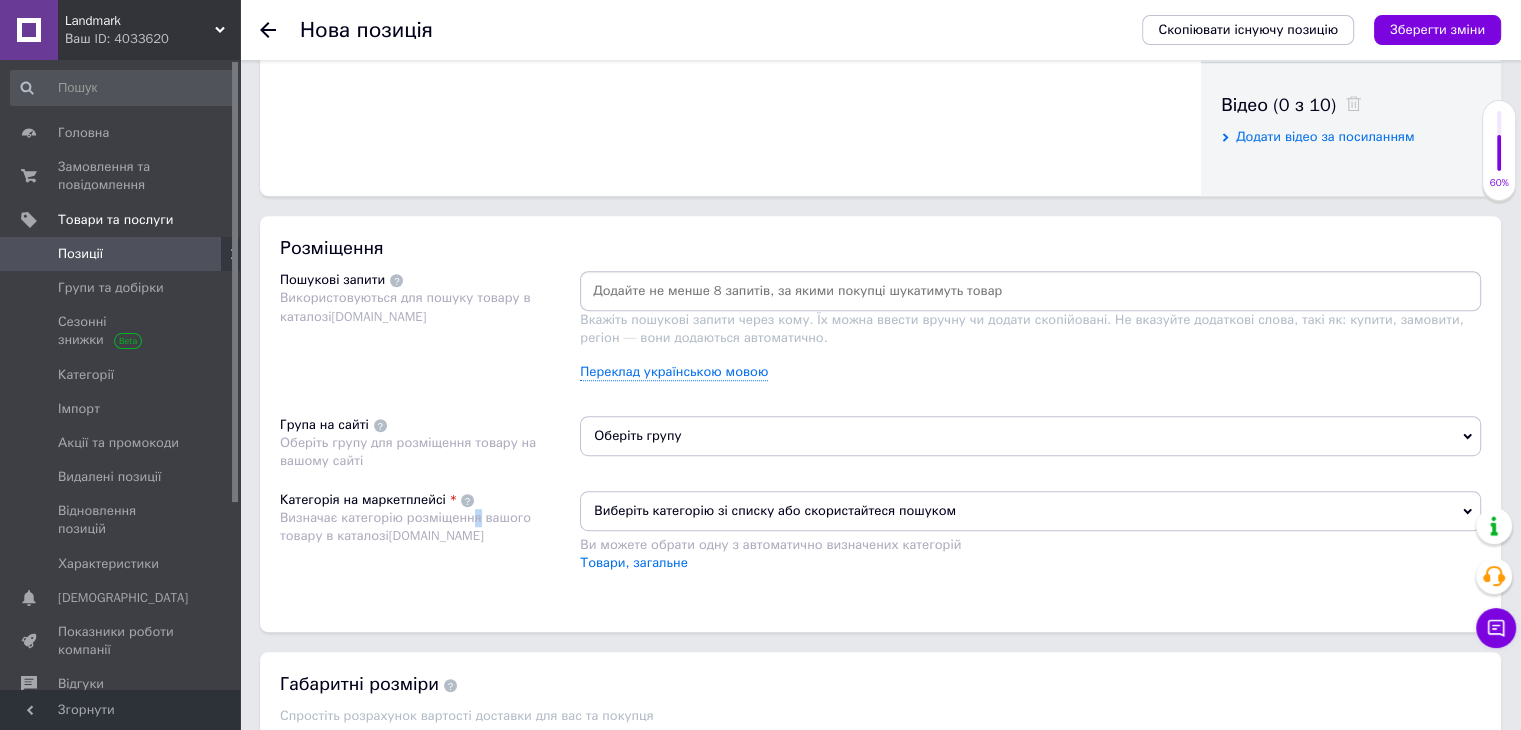 click on "Виберіть категорію зі списку або скористайтеся пошуком" at bounding box center [1030, 511] 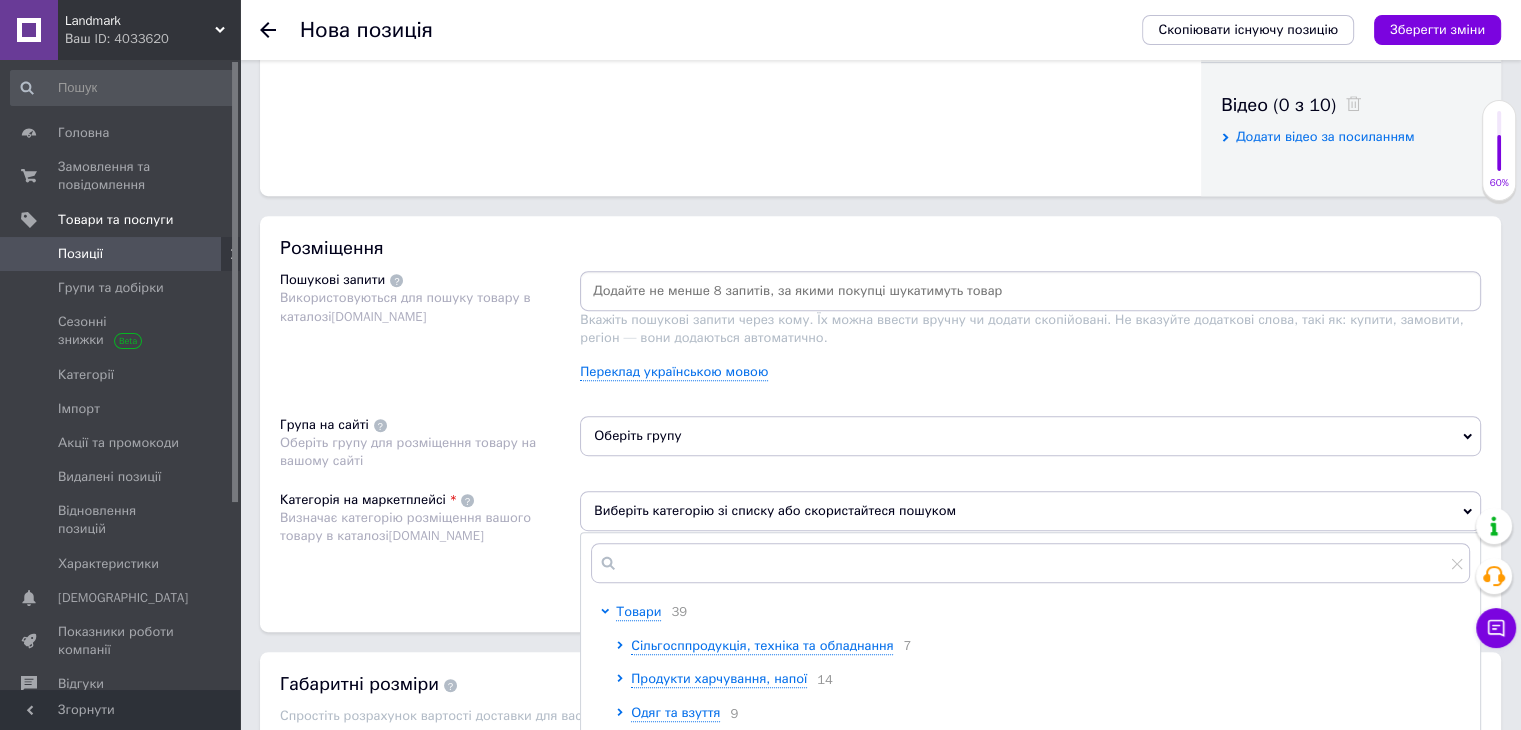 drag, startPoint x: 529, startPoint y: 544, endPoint x: 553, endPoint y: 537, distance: 25 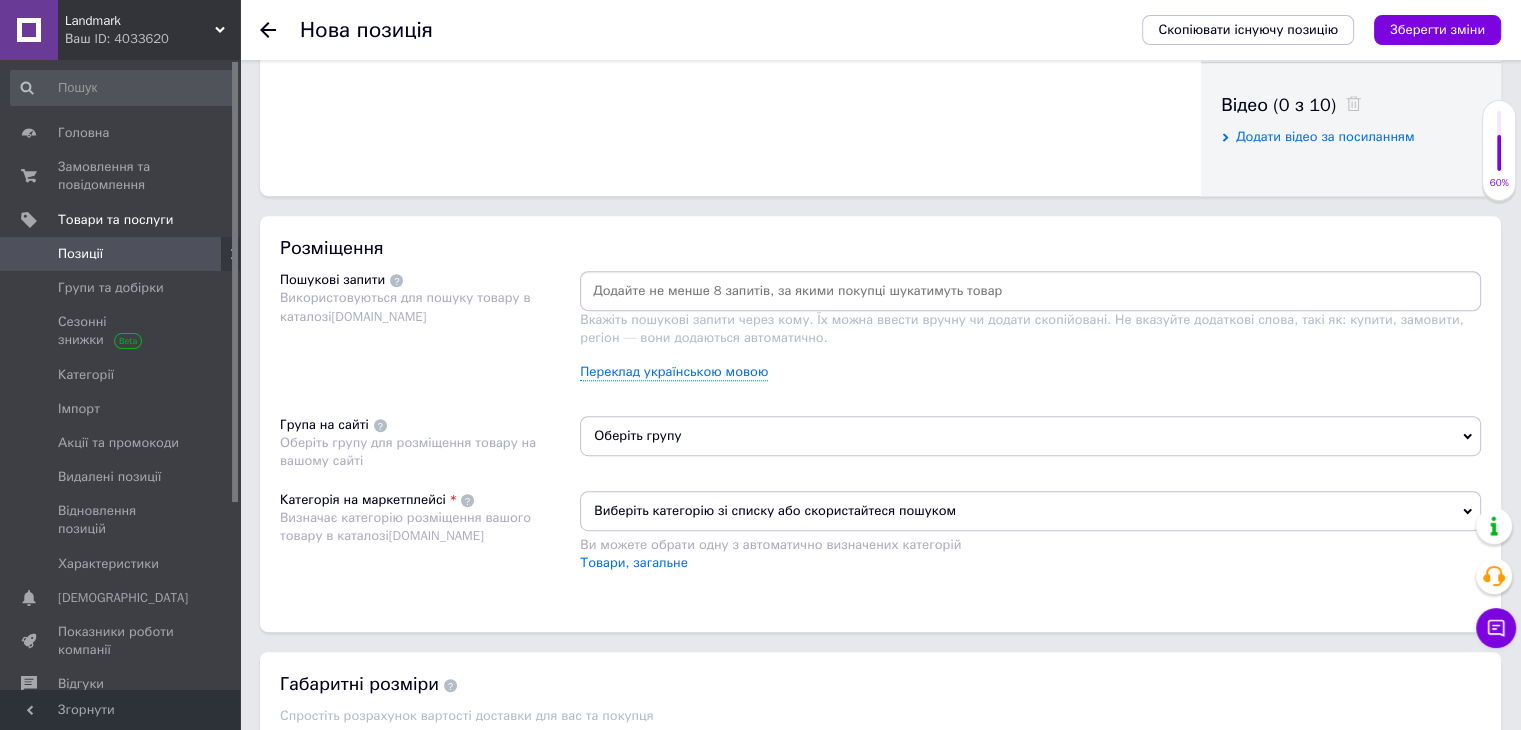 click on "Оберіть групу" at bounding box center [1030, 436] 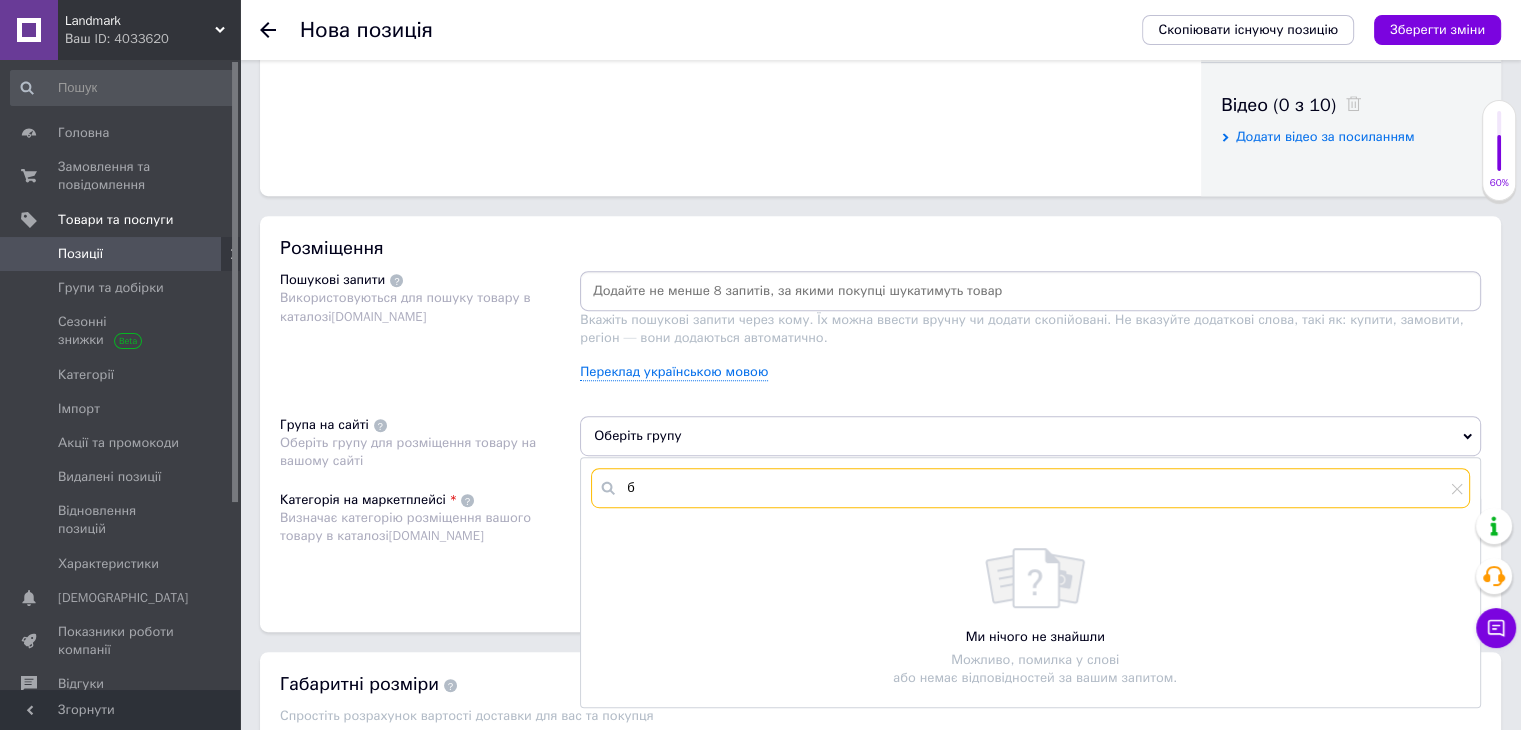 click on "б" at bounding box center (1030, 488) 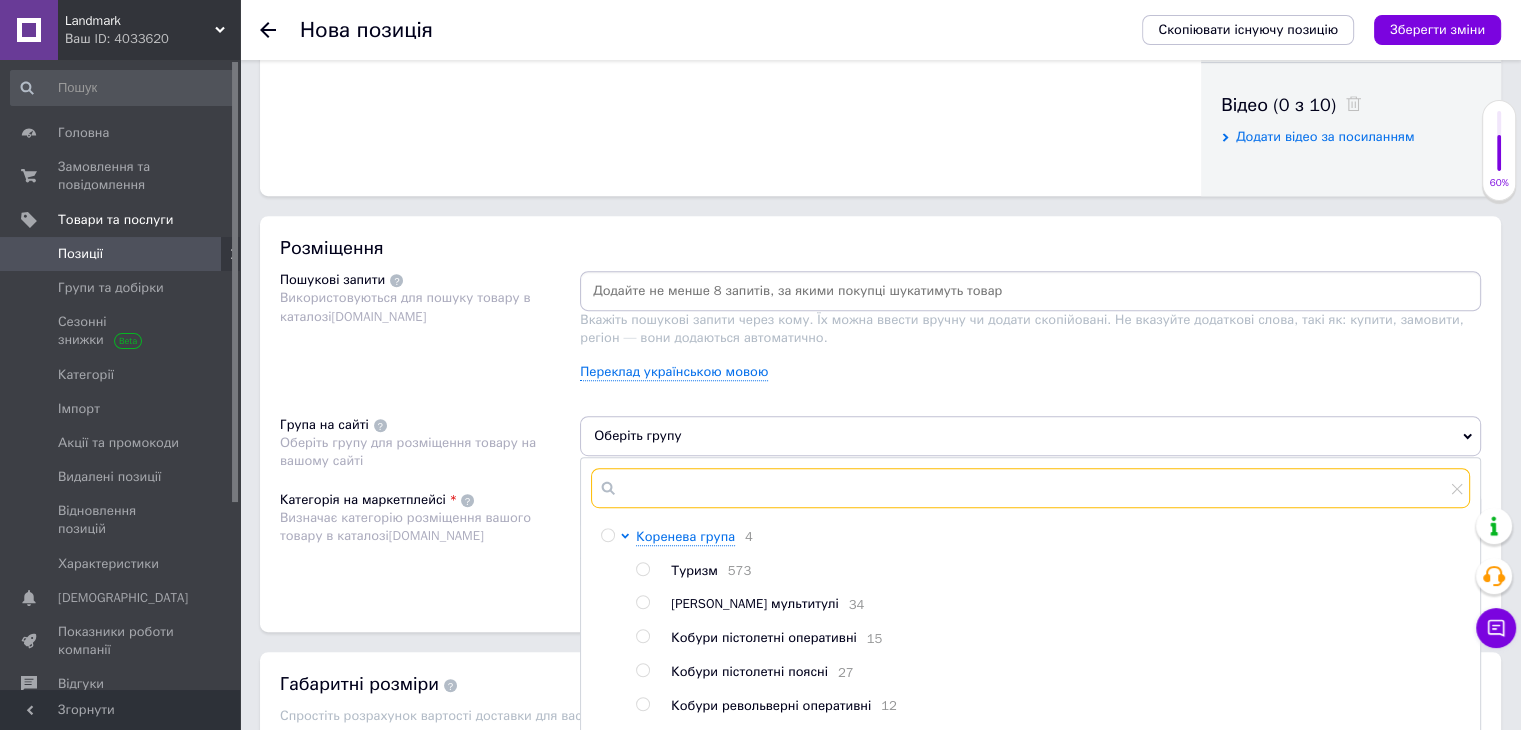 type 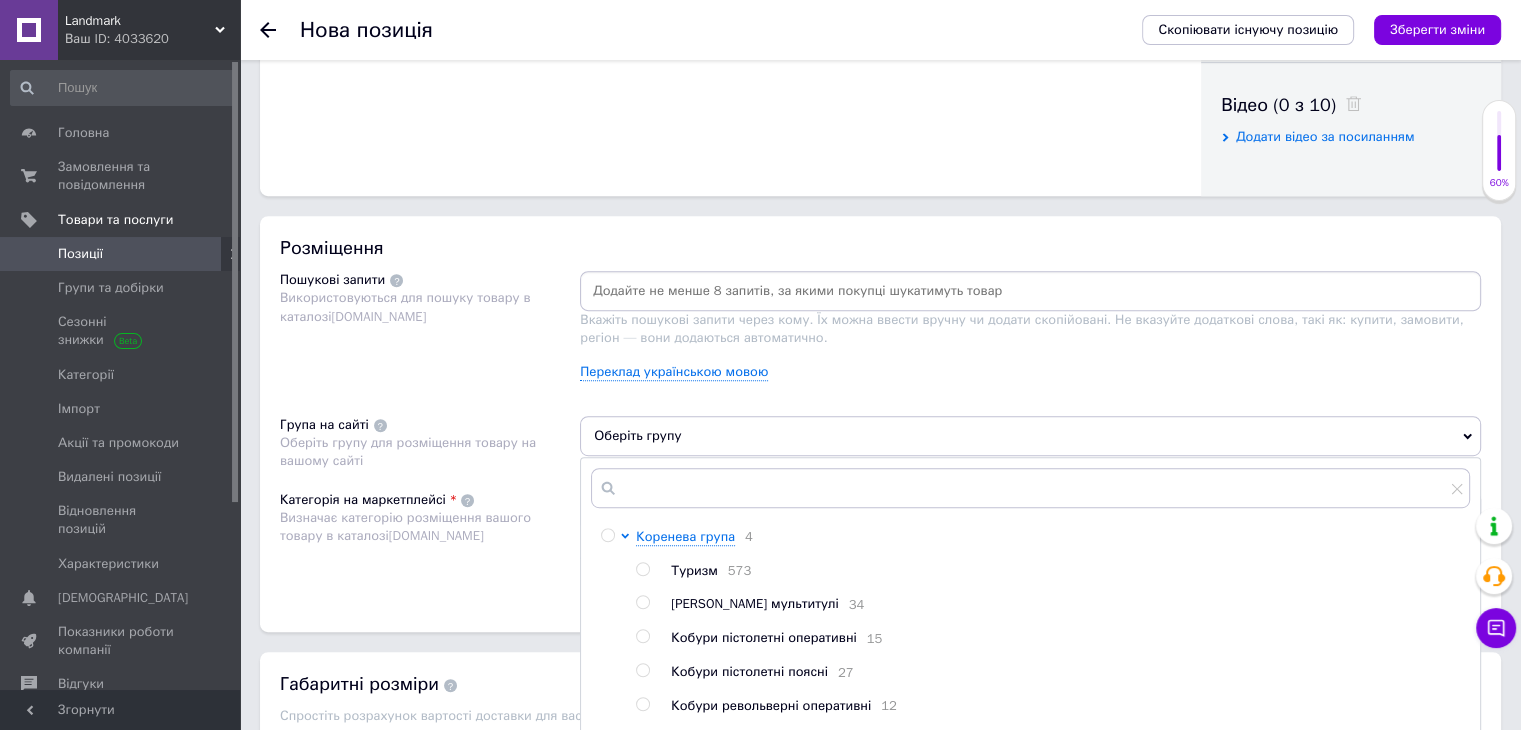 click at bounding box center [642, 569] 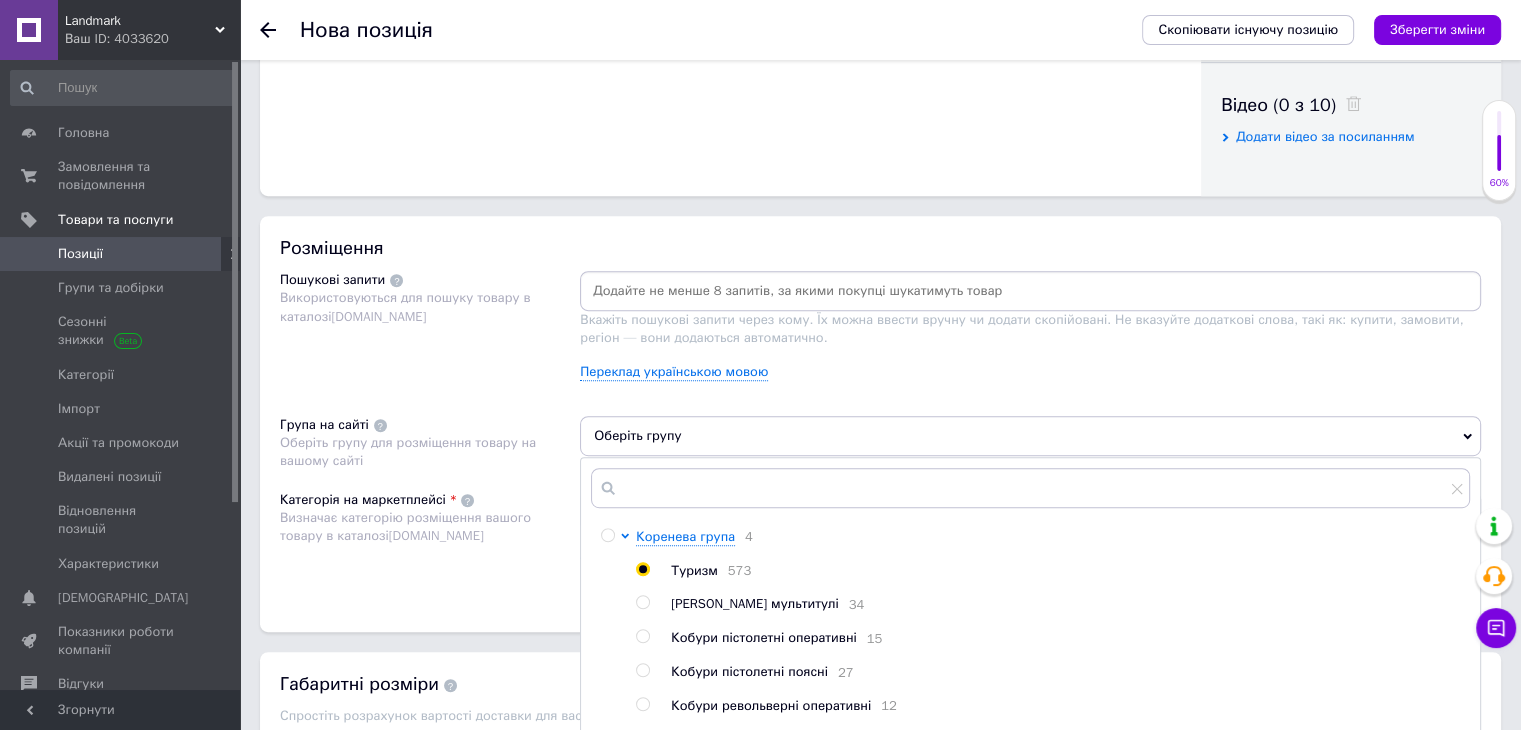 radio on "true" 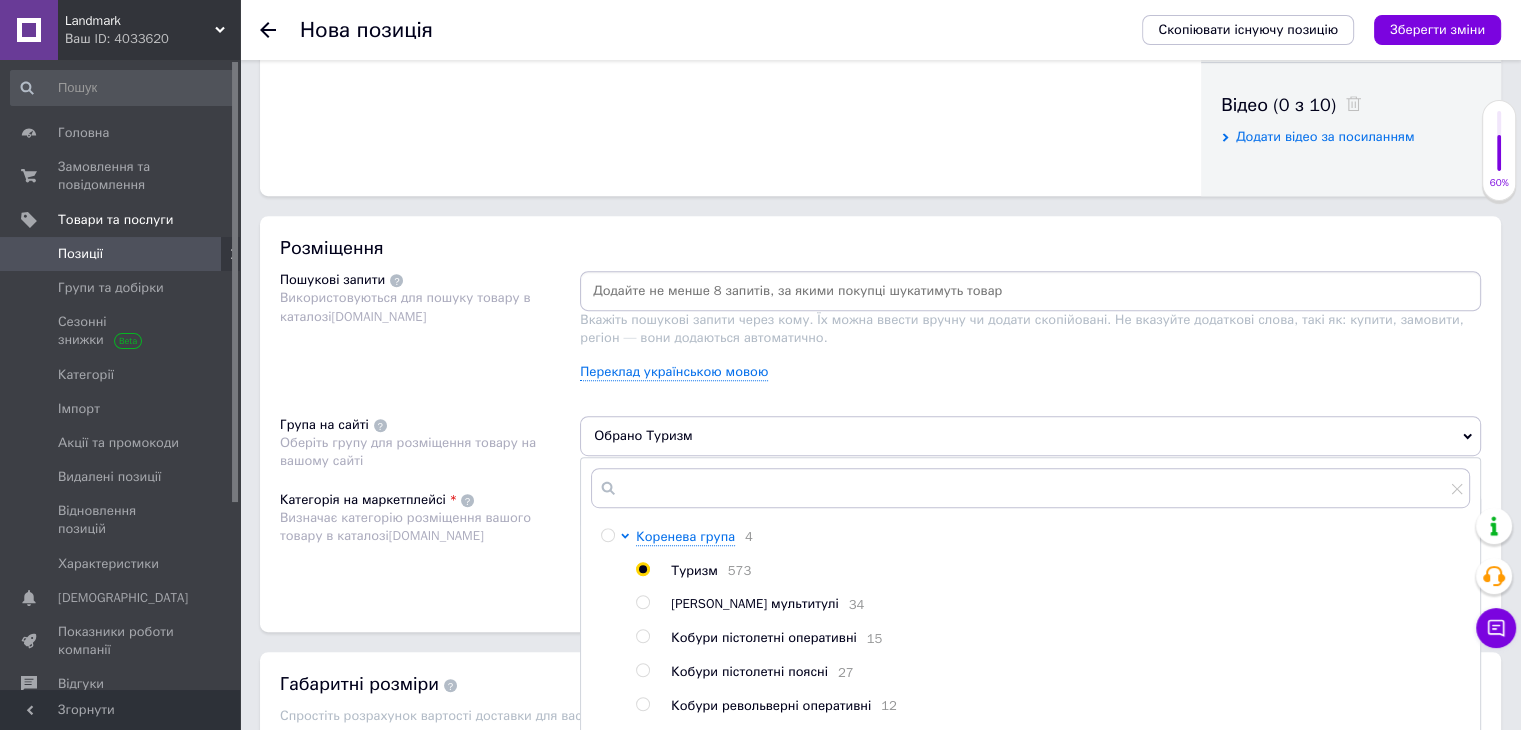 drag, startPoint x: 508, startPoint y: 562, endPoint x: 636, endPoint y: 491, distance: 146.37282 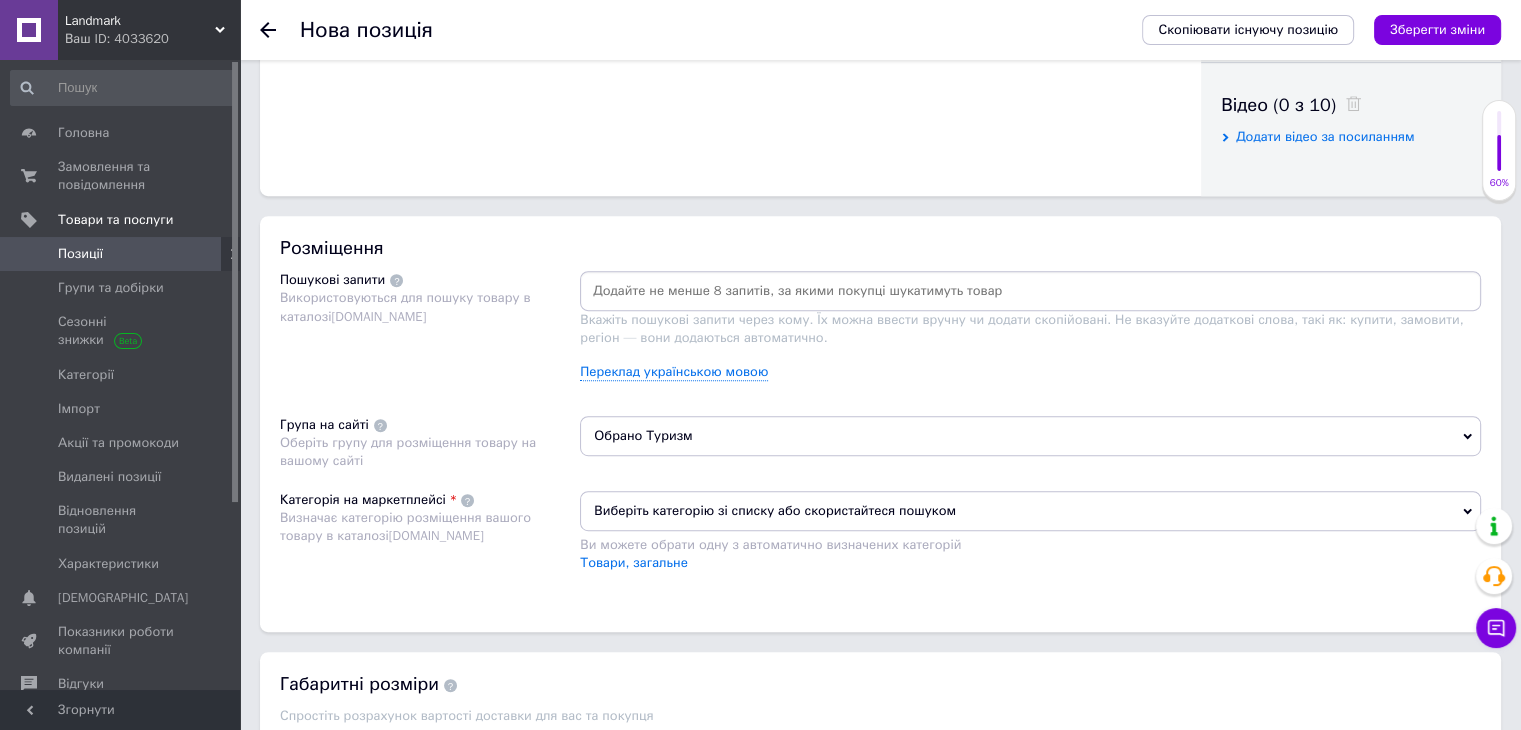 drag, startPoint x: 657, startPoint y: 512, endPoint x: 640, endPoint y: 506, distance: 18.027756 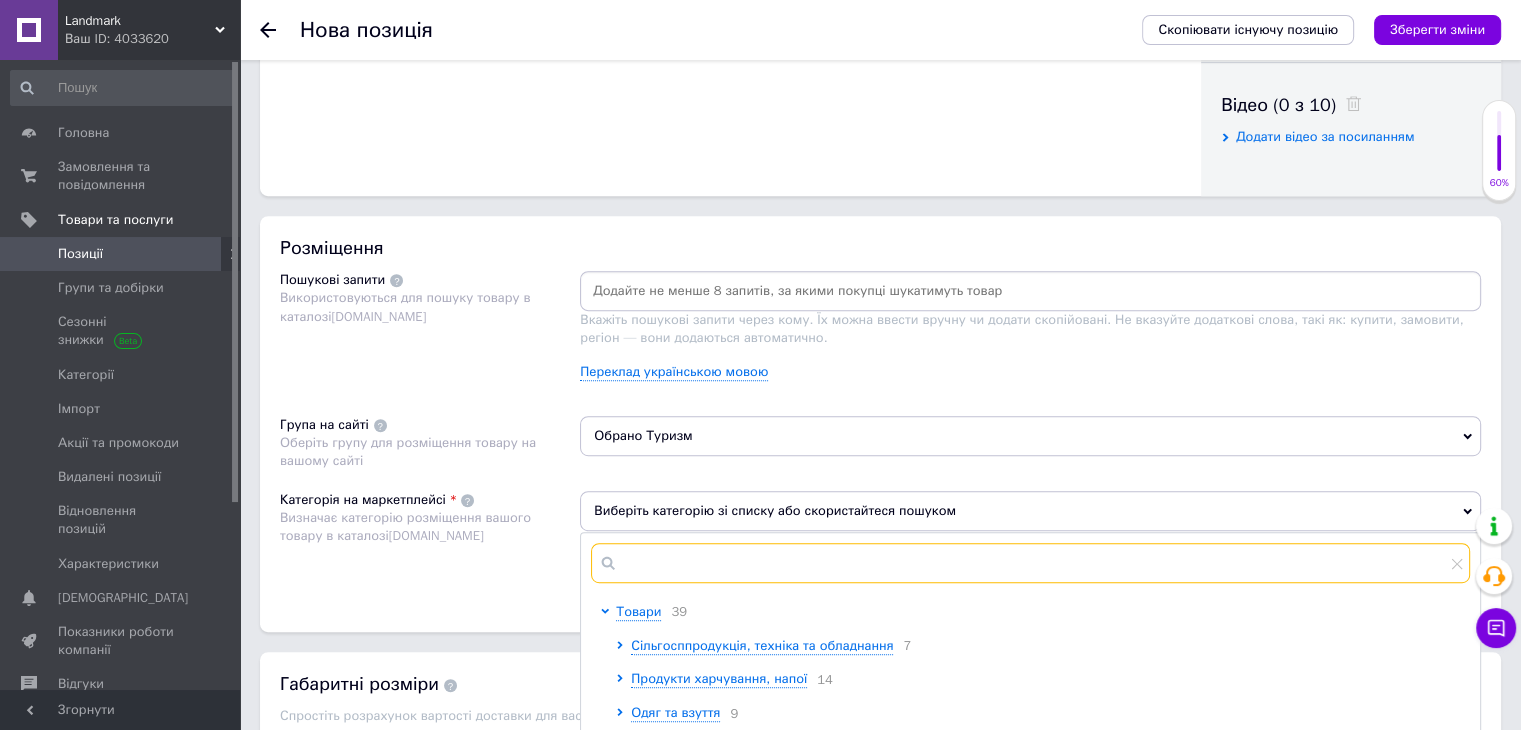 click at bounding box center (1030, 563) 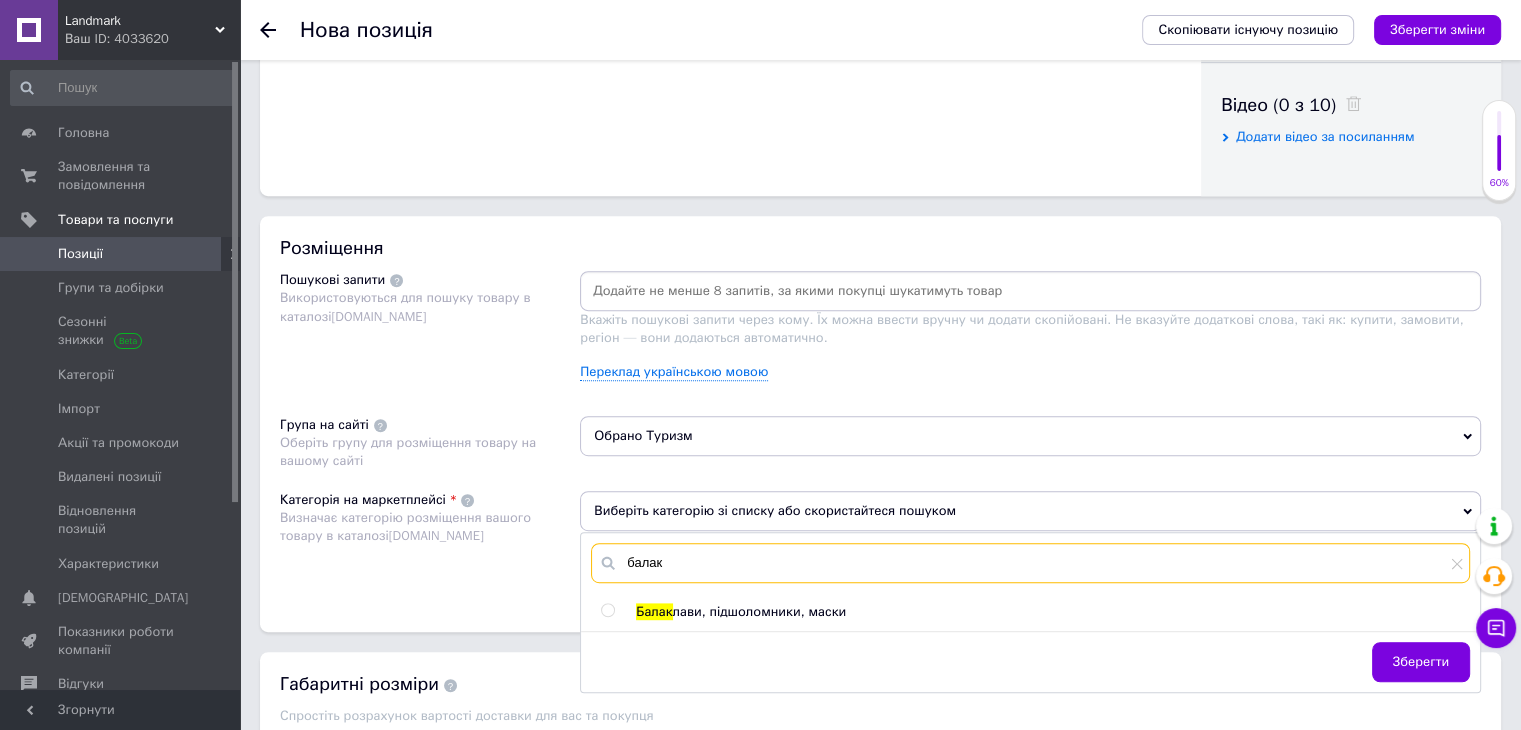 type on "балак" 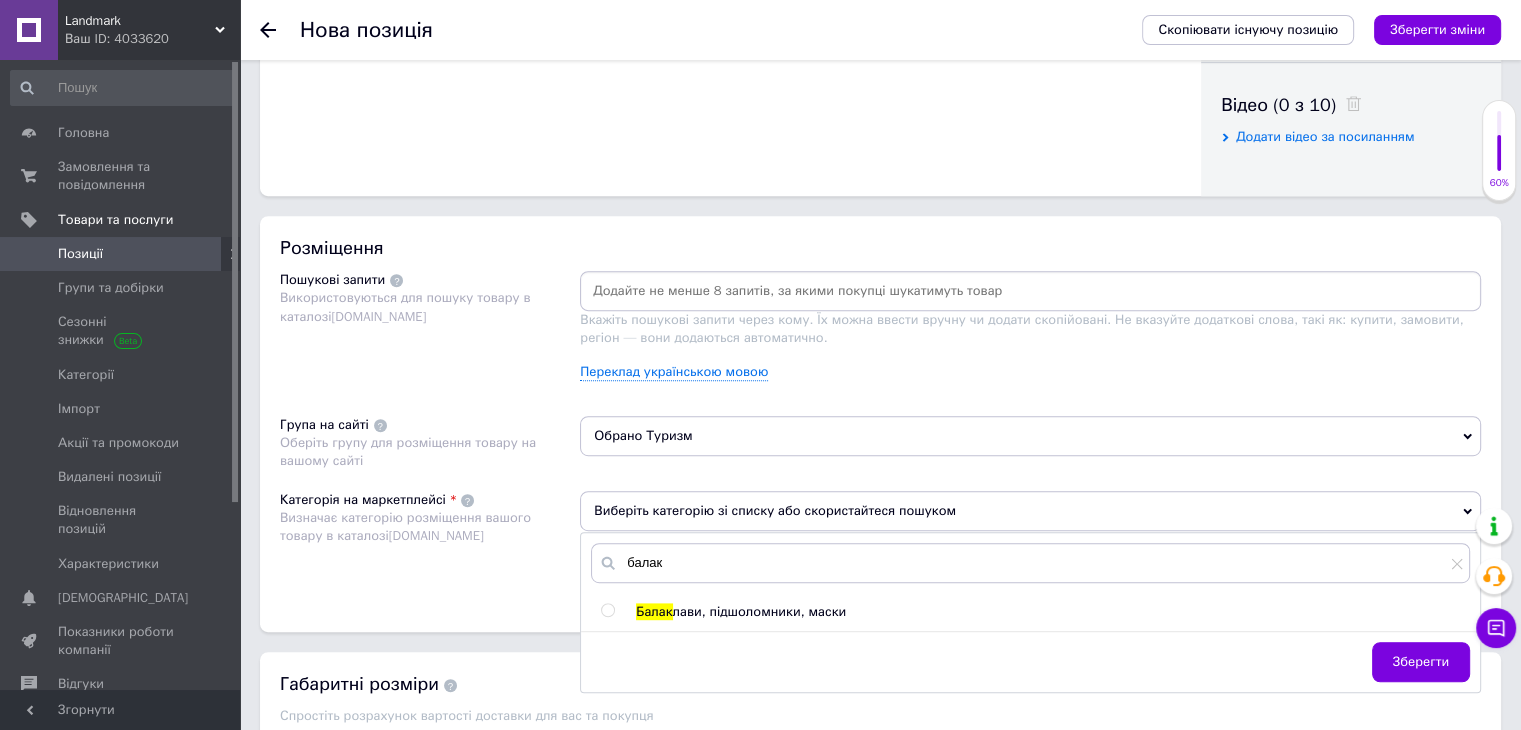 click on "лави, підшоломники, маски" at bounding box center [760, 611] 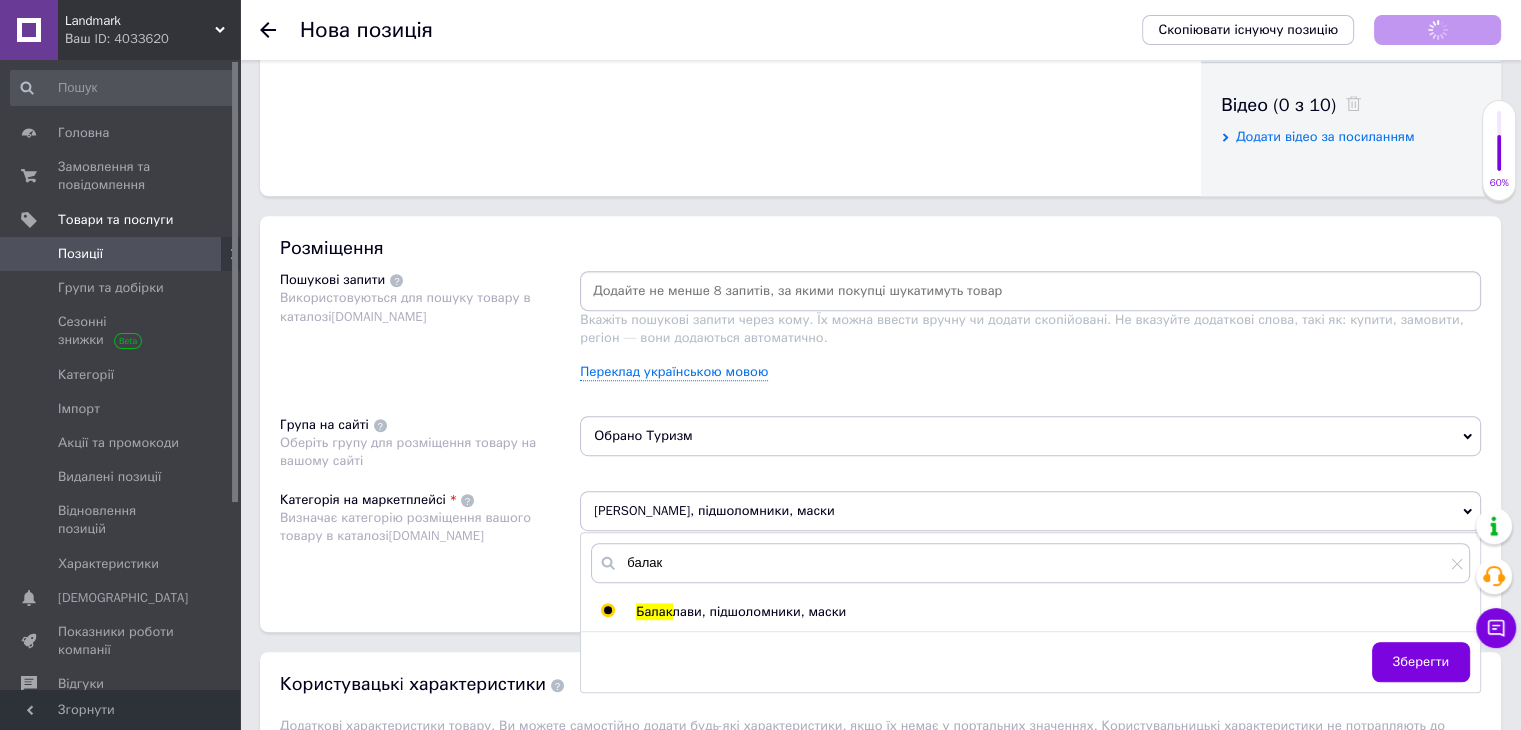radio on "true" 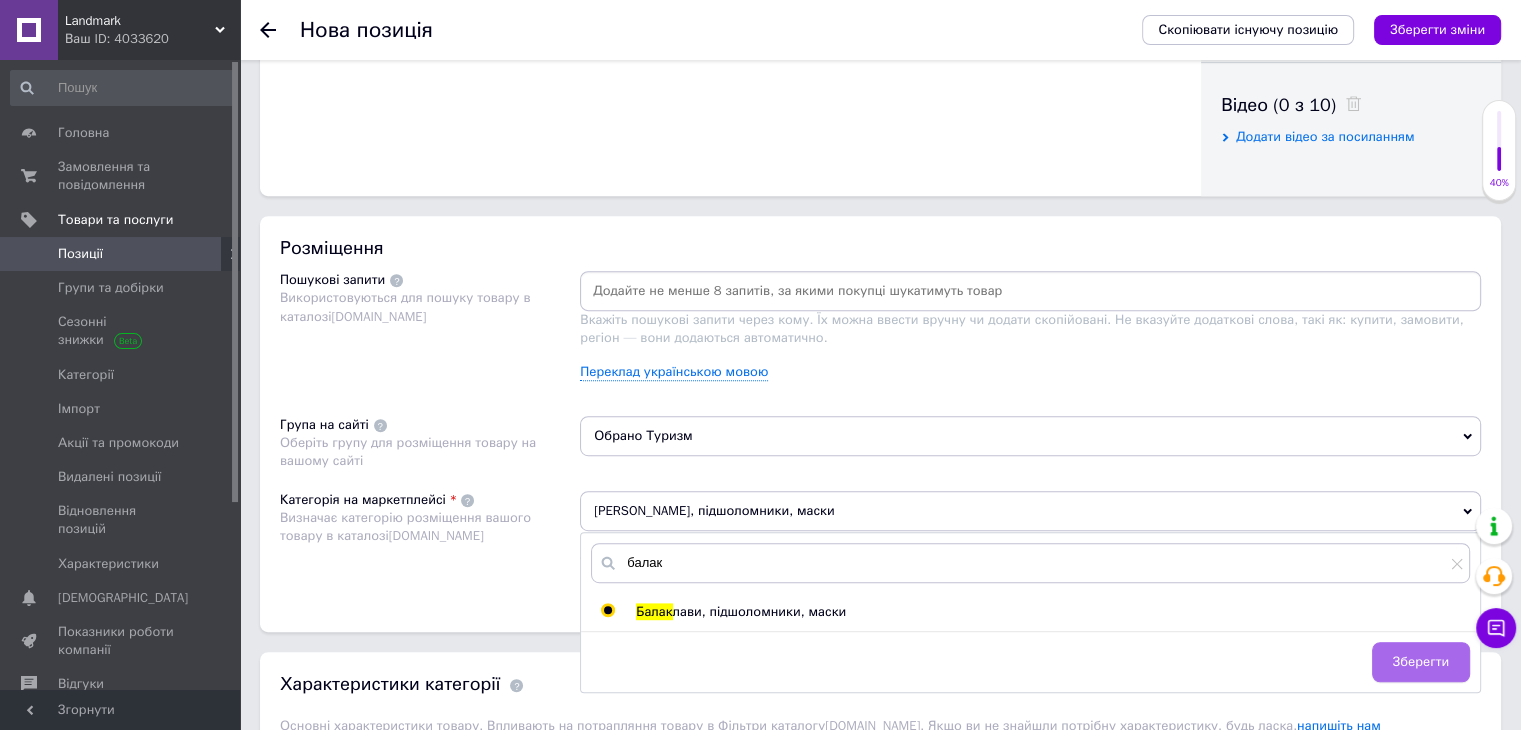click on "Зберегти" at bounding box center (1421, 662) 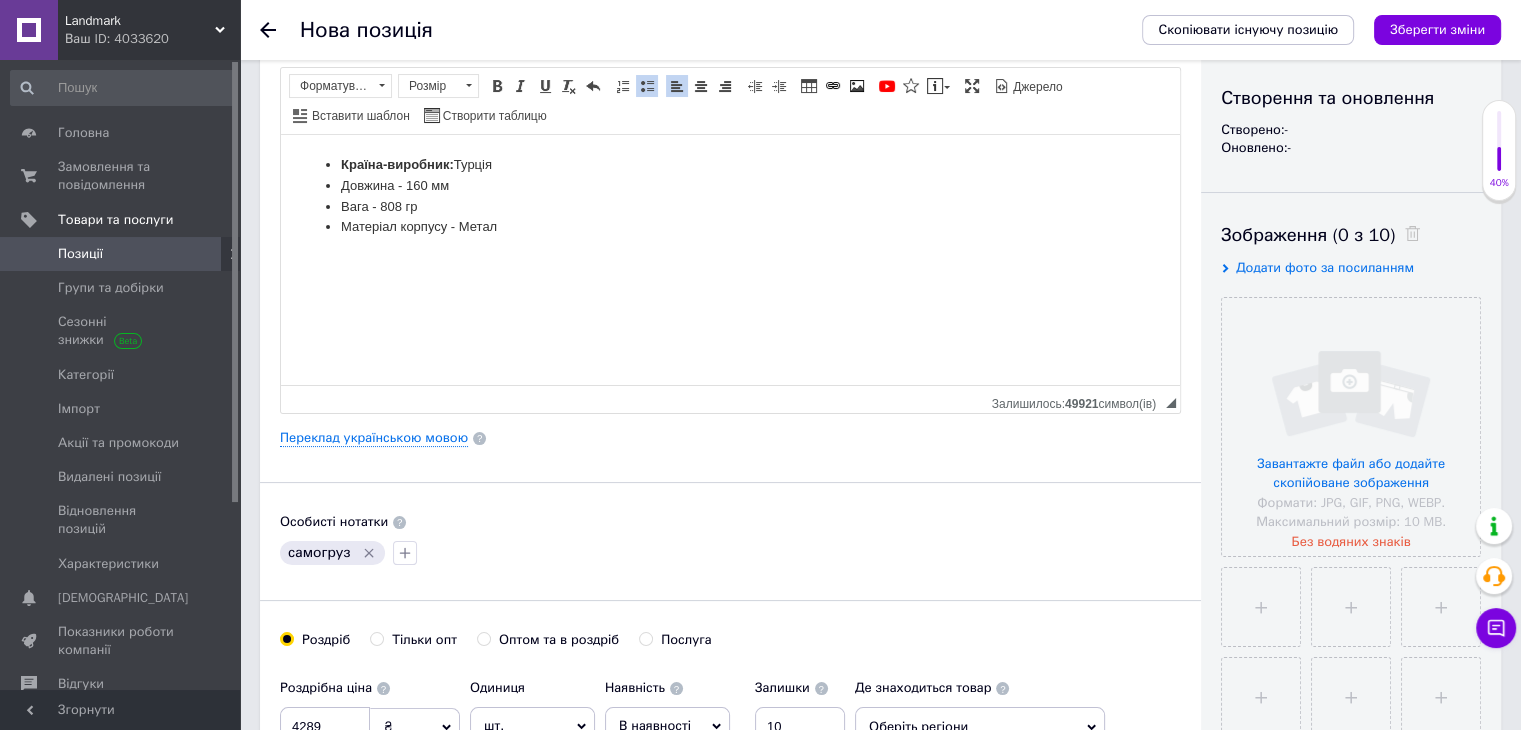 scroll, scrollTop: 0, scrollLeft: 0, axis: both 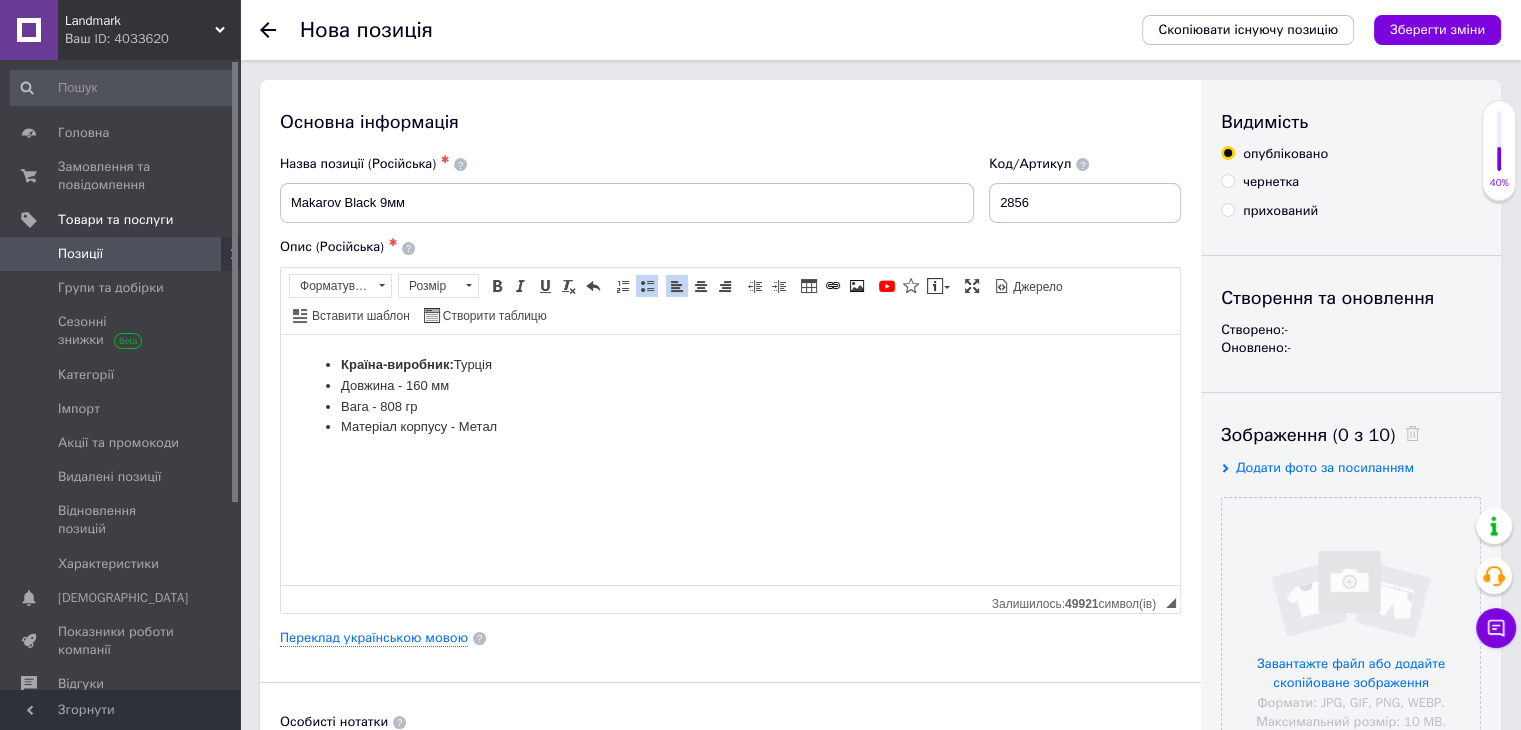 click on "Зображення (0 з 10) Додати фото за посиланням Завантажте файл або додайте скопійоване зображення Формати: JPG, GIF, PNG, WEBP. Максимальний розмір: 10 MB. Без водяних знаків" at bounding box center (1351, 724) 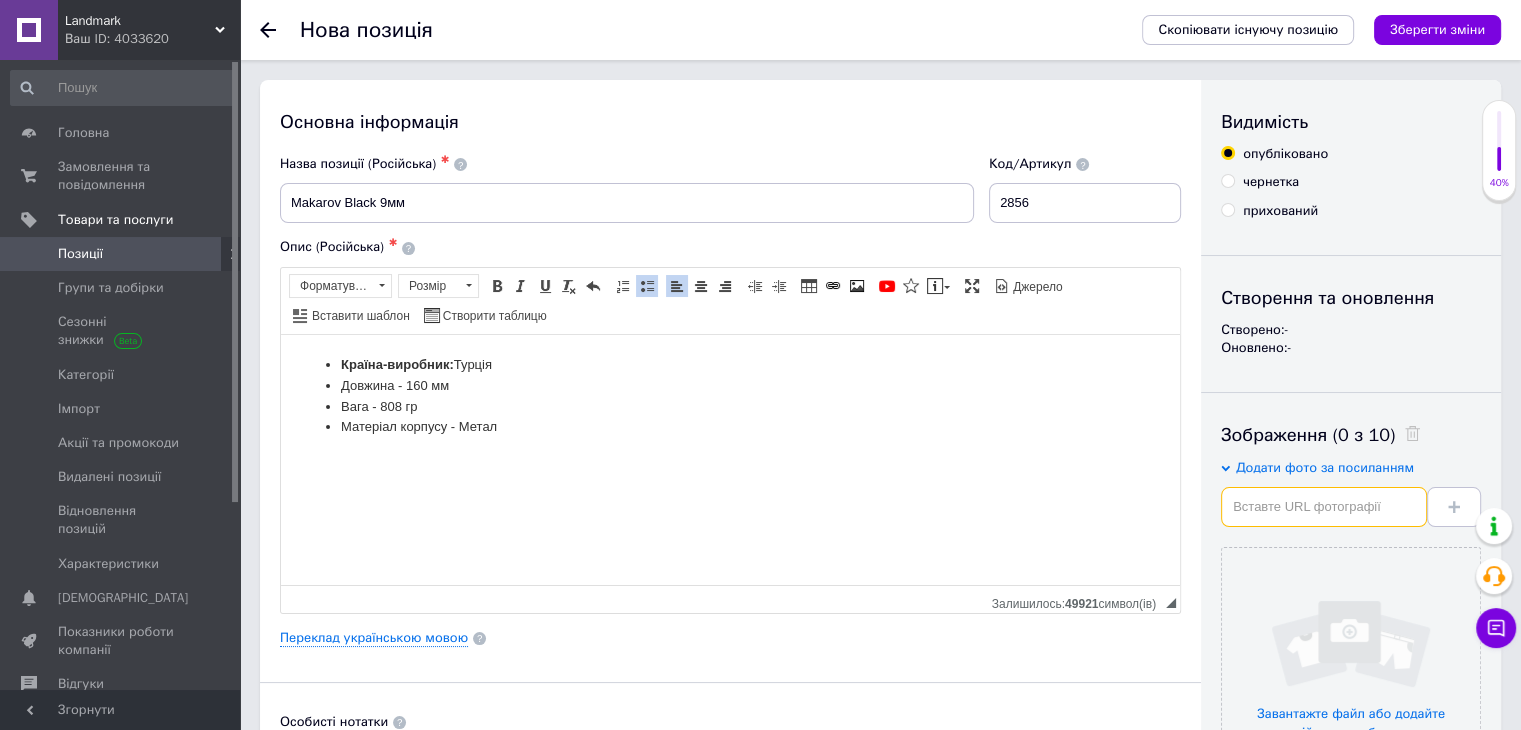 click at bounding box center [1324, 507] 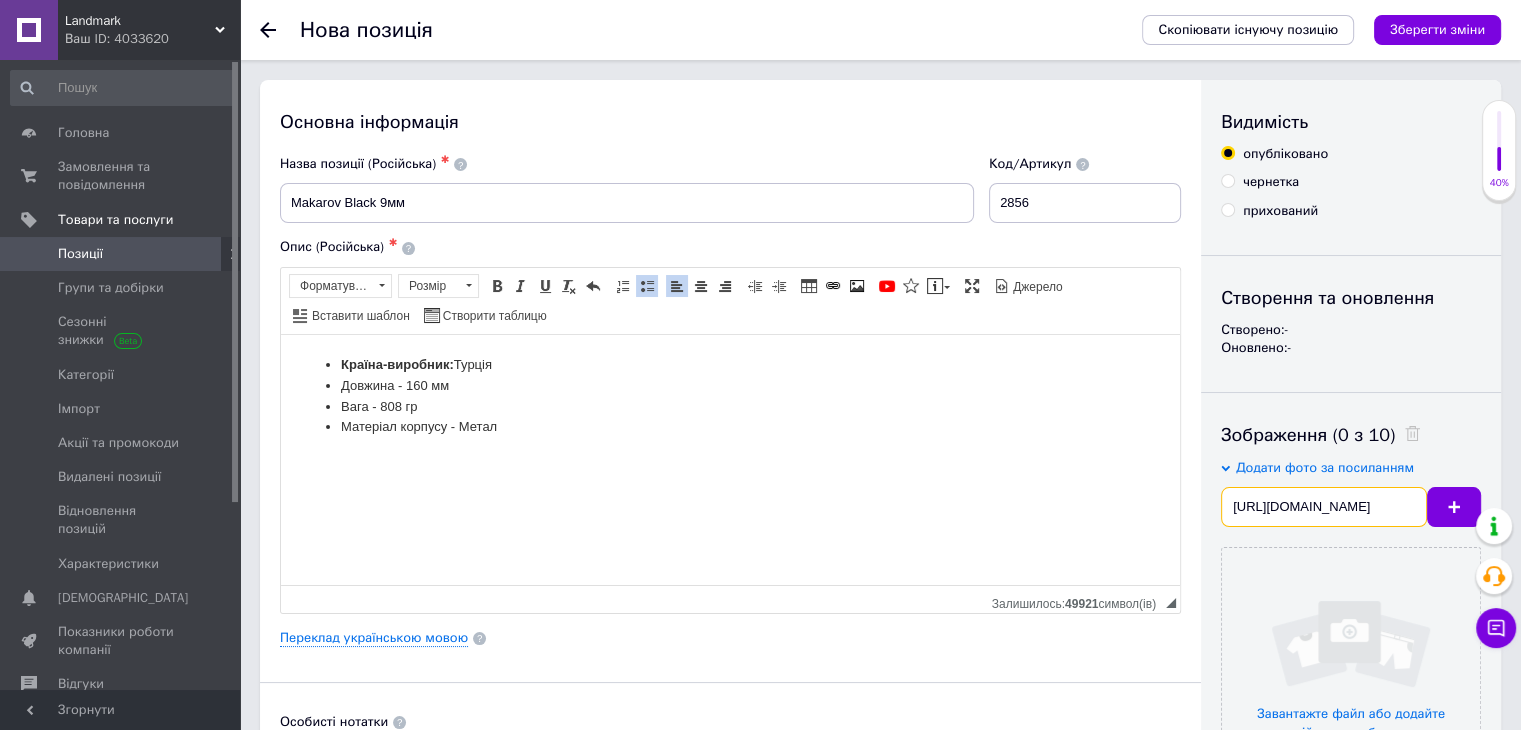 scroll, scrollTop: 0, scrollLeft: 150, axis: horizontal 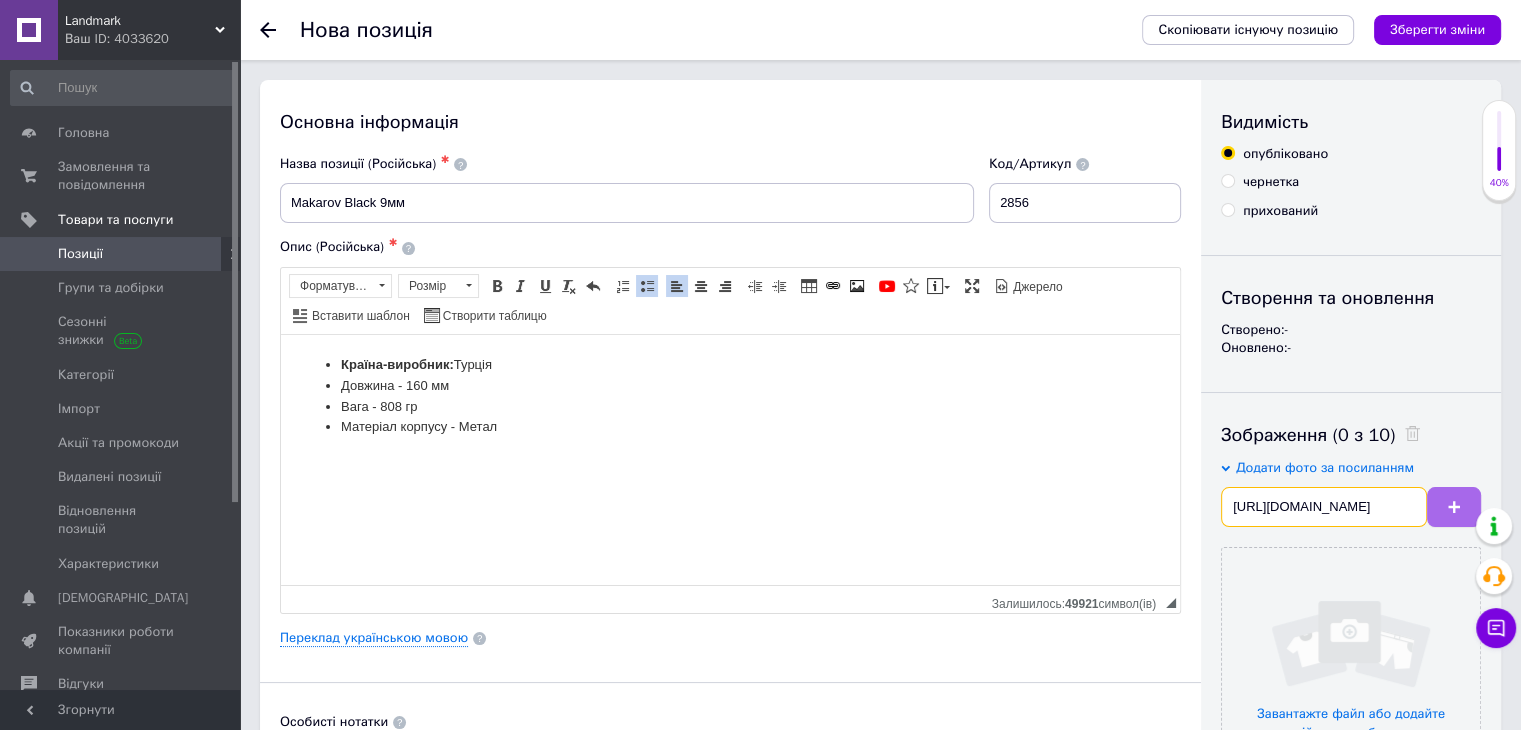 type on "[URL][DOMAIN_NAME]" 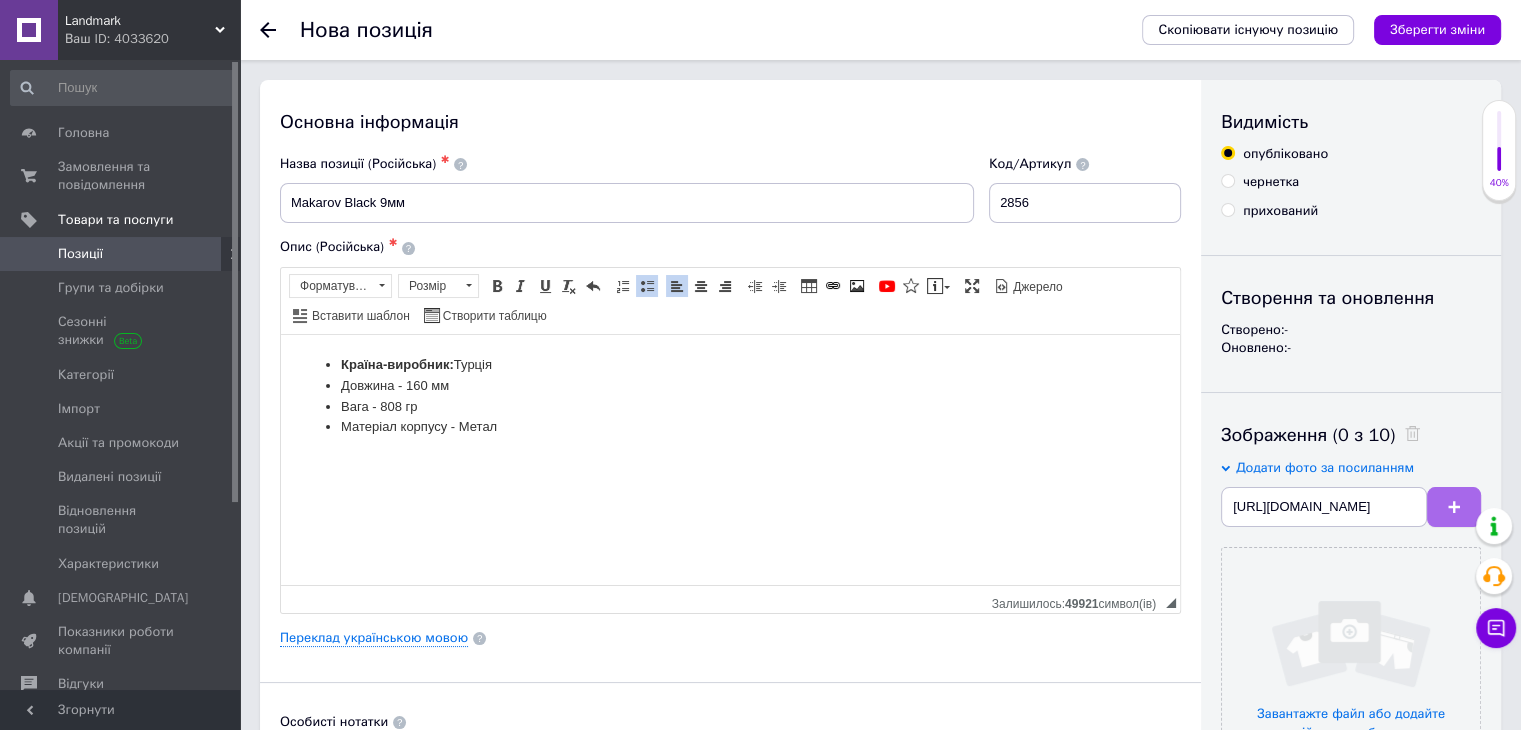 click at bounding box center (1454, 507) 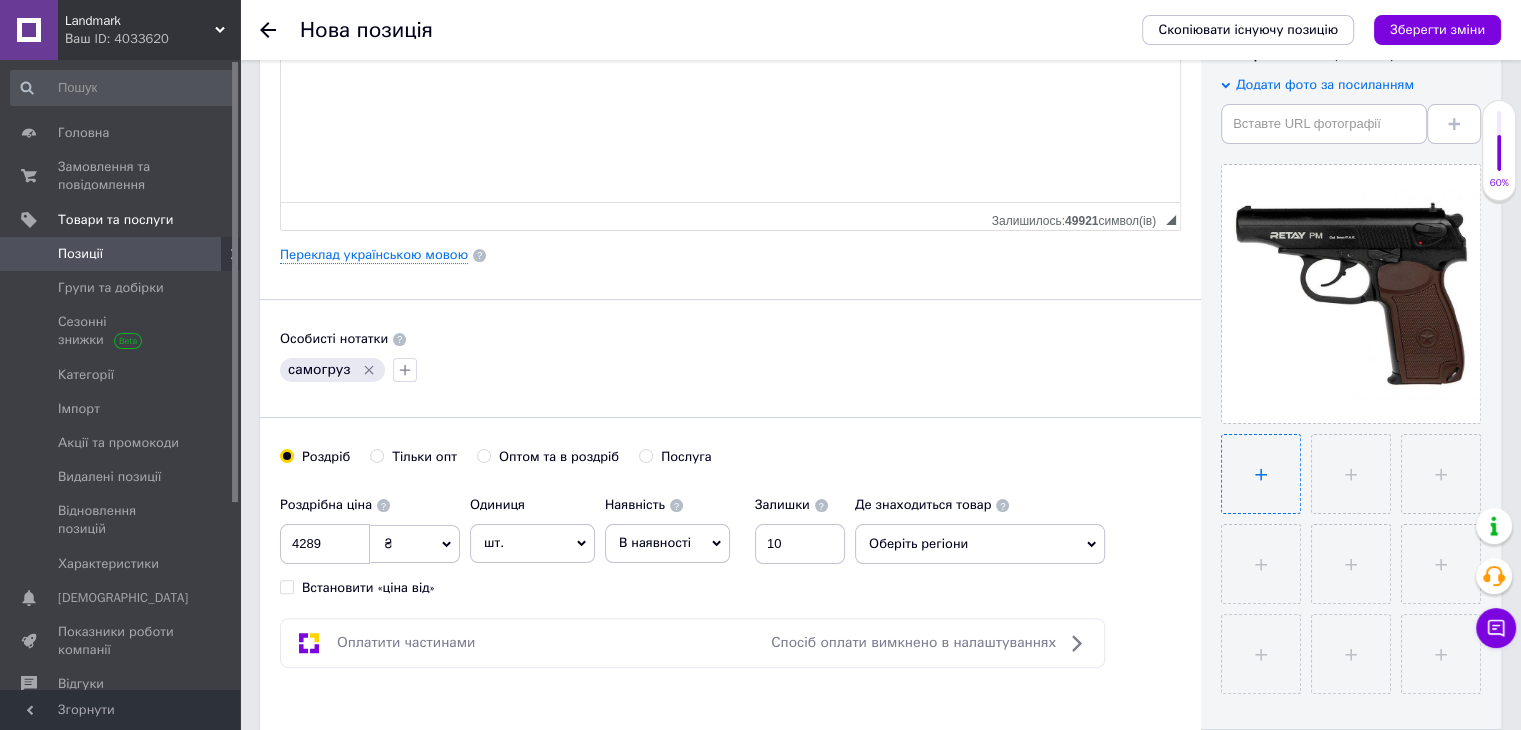 scroll, scrollTop: 500, scrollLeft: 0, axis: vertical 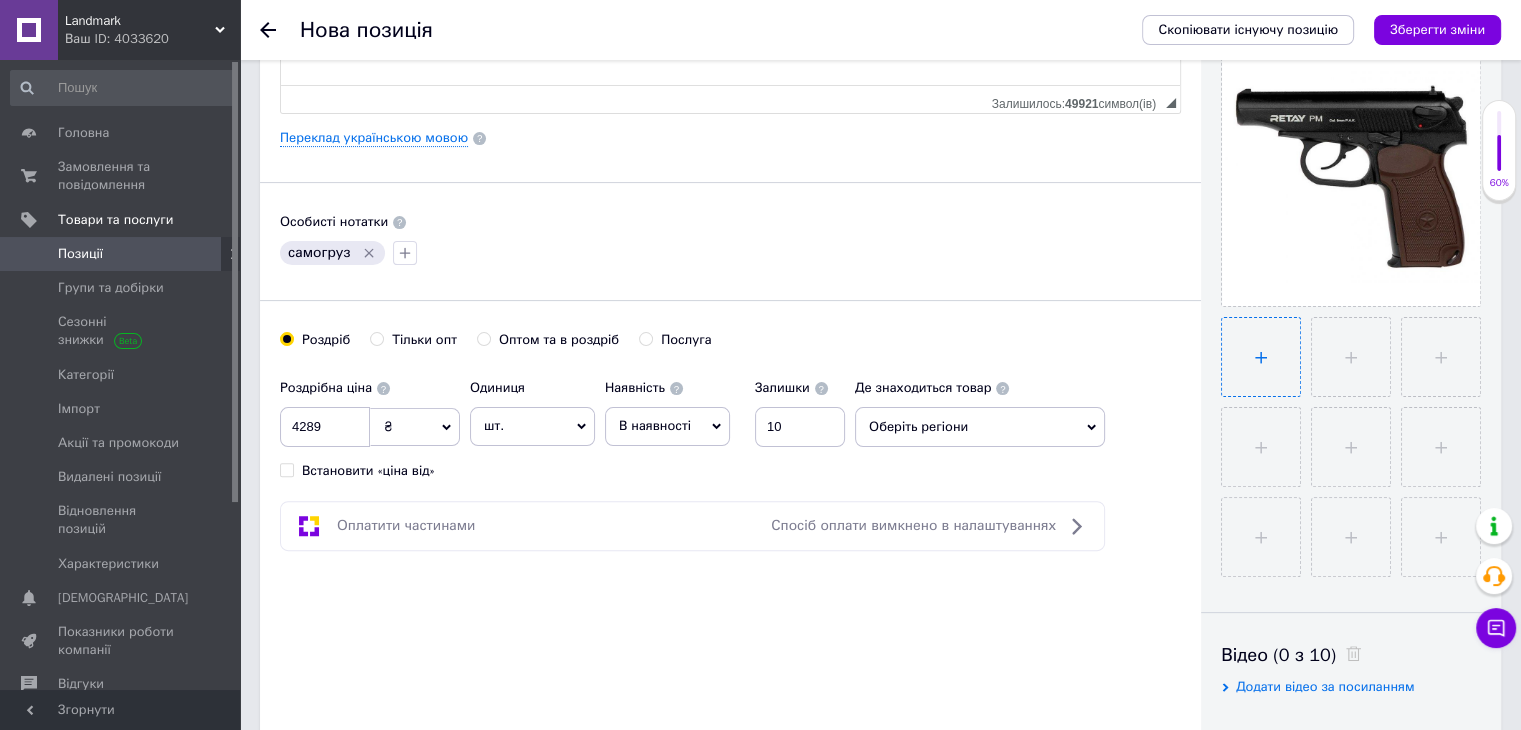 click at bounding box center (1261, 357) 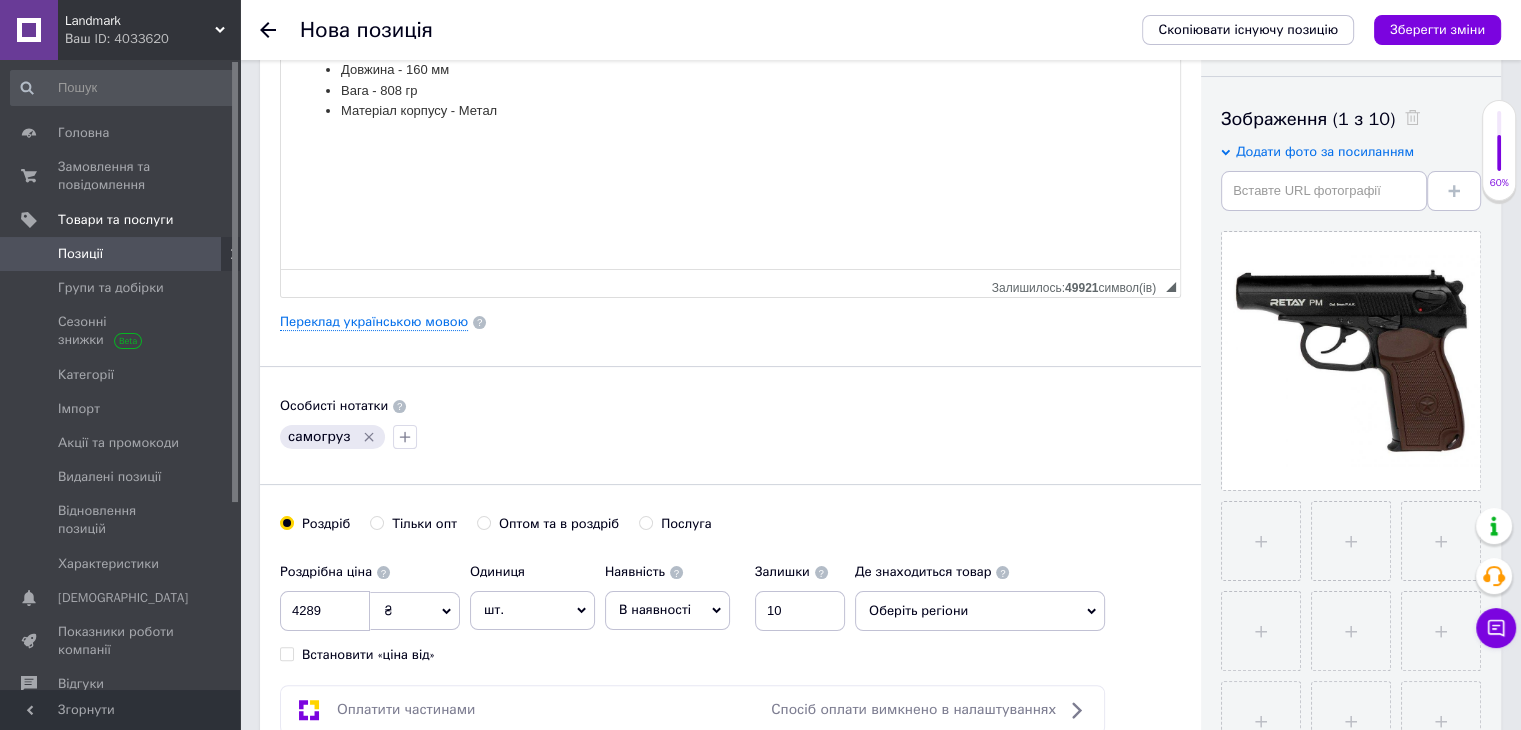 scroll, scrollTop: 0, scrollLeft: 0, axis: both 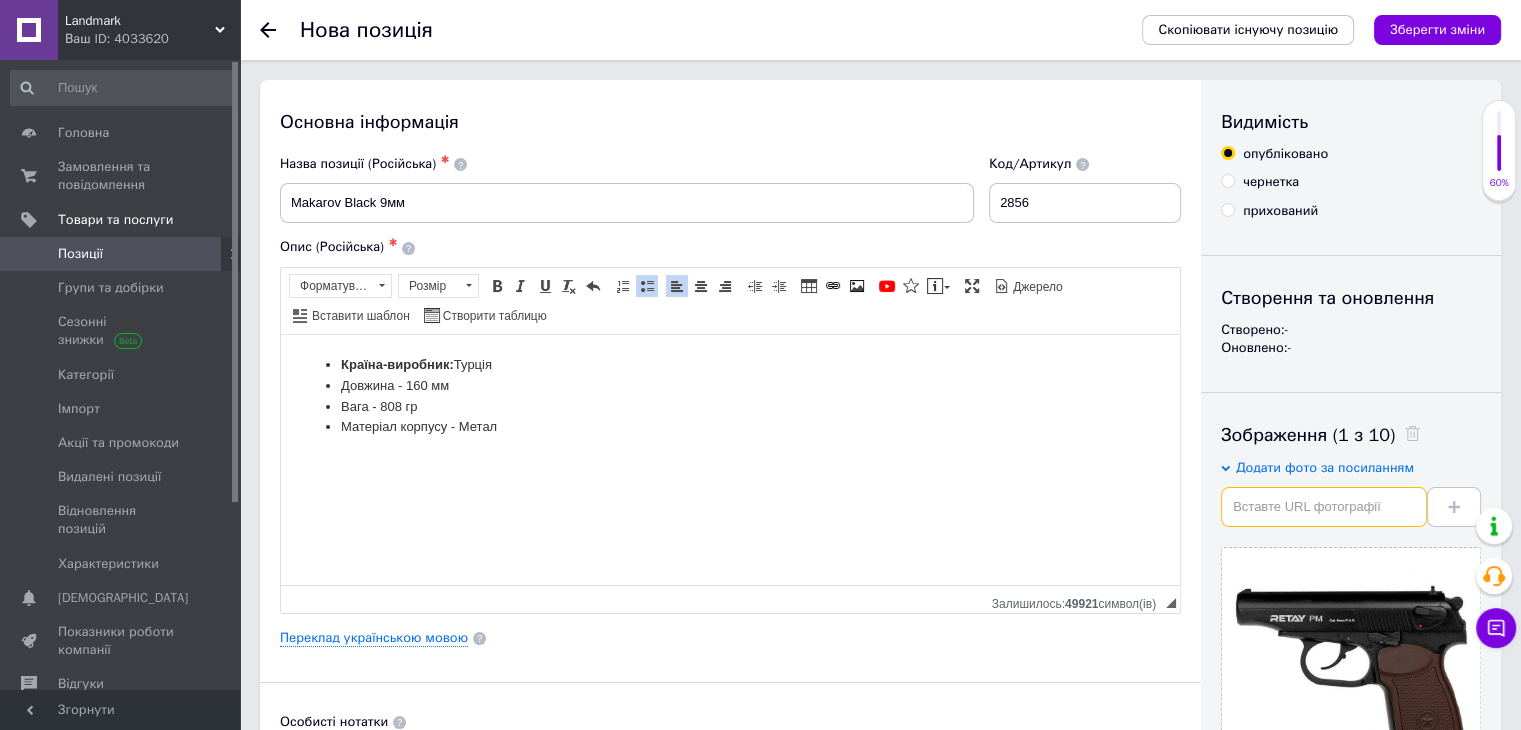 click at bounding box center (1324, 507) 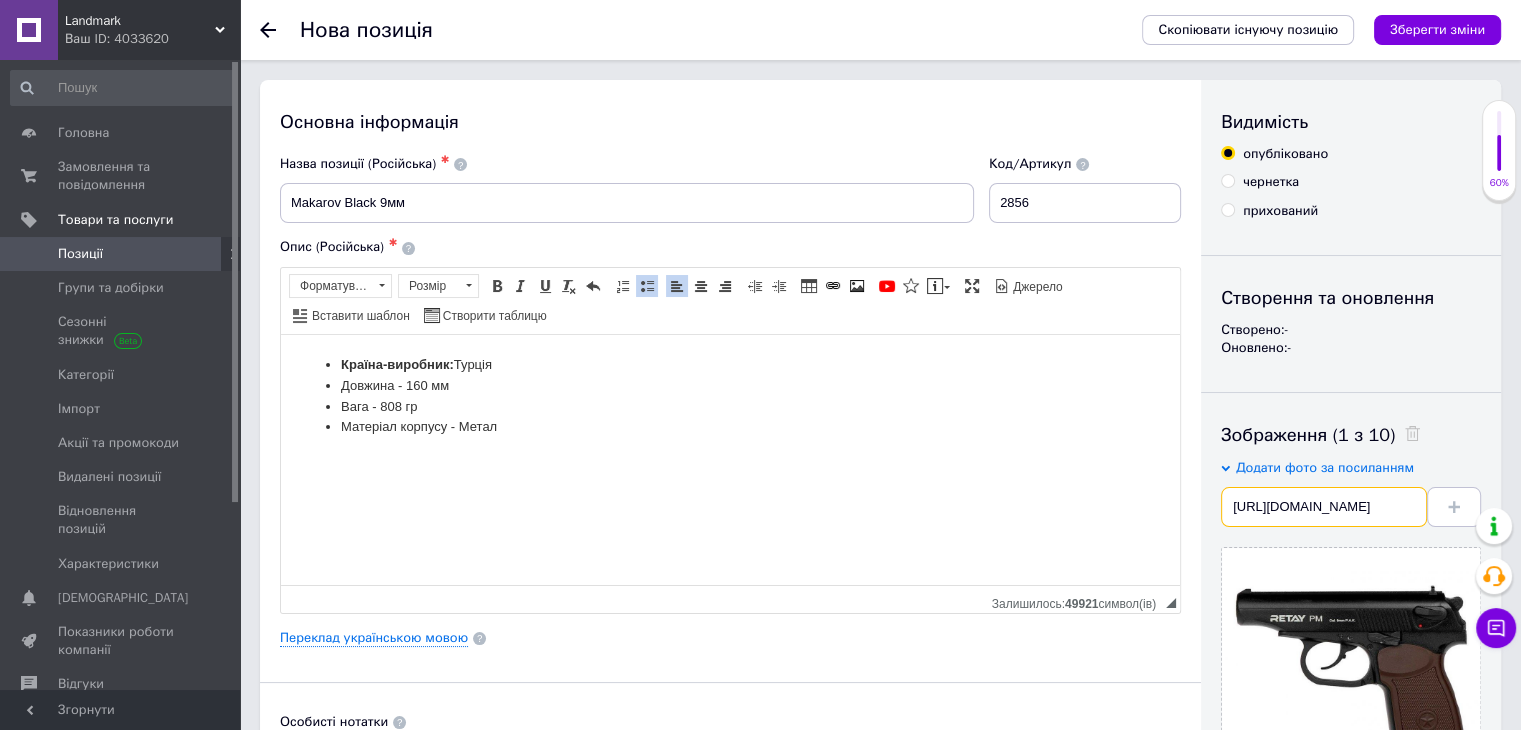 scroll, scrollTop: 0, scrollLeft: 157, axis: horizontal 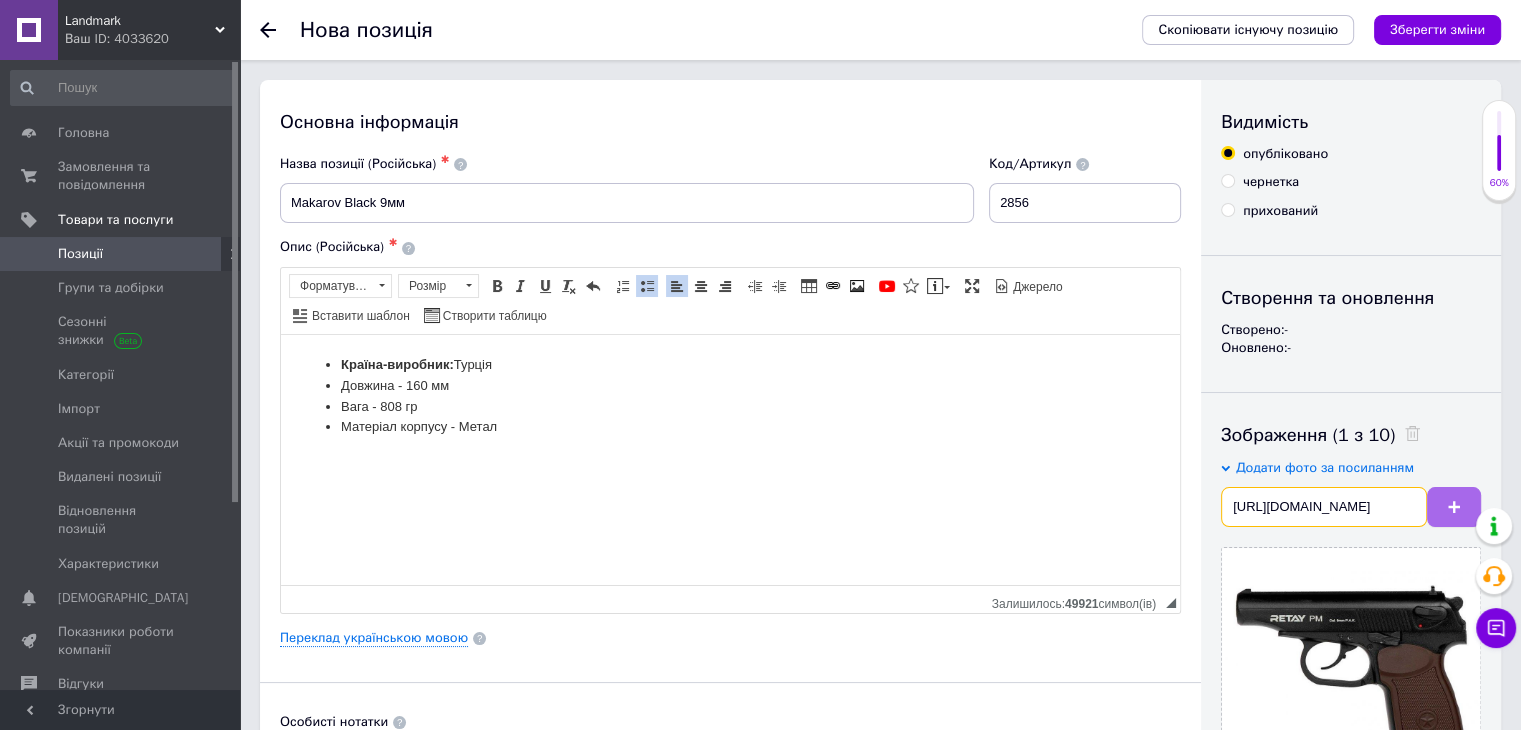 type on "[URL][DOMAIN_NAME]" 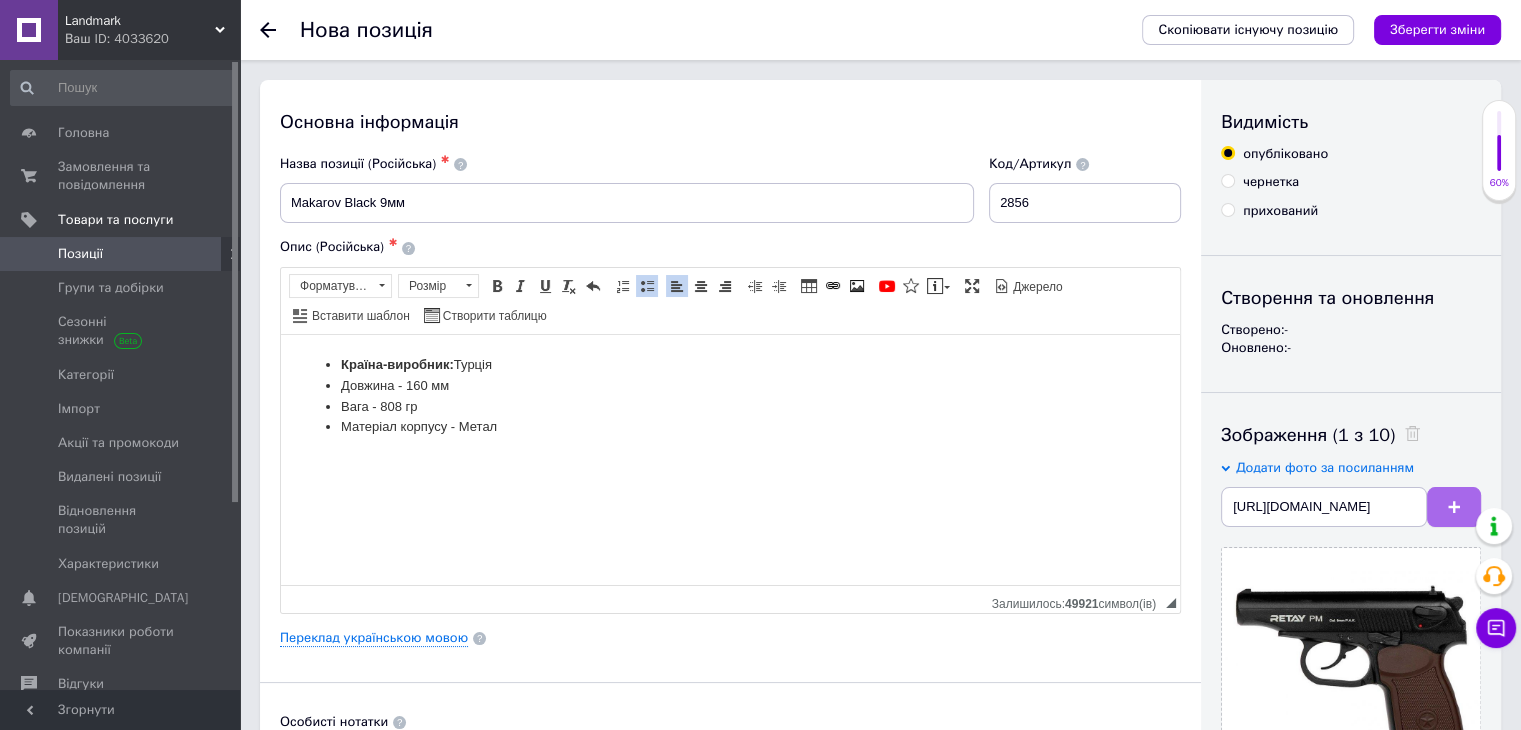scroll, scrollTop: 0, scrollLeft: 0, axis: both 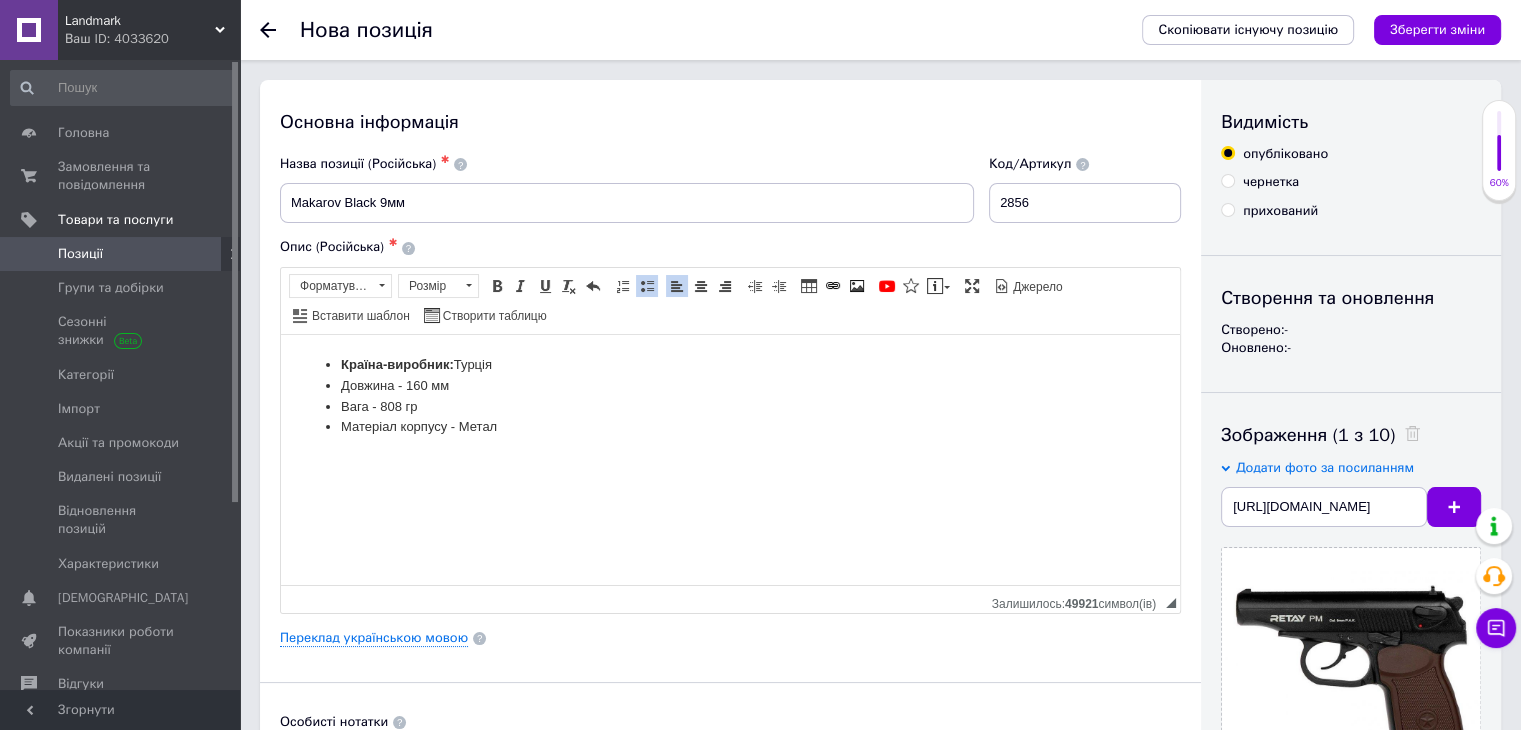 type 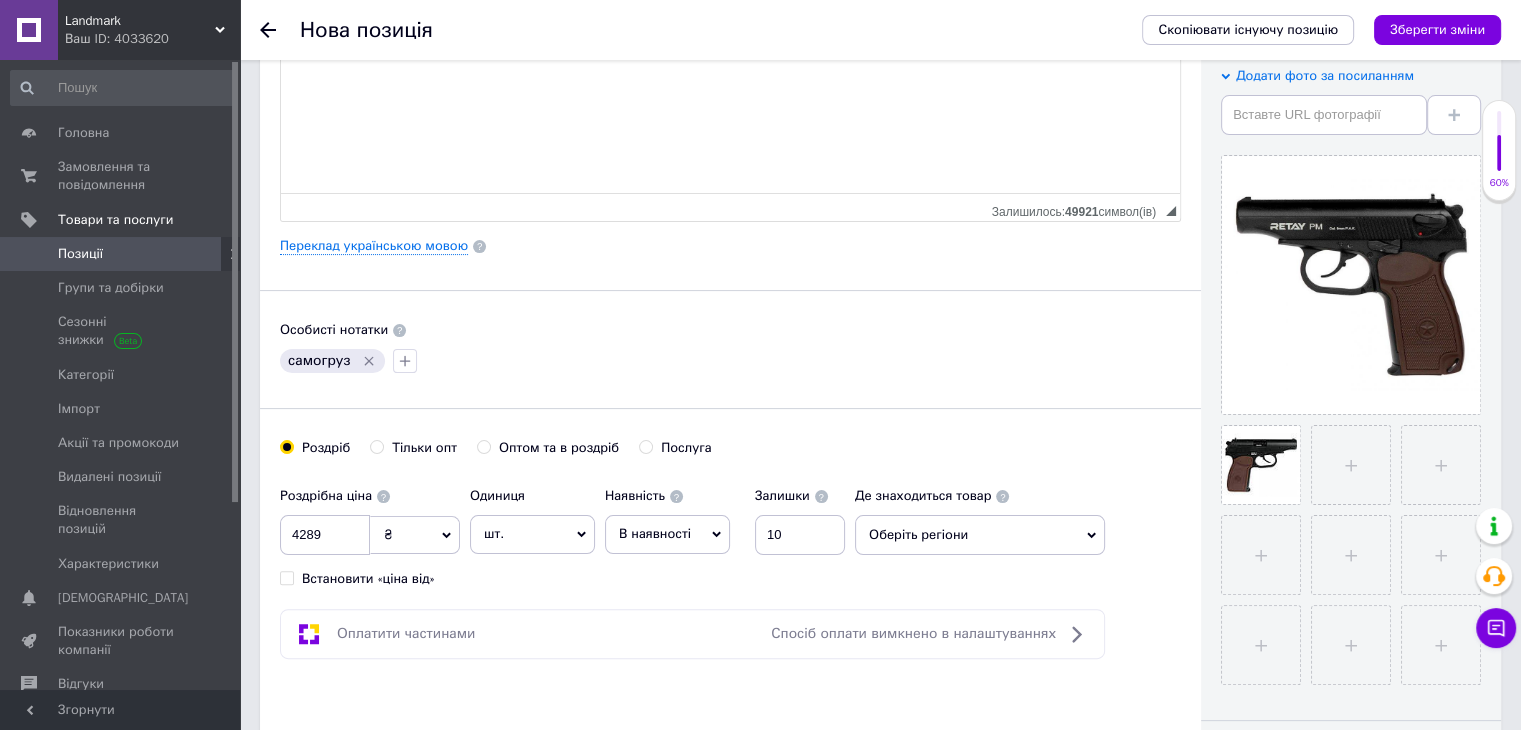 scroll, scrollTop: 400, scrollLeft: 0, axis: vertical 